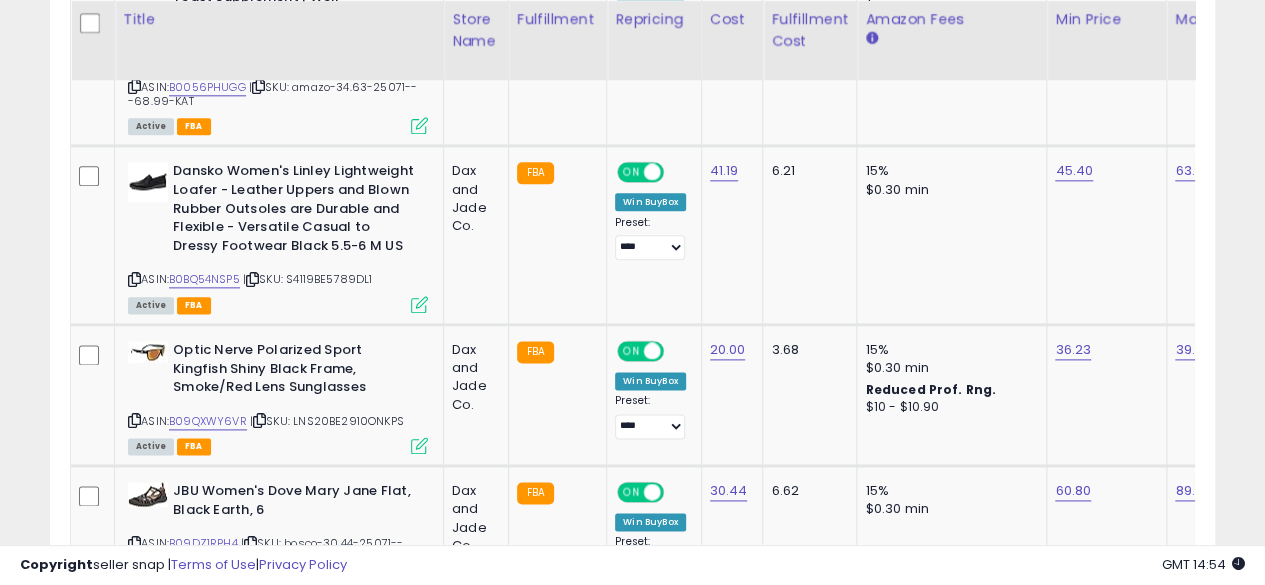 scroll, scrollTop: 1114, scrollLeft: 0, axis: vertical 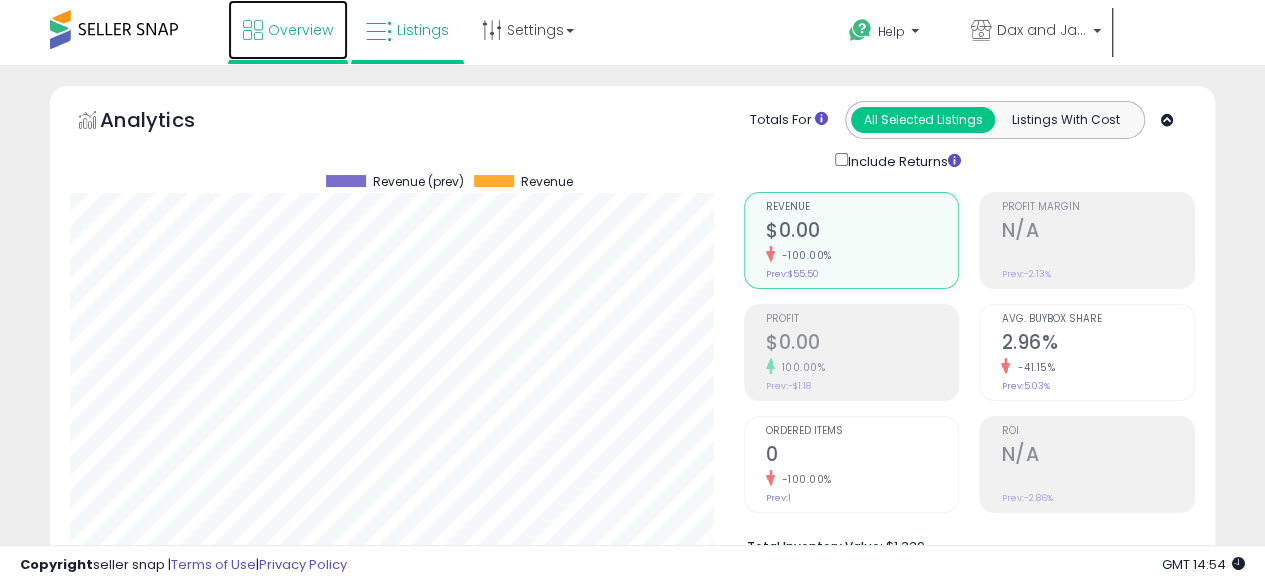 click on "Overview" at bounding box center (288, 30) 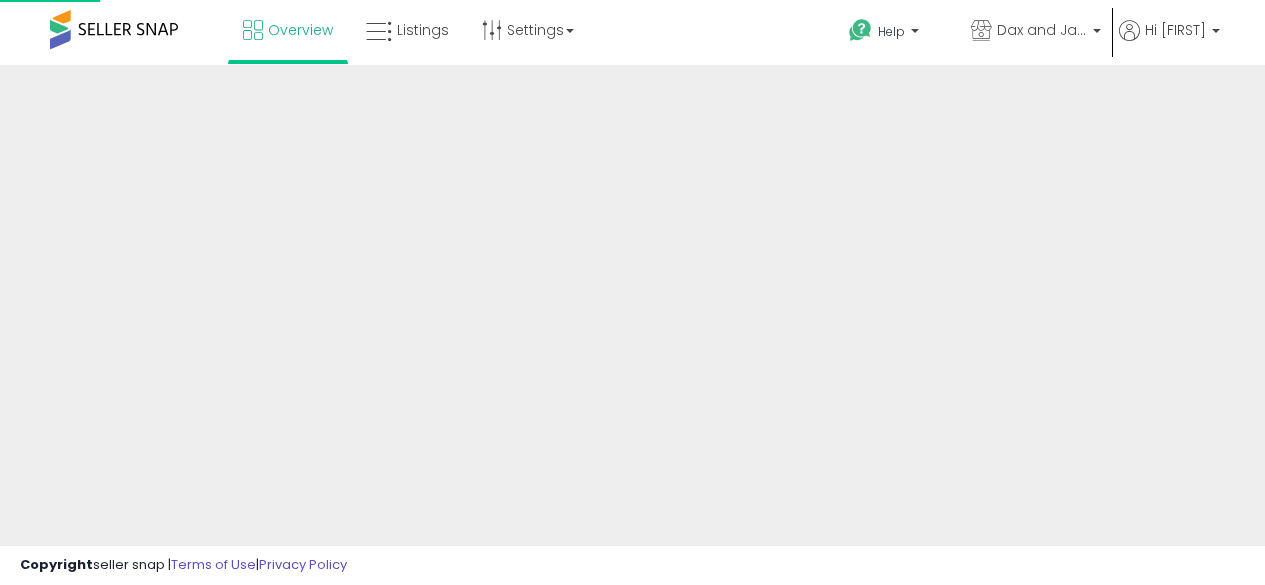 scroll, scrollTop: 0, scrollLeft: 0, axis: both 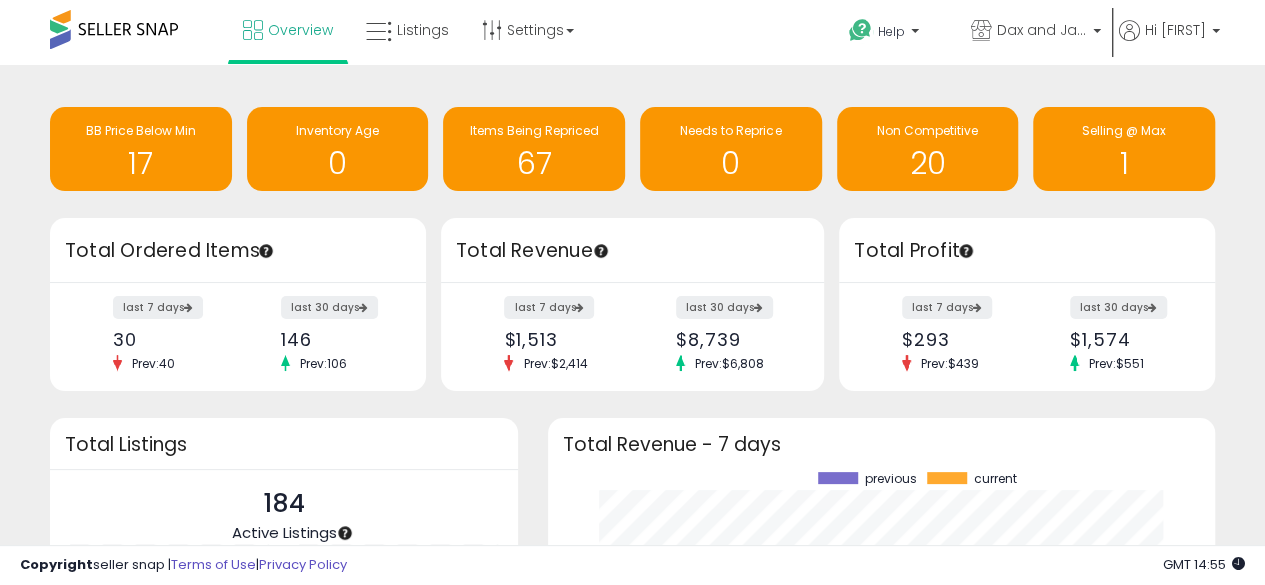 click at bounding box center [114, 29] 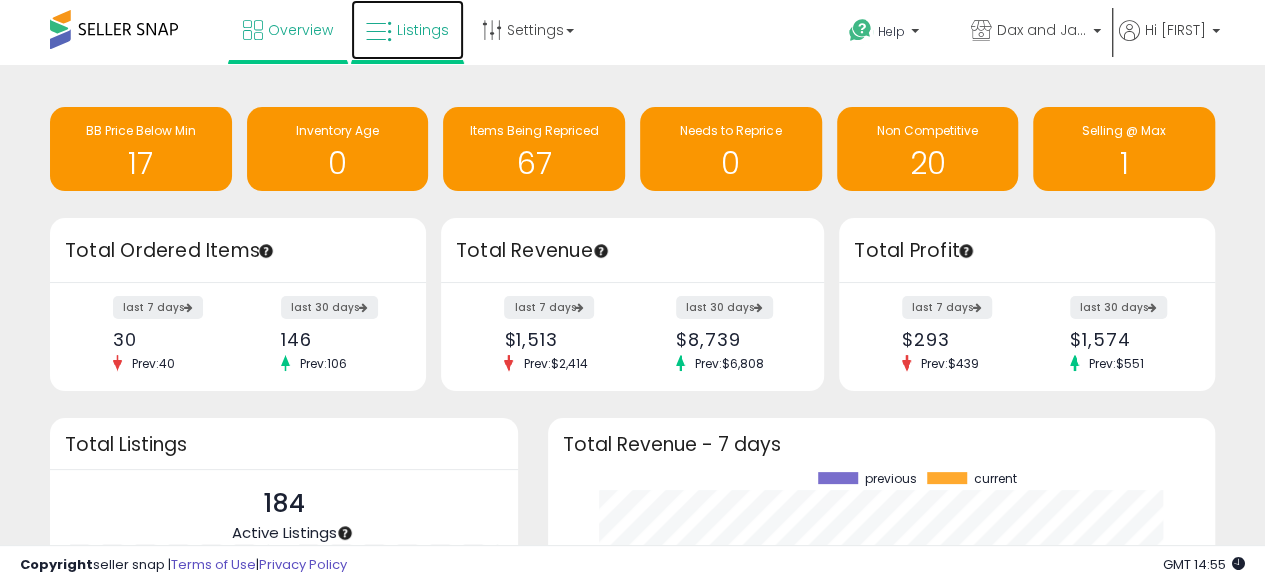 click on "Listings" at bounding box center (423, 30) 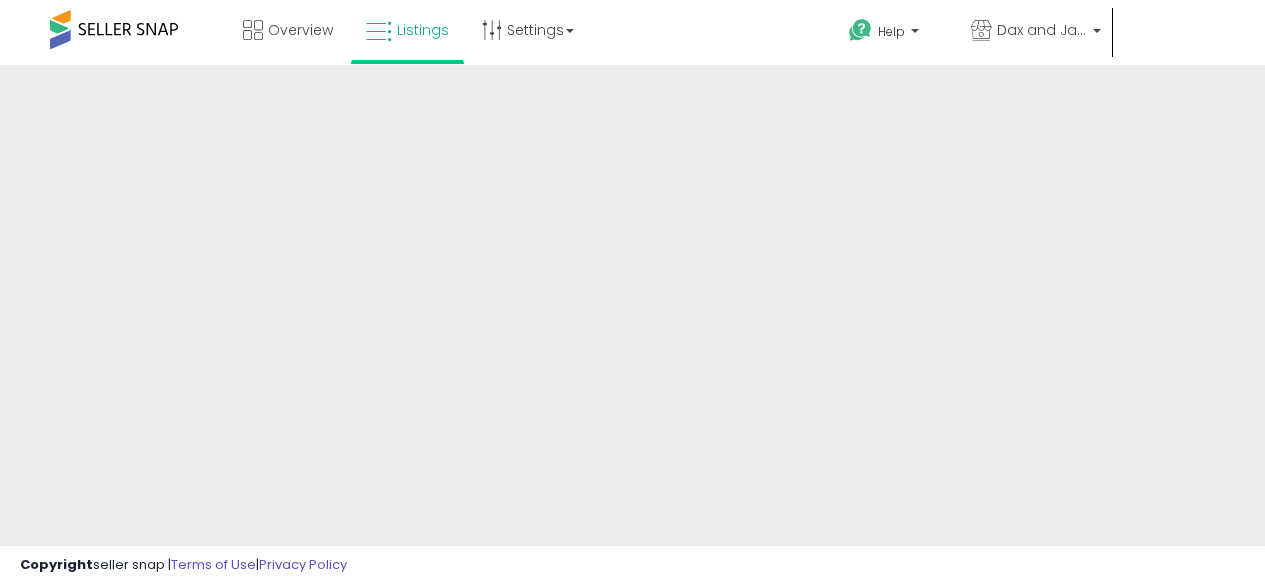 scroll, scrollTop: 0, scrollLeft: 0, axis: both 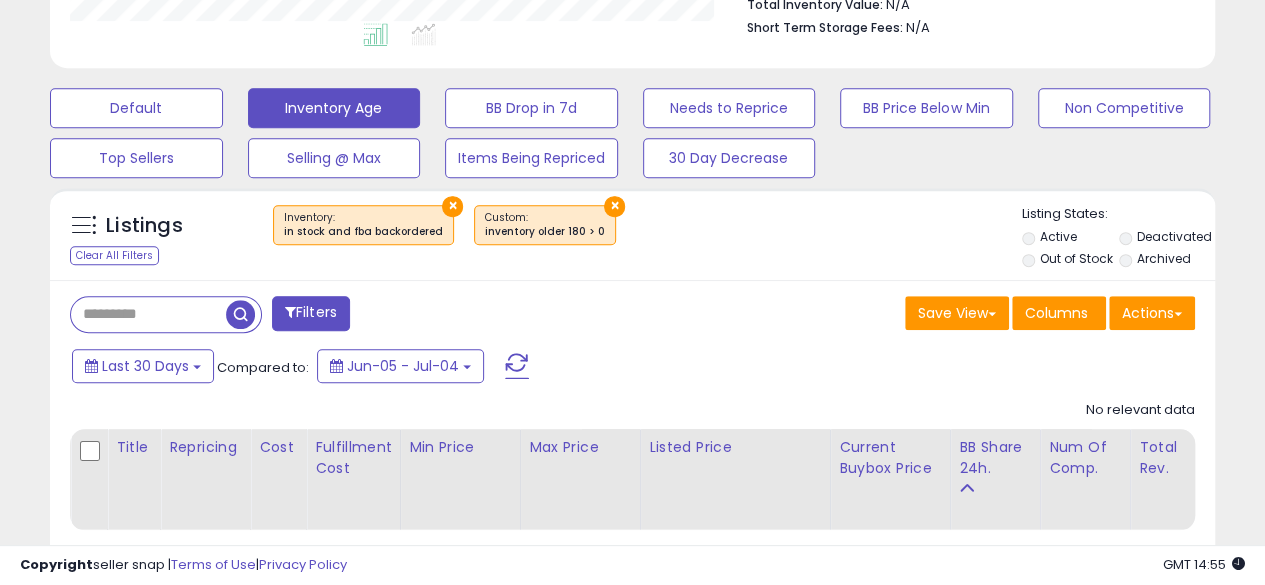 click on "×" at bounding box center [614, 206] 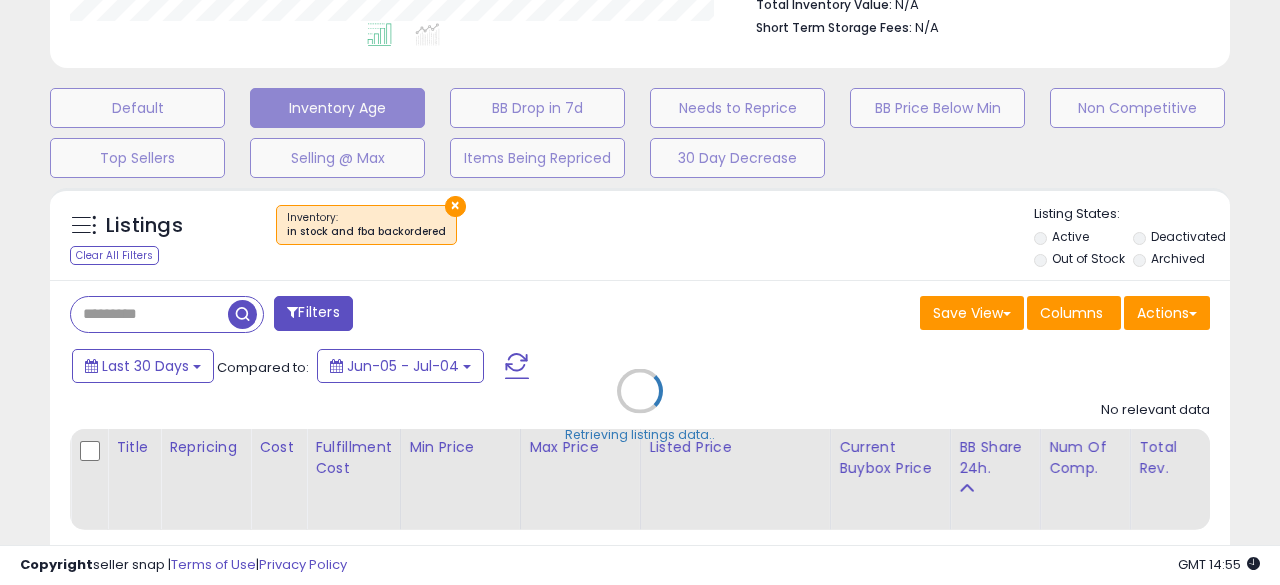 scroll, scrollTop: 999590, scrollLeft: 999317, axis: both 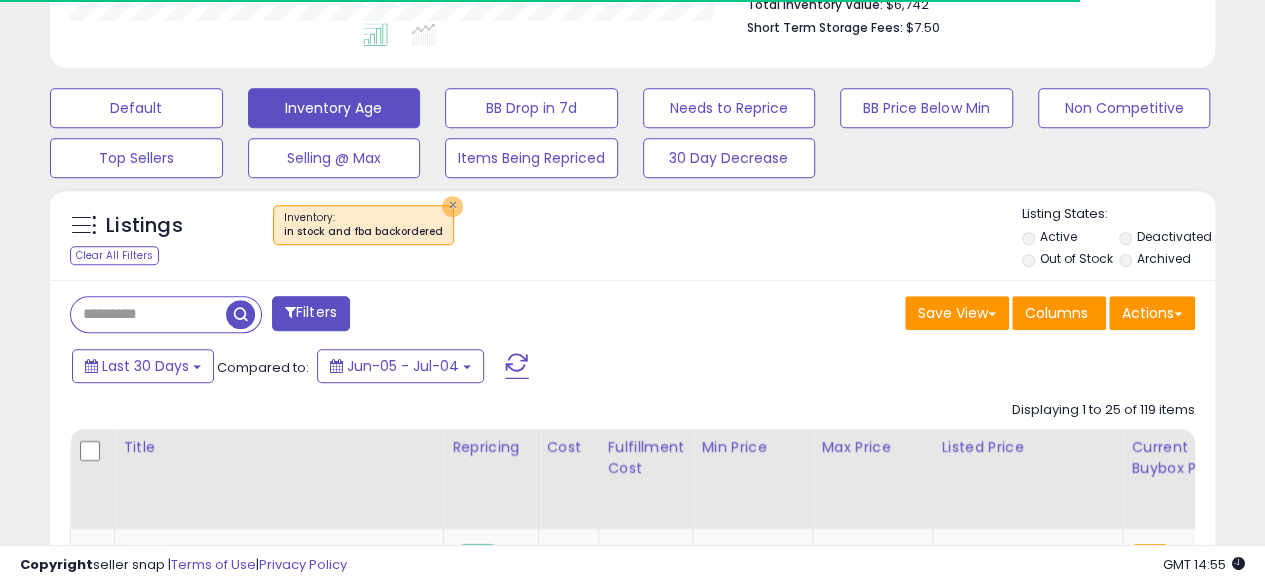 click on "×" at bounding box center [452, 206] 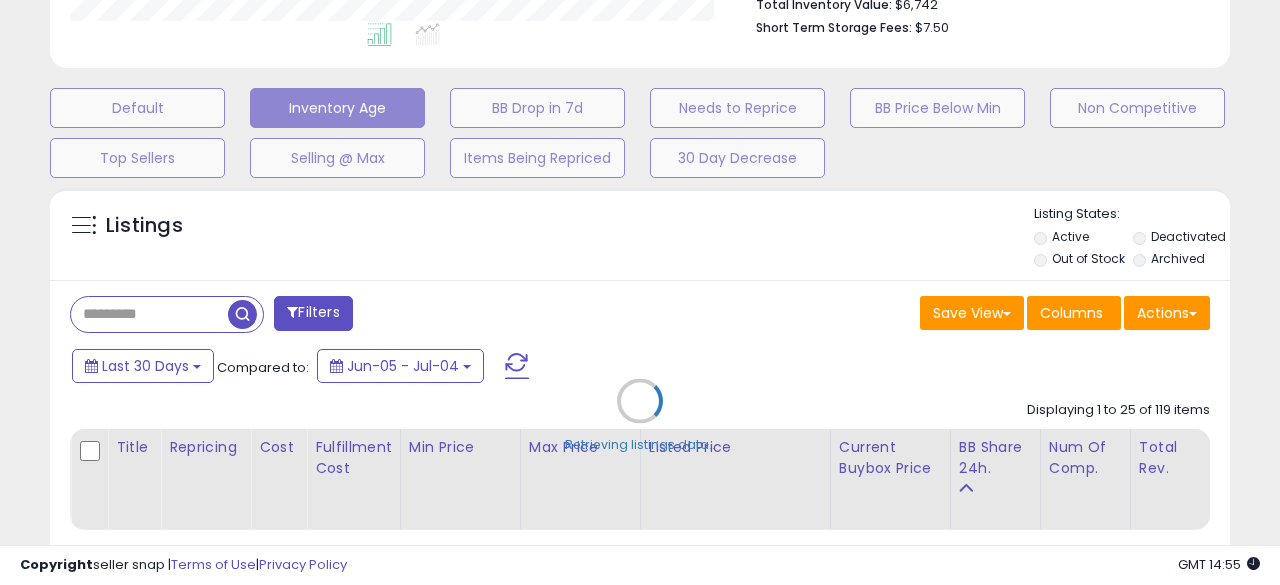 scroll, scrollTop: 999590, scrollLeft: 999317, axis: both 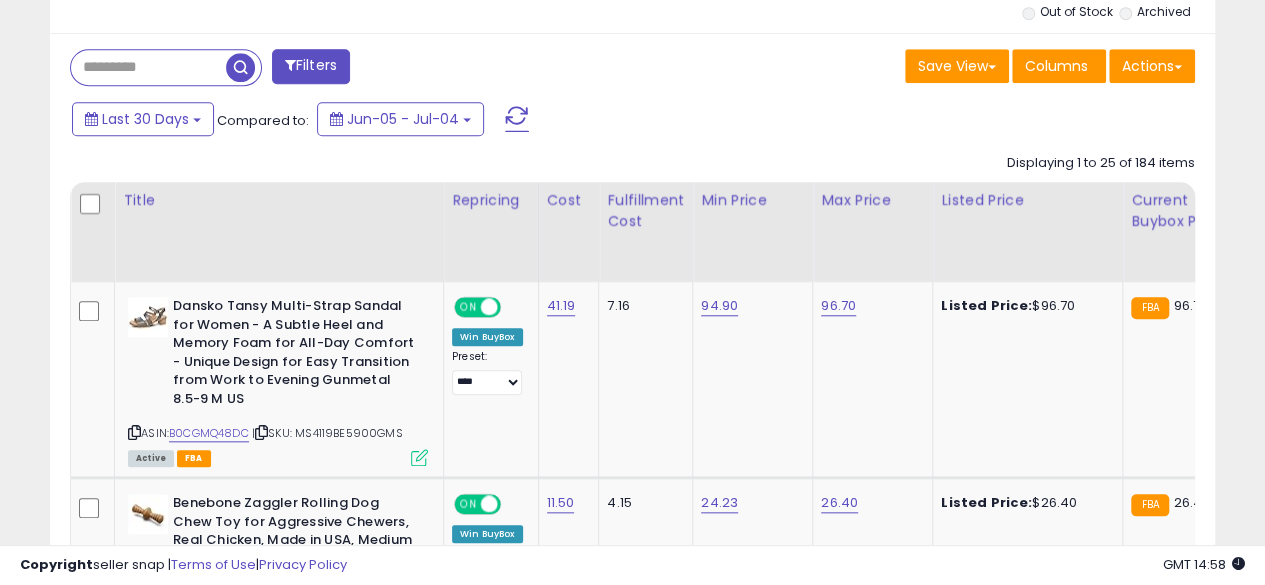 click at bounding box center [148, 67] 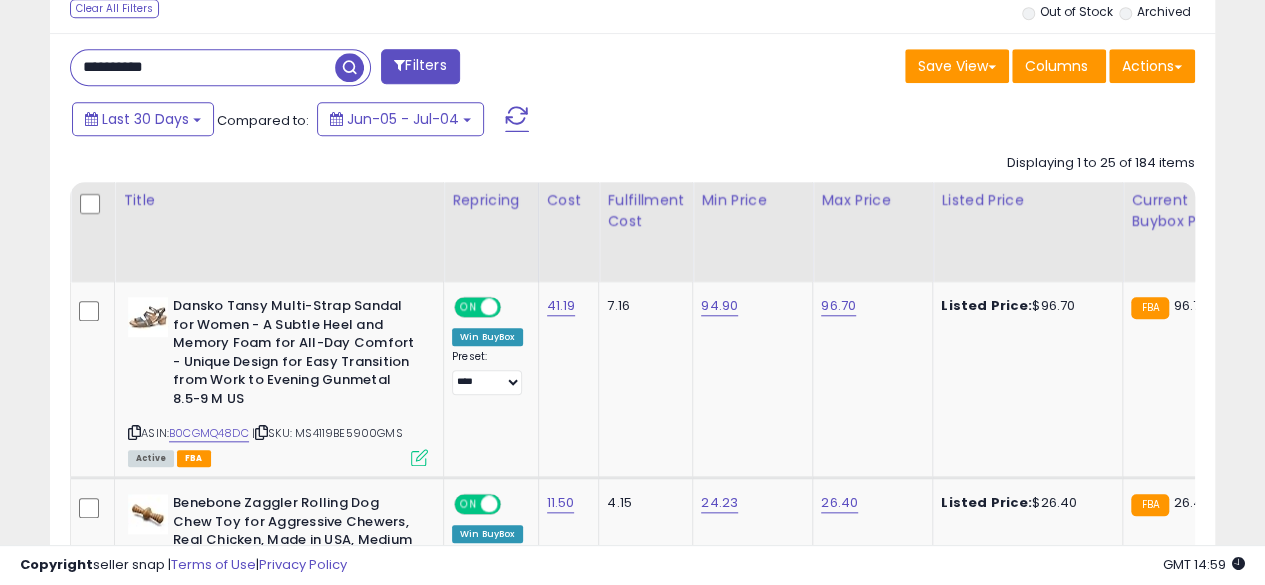 type on "**********" 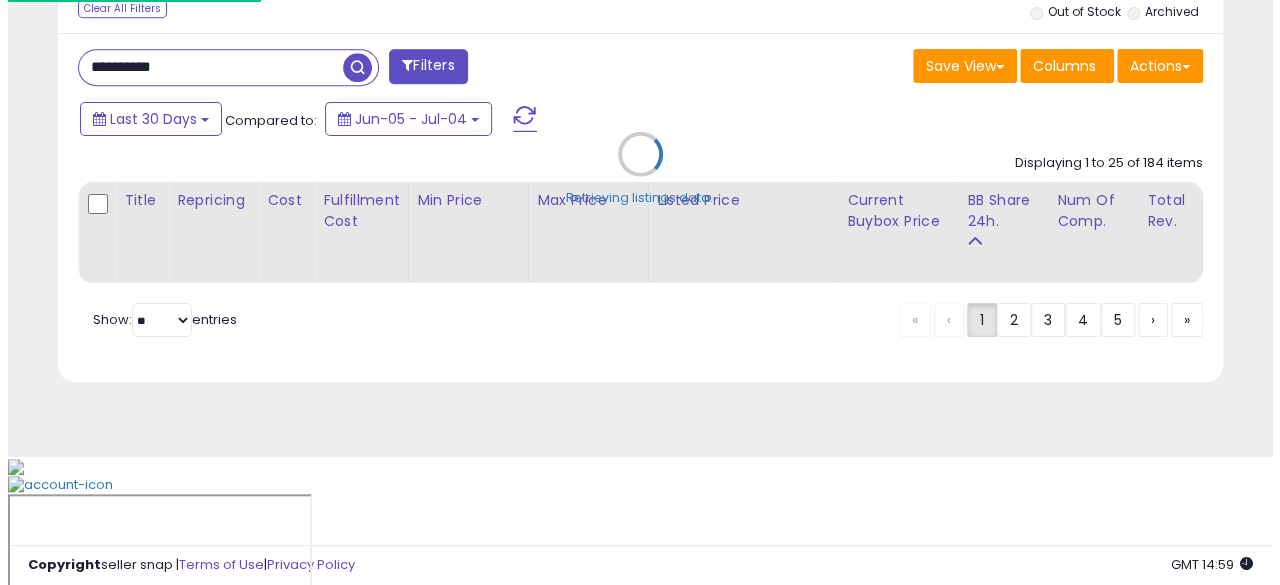 scroll, scrollTop: 674, scrollLeft: 0, axis: vertical 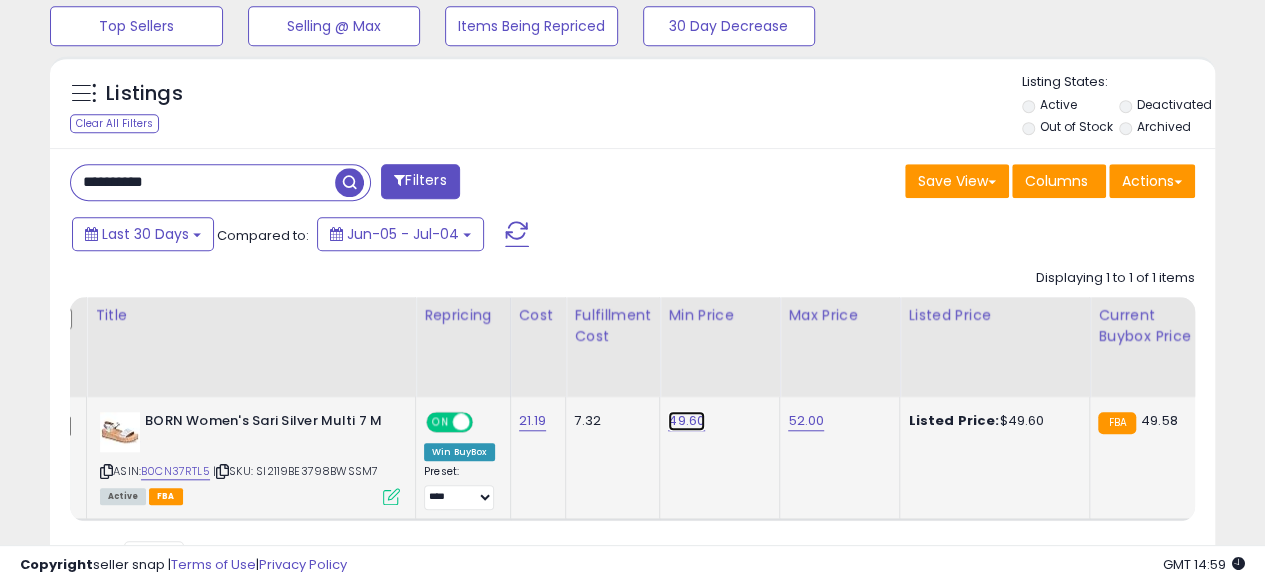 click on "49.60" at bounding box center (686, 421) 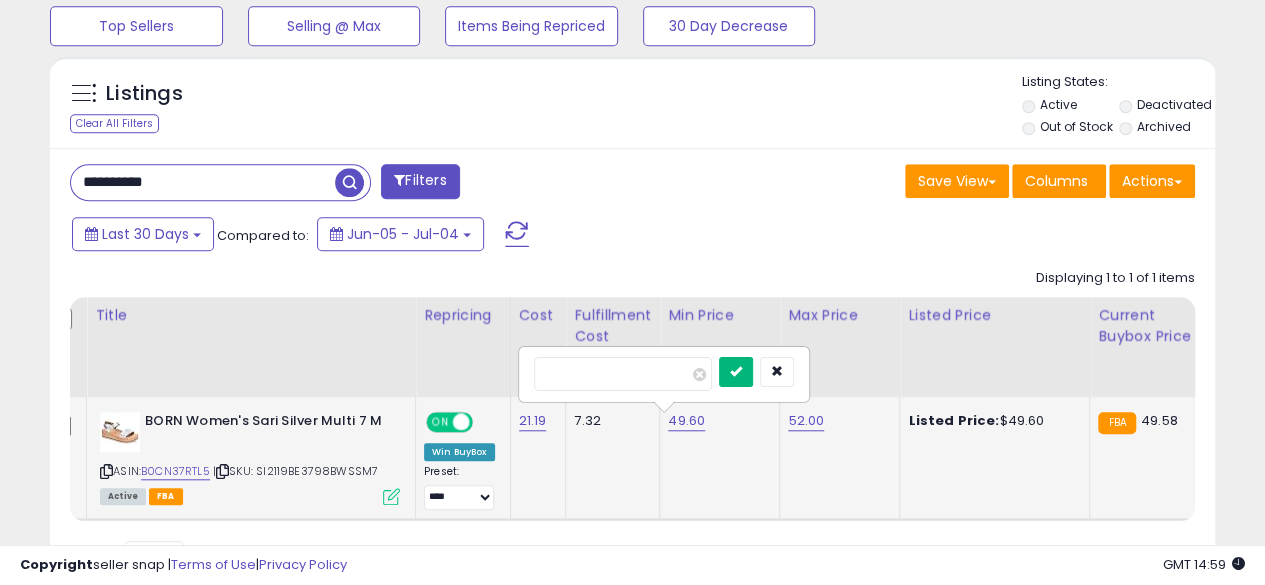 type on "*****" 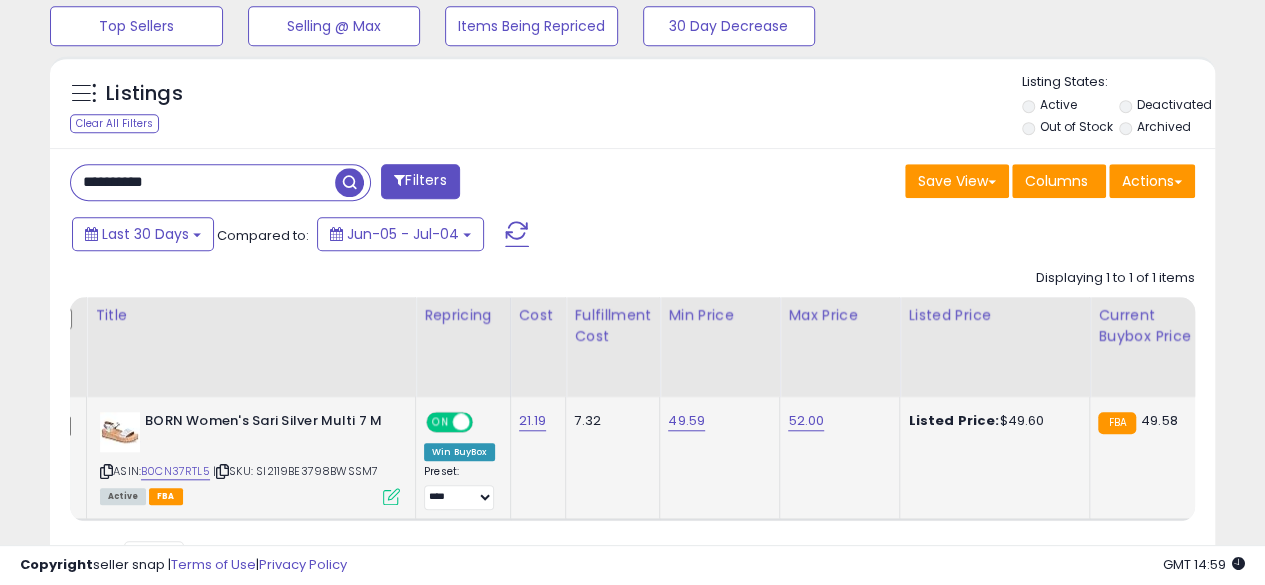 click on "**********" at bounding box center (203, 182) 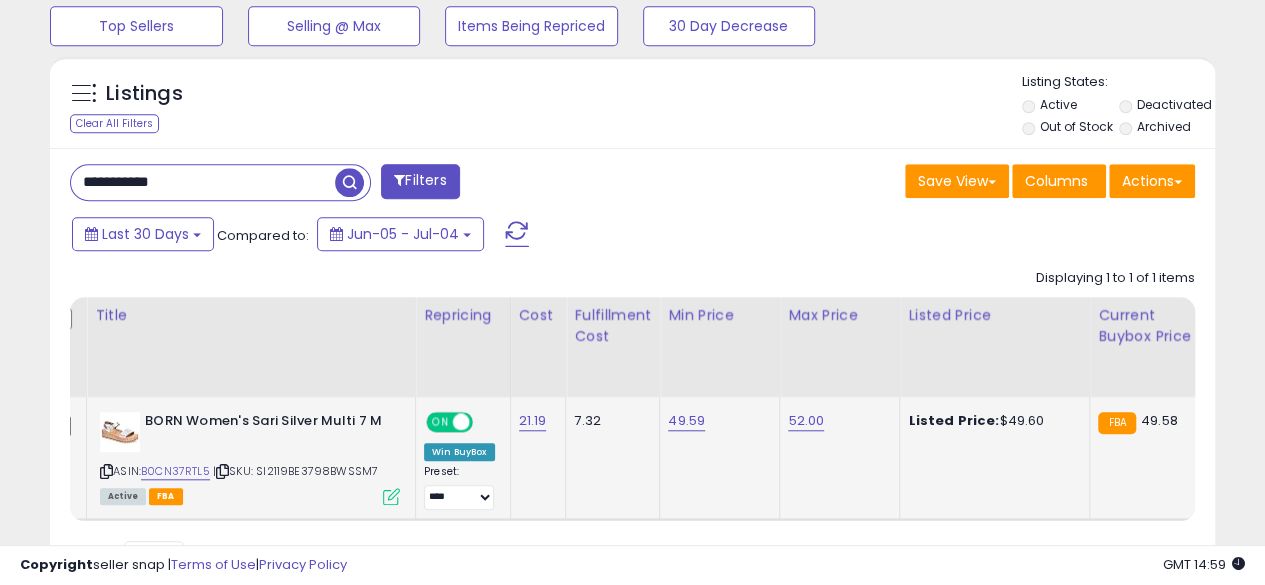click at bounding box center [349, 182] 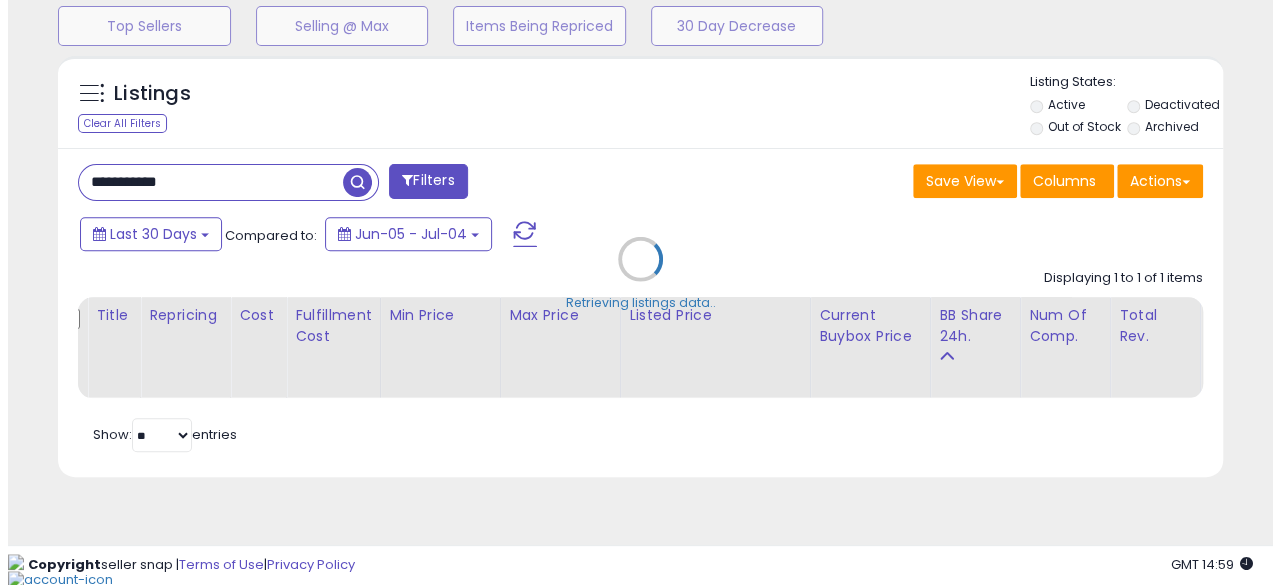scroll, scrollTop: 654, scrollLeft: 0, axis: vertical 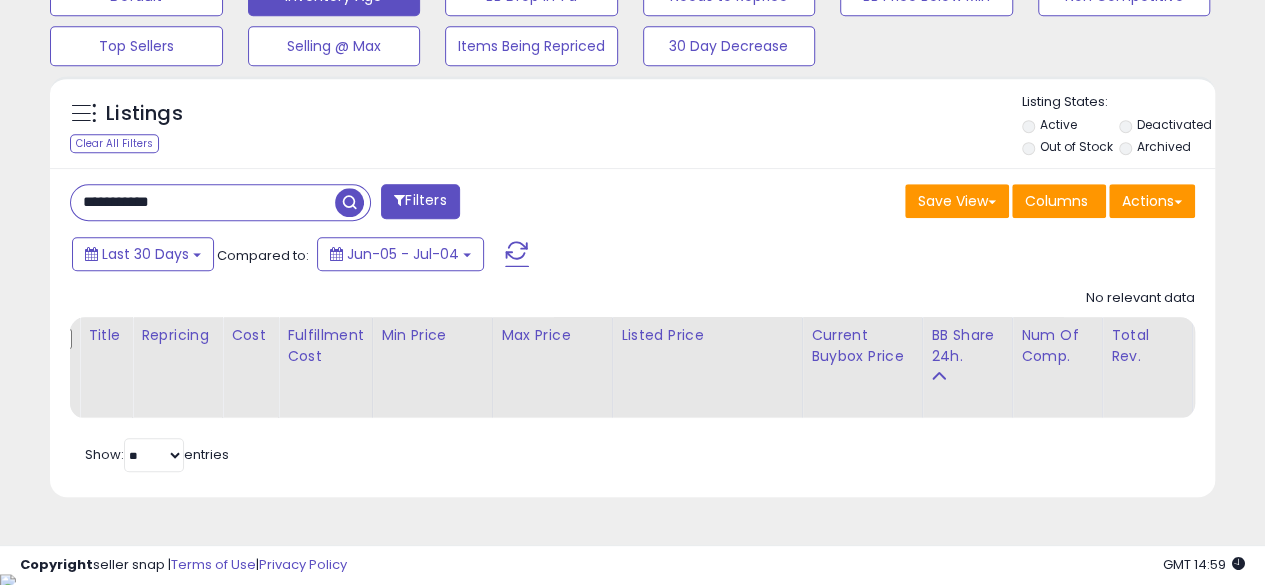 click at bounding box center [349, 202] 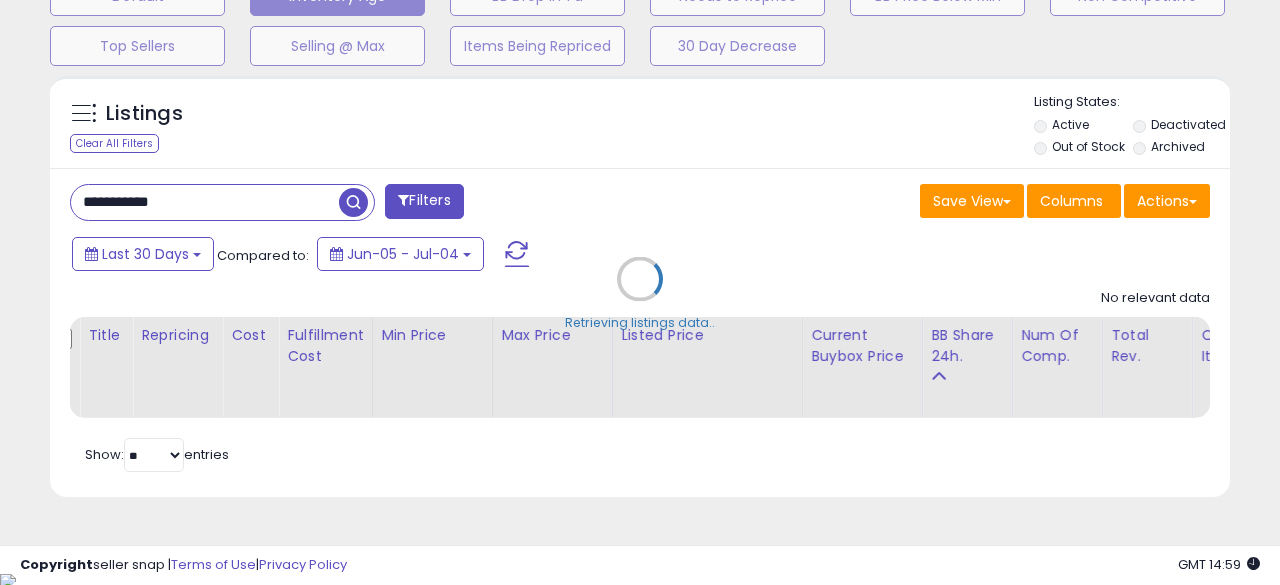 scroll, scrollTop: 999590, scrollLeft: 999317, axis: both 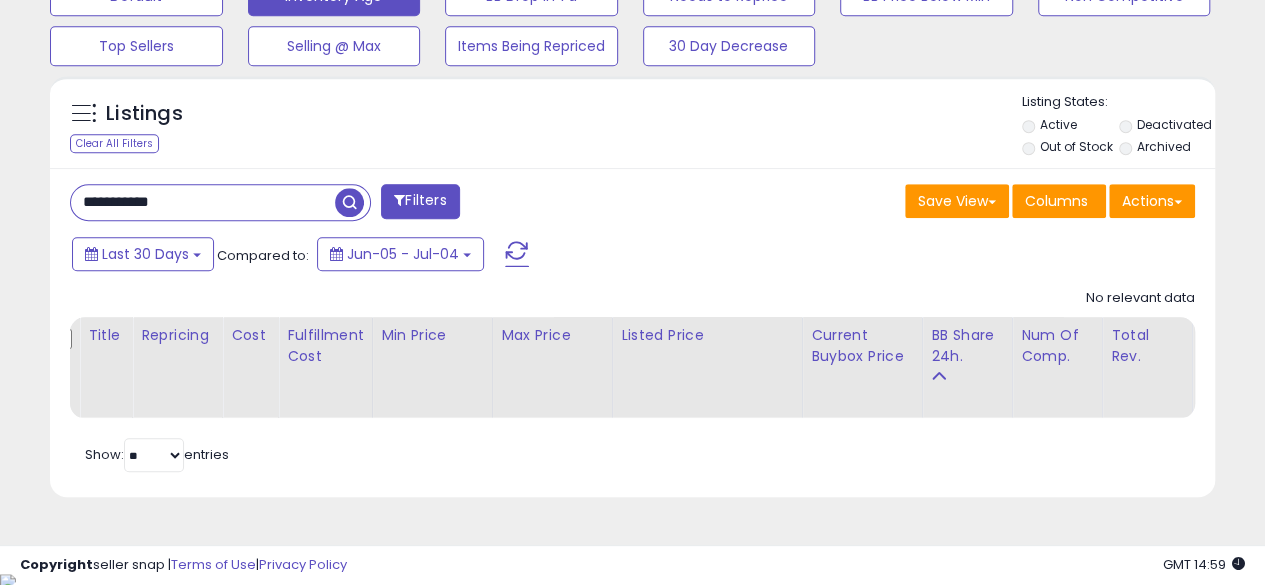 click on "**********" at bounding box center (203, 202) 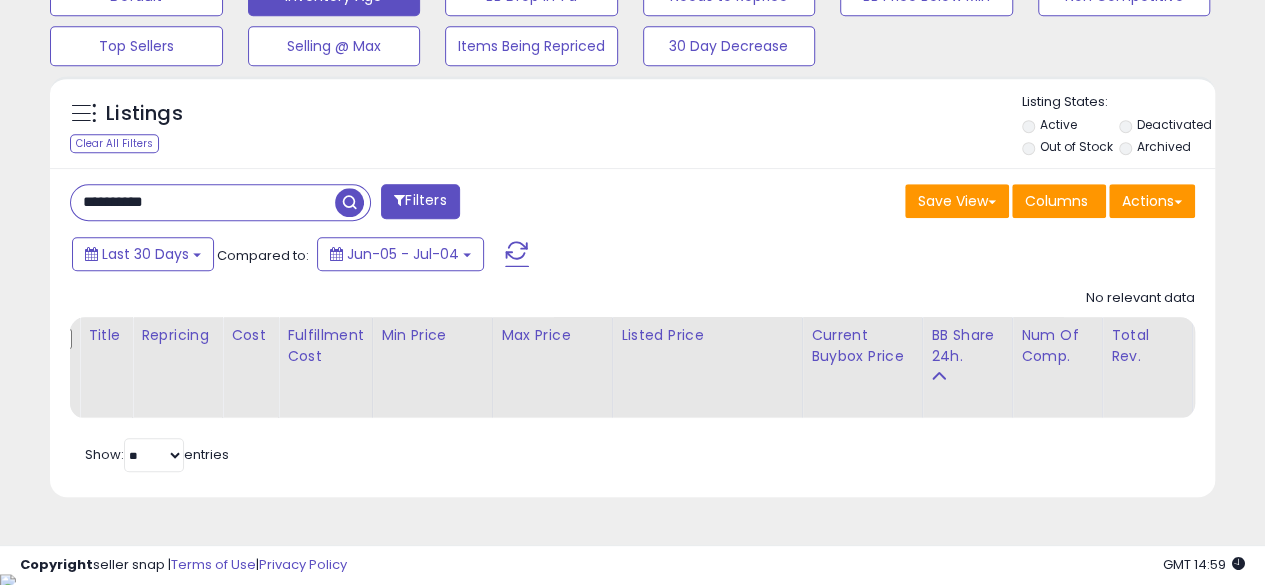 click at bounding box center [349, 202] 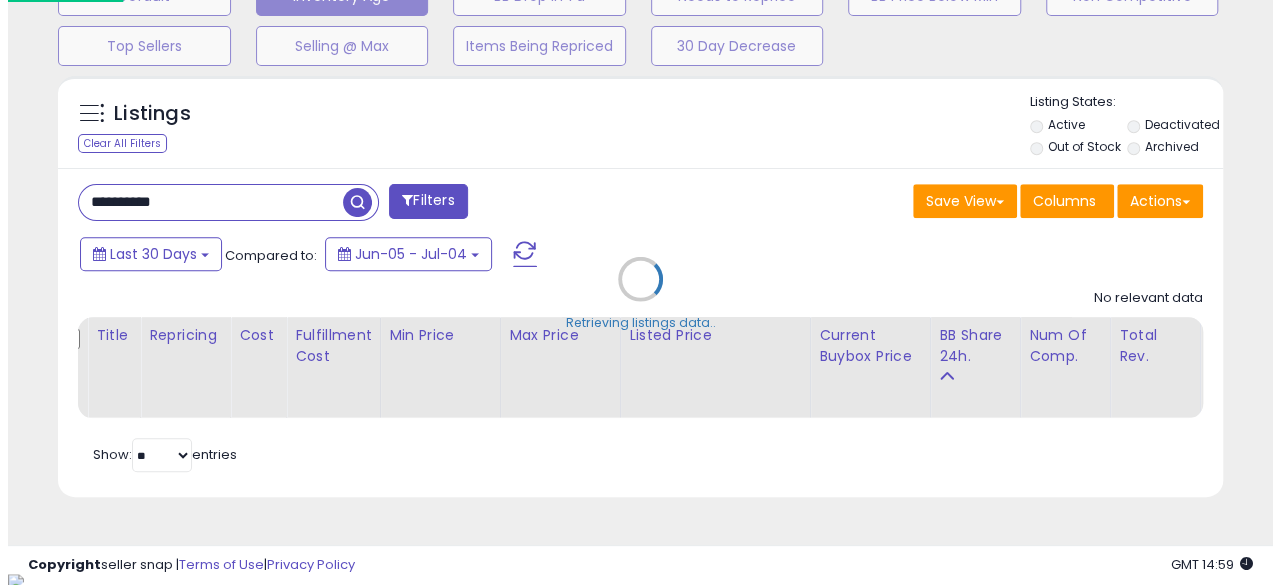 scroll, scrollTop: 999590, scrollLeft: 999317, axis: both 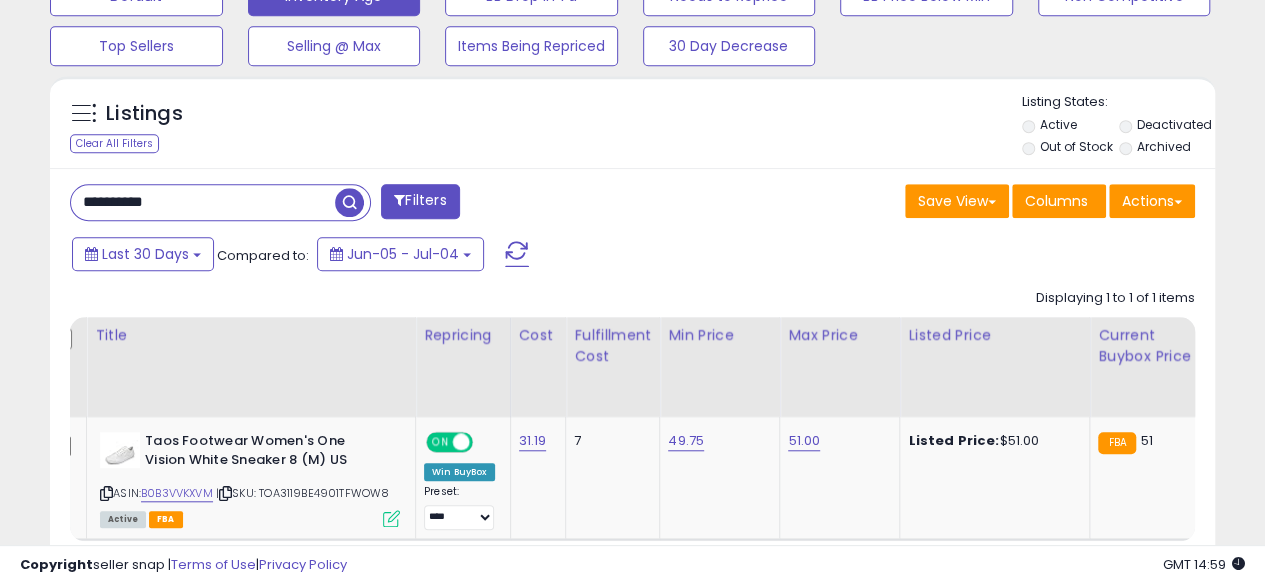 click on "**********" at bounding box center [203, 202] 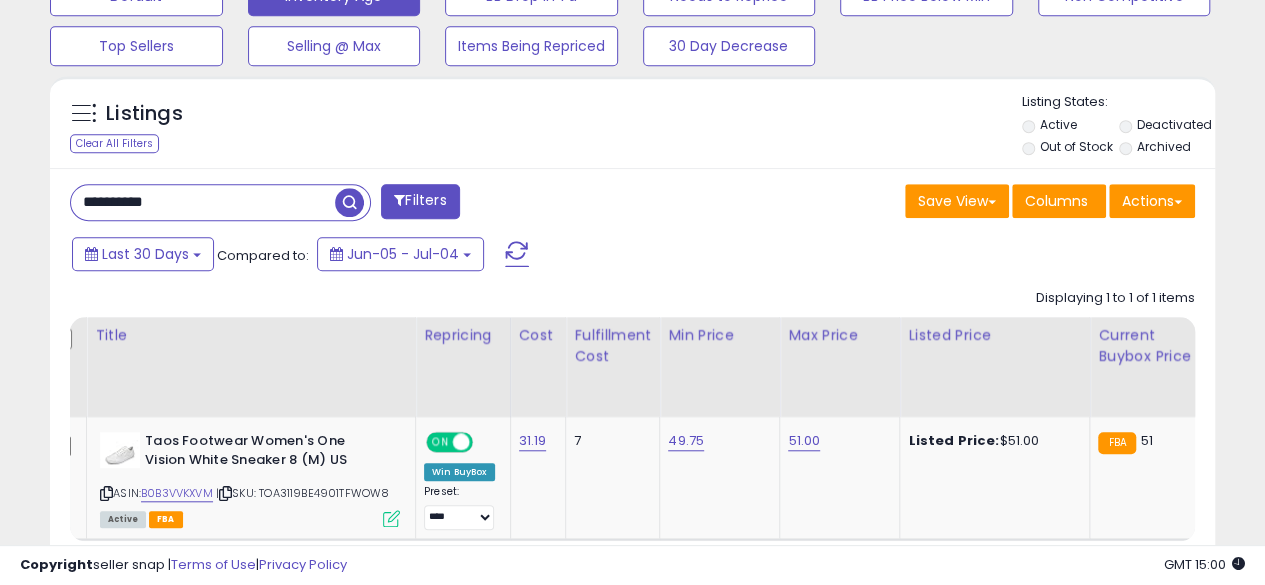 click at bounding box center (349, 202) 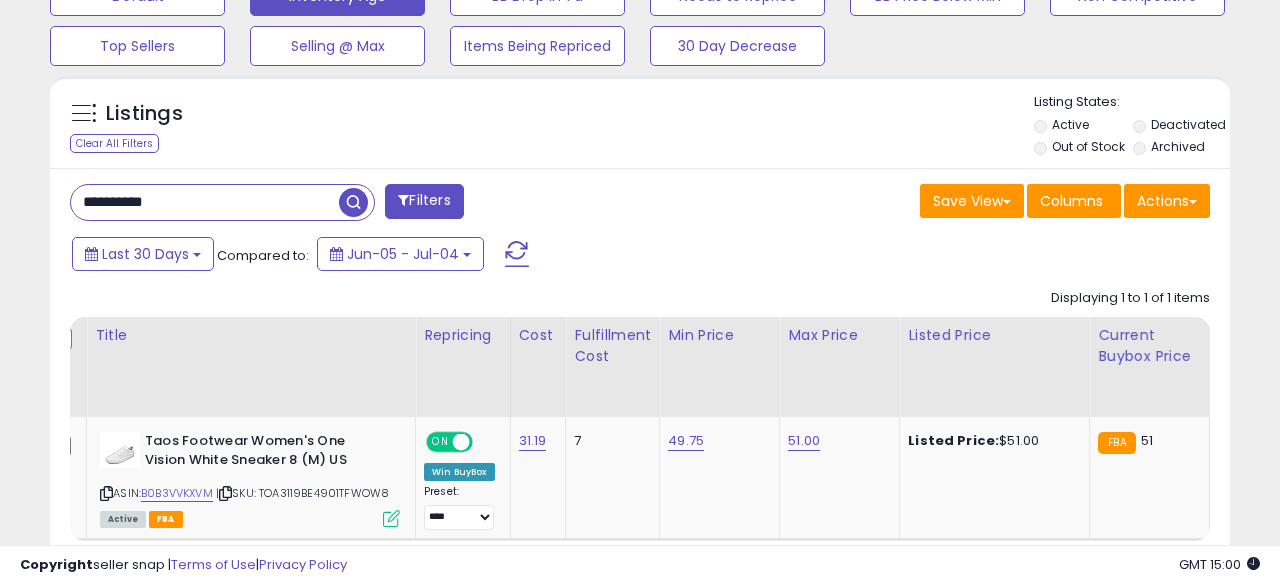 scroll, scrollTop: 999590, scrollLeft: 999317, axis: both 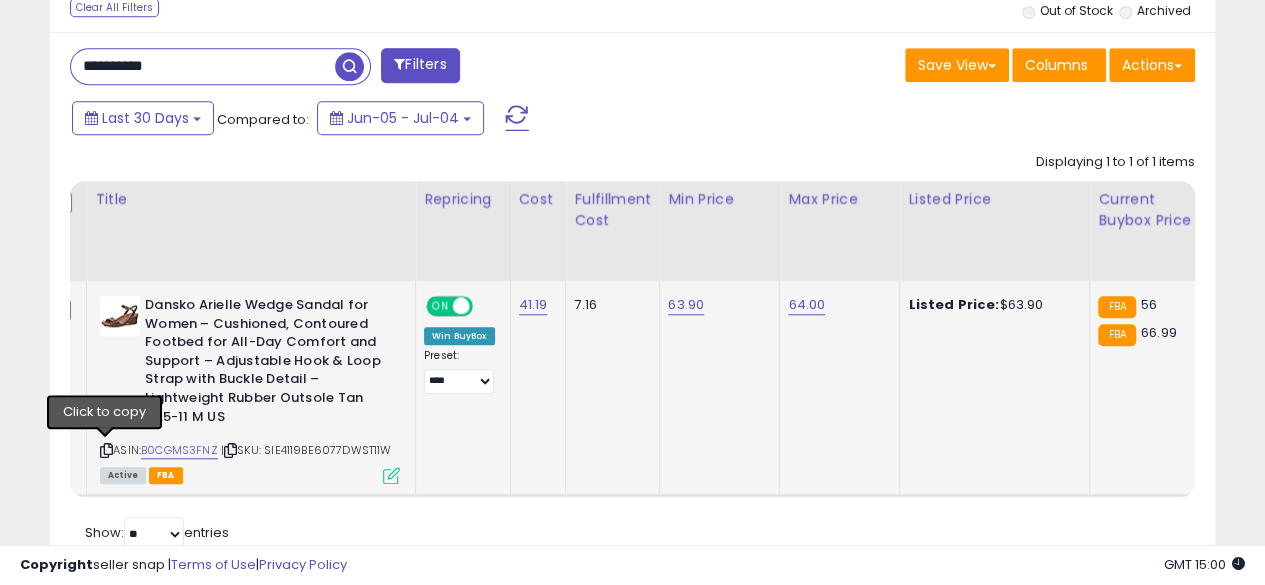 click at bounding box center (106, 450) 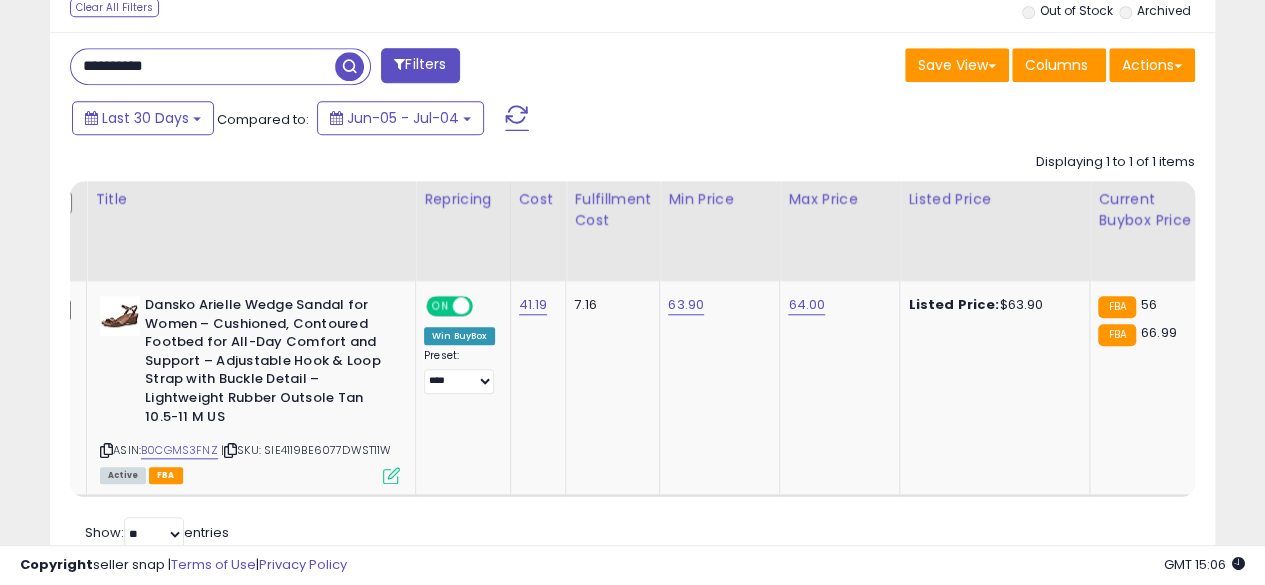 click on "**********" at bounding box center [203, 66] 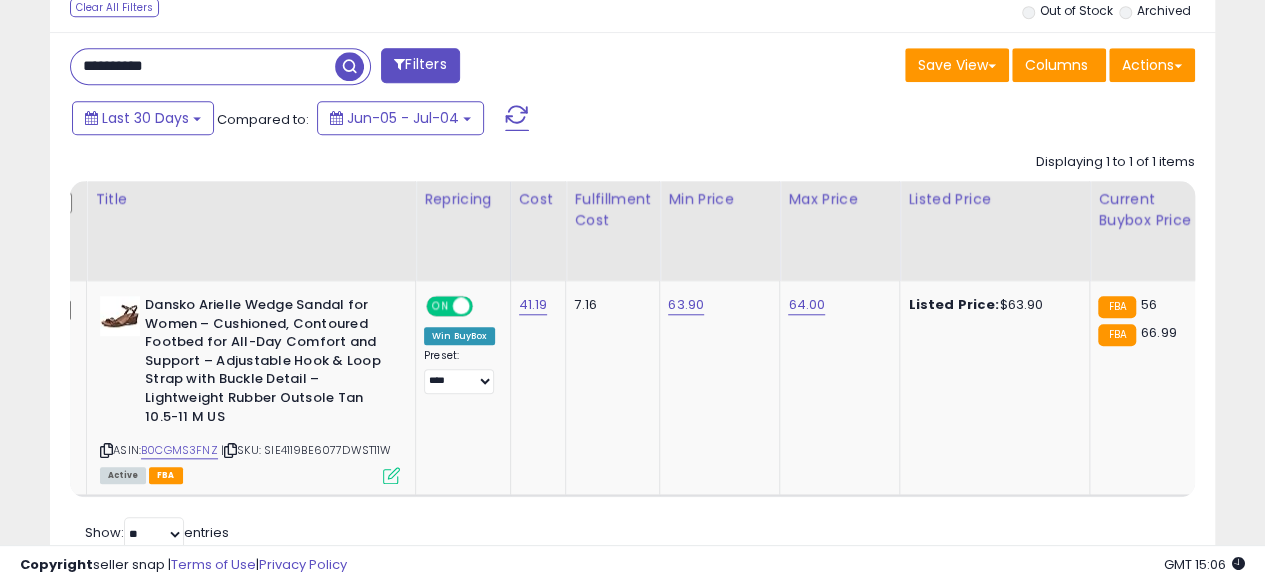 click at bounding box center [349, 66] 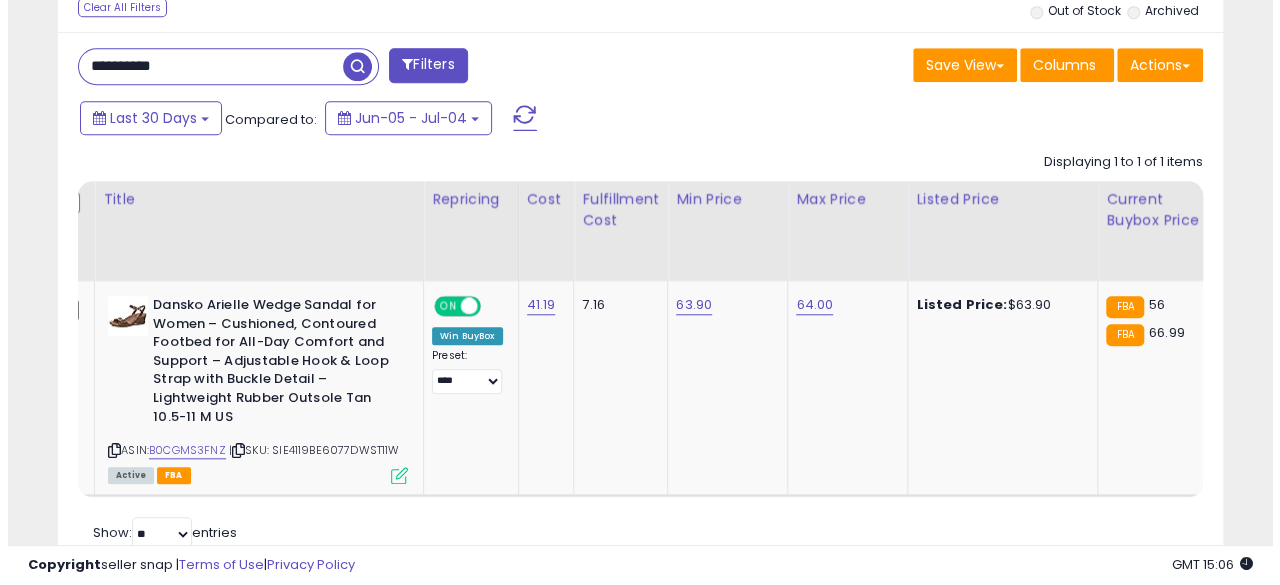 scroll, scrollTop: 654, scrollLeft: 0, axis: vertical 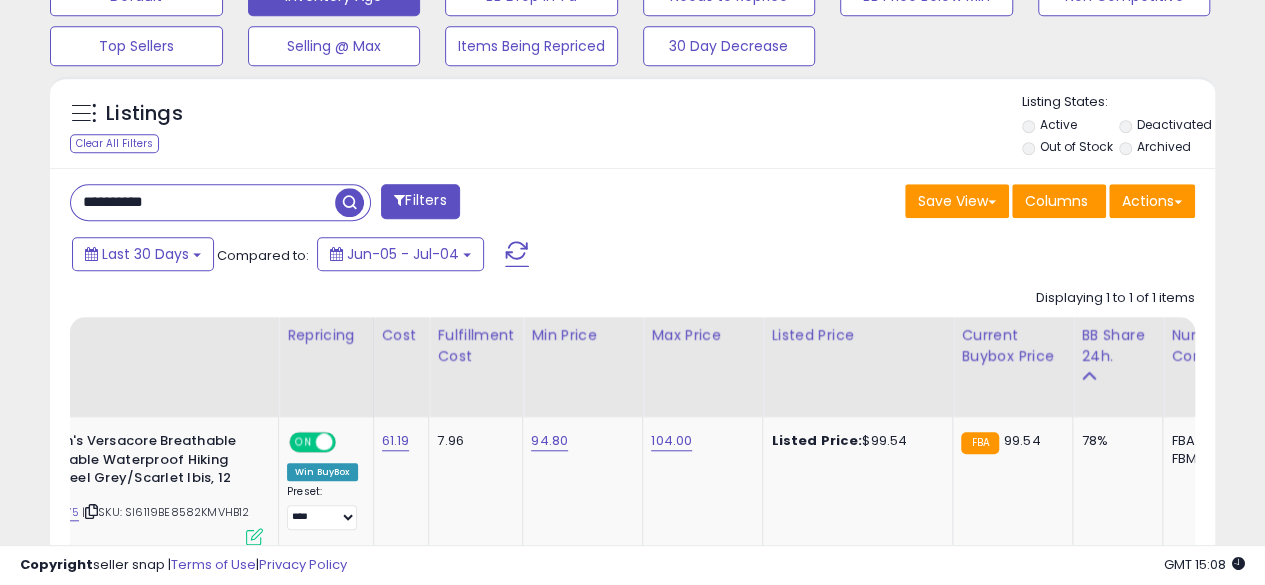 click on "**********" at bounding box center (203, 202) 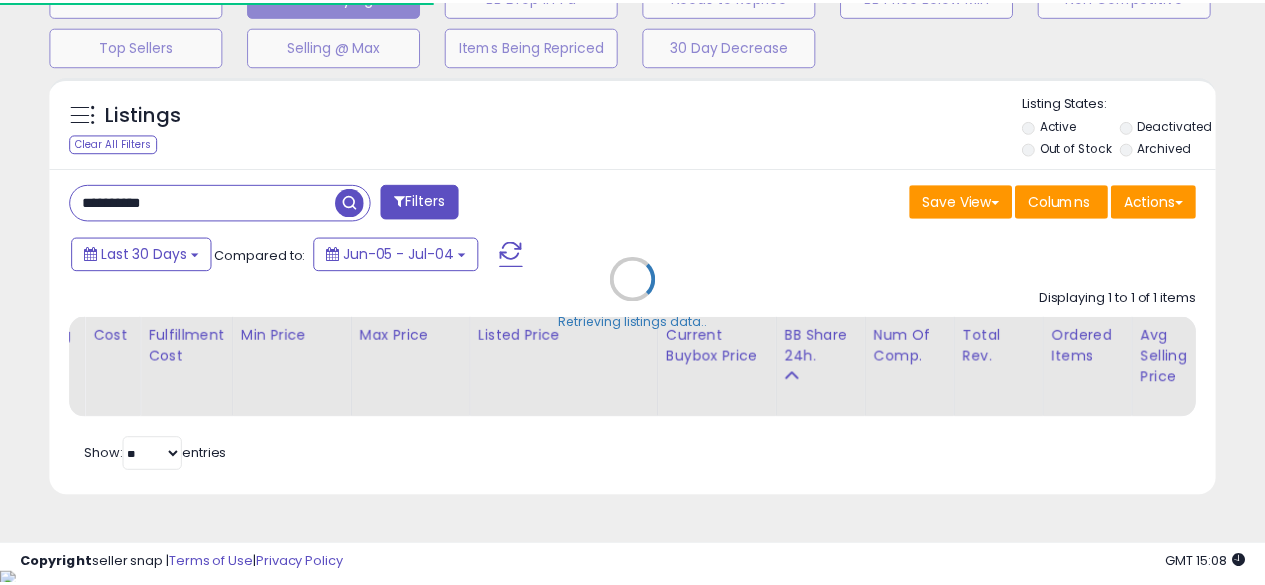 scroll, scrollTop: 410, scrollLeft: 674, axis: both 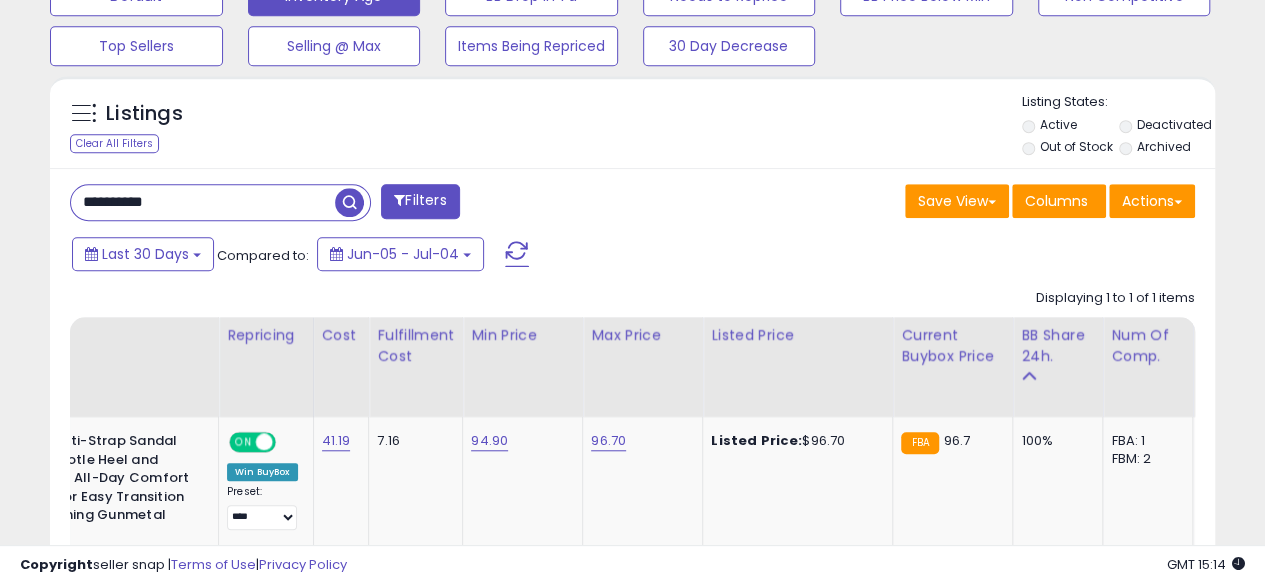 click on "**********" at bounding box center (203, 202) 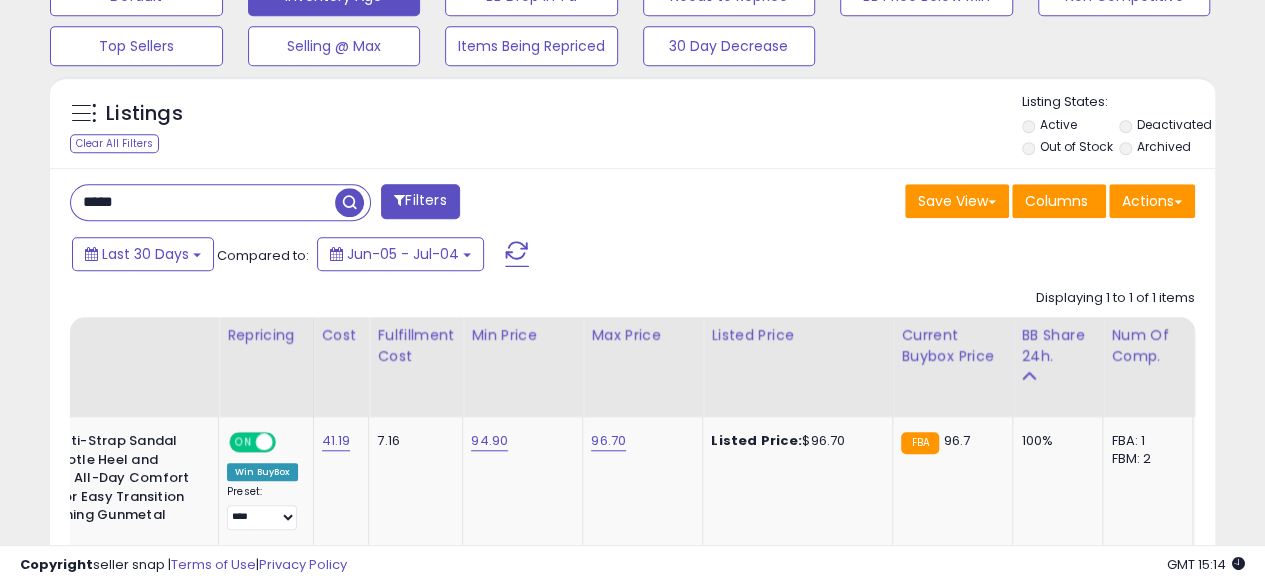 type on "**********" 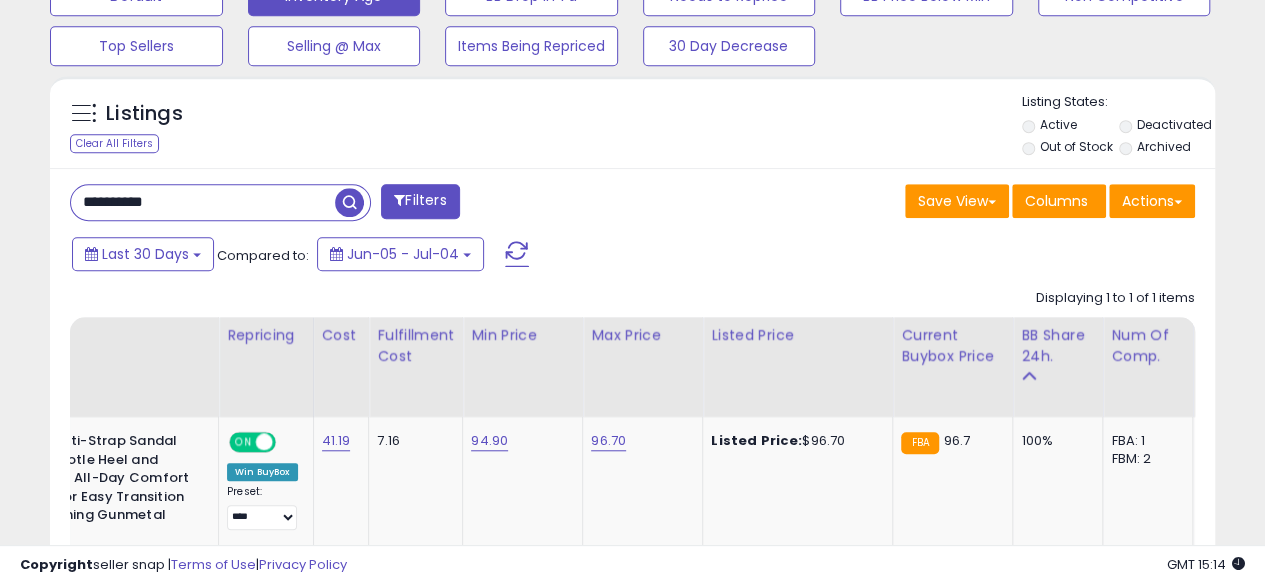 click at bounding box center (349, 202) 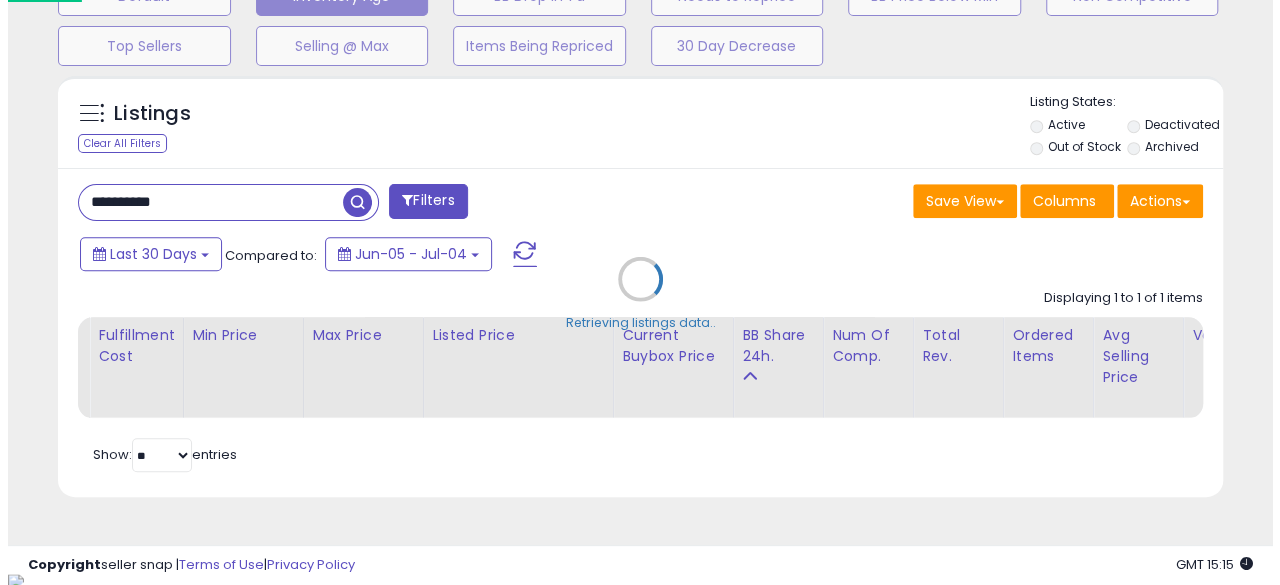 scroll, scrollTop: 999590, scrollLeft: 999317, axis: both 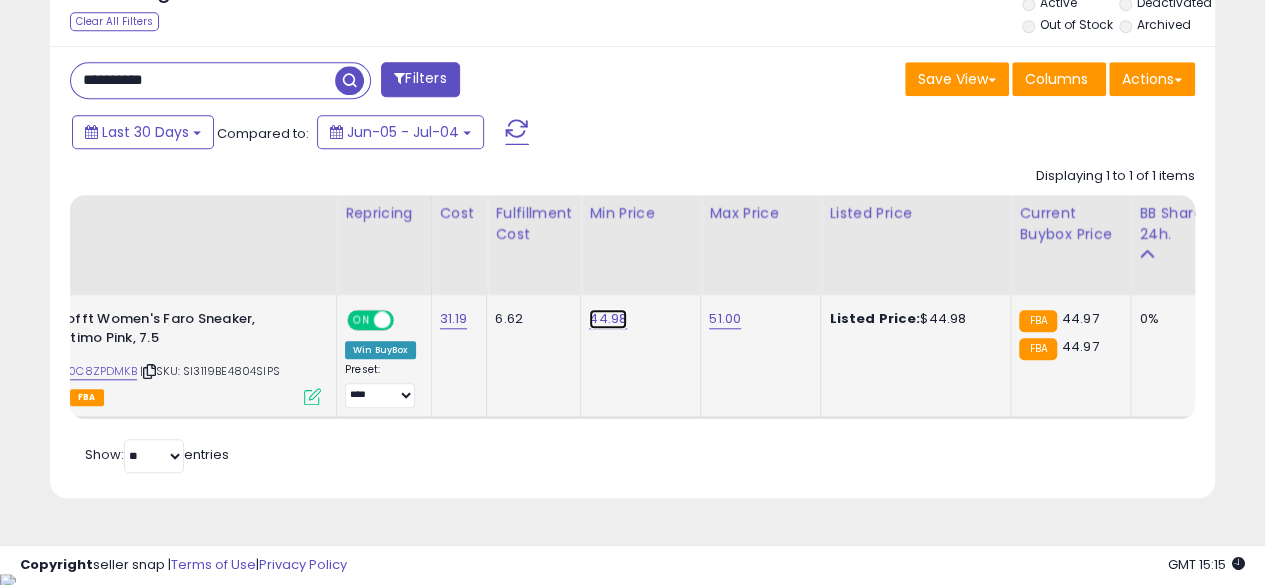 click on "44.98" at bounding box center [608, 319] 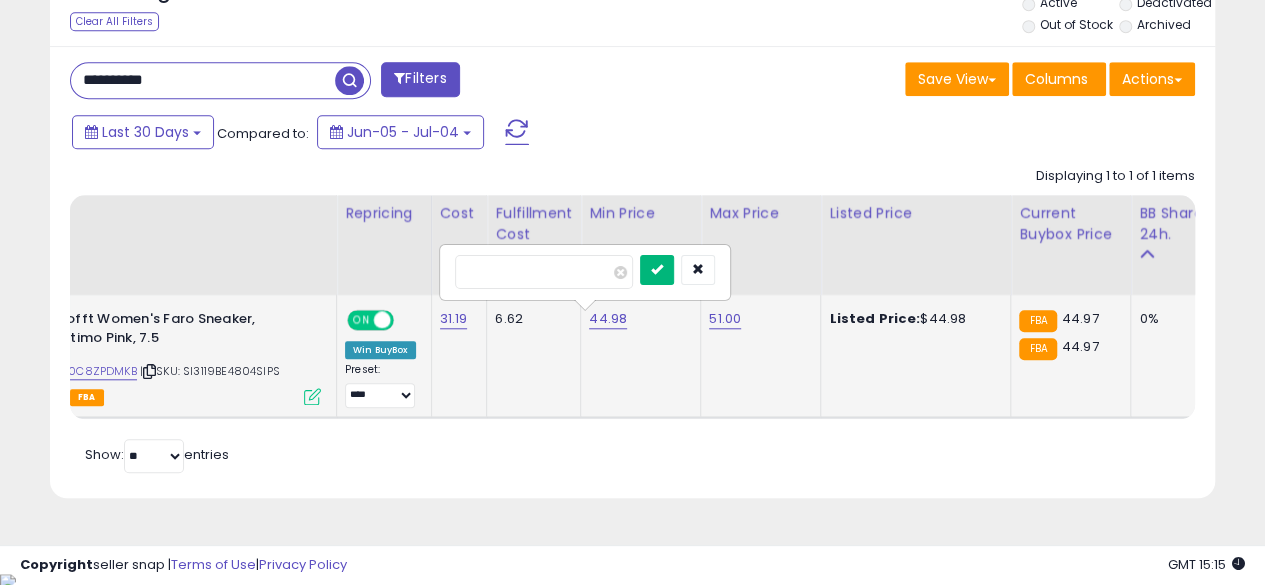 type on "*****" 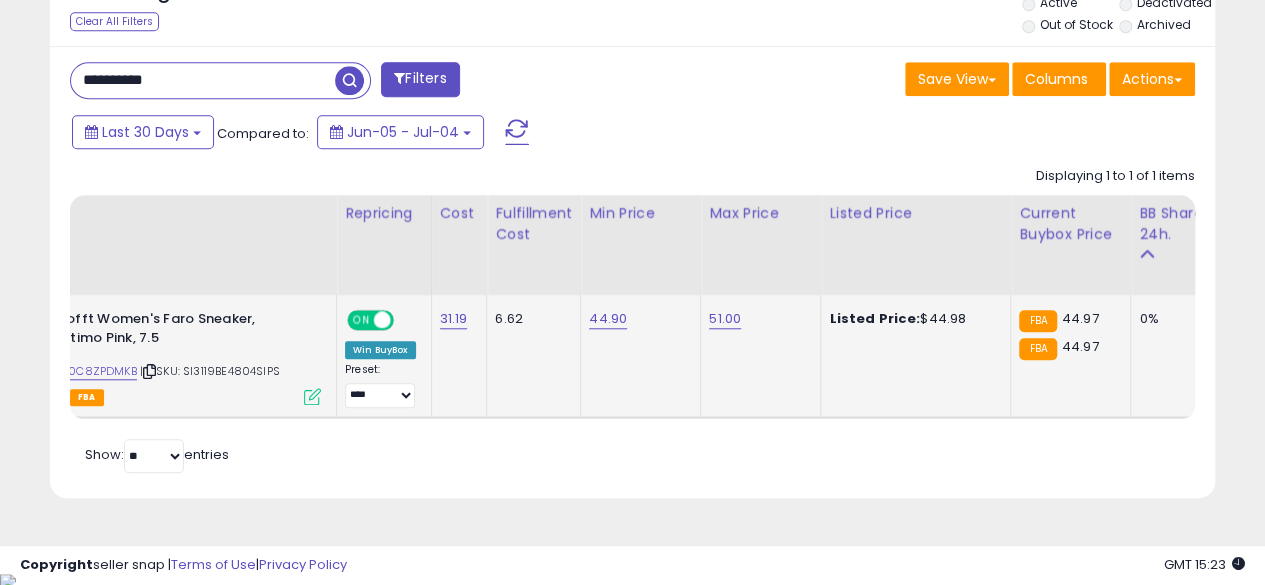 click on "**********" at bounding box center [203, 80] 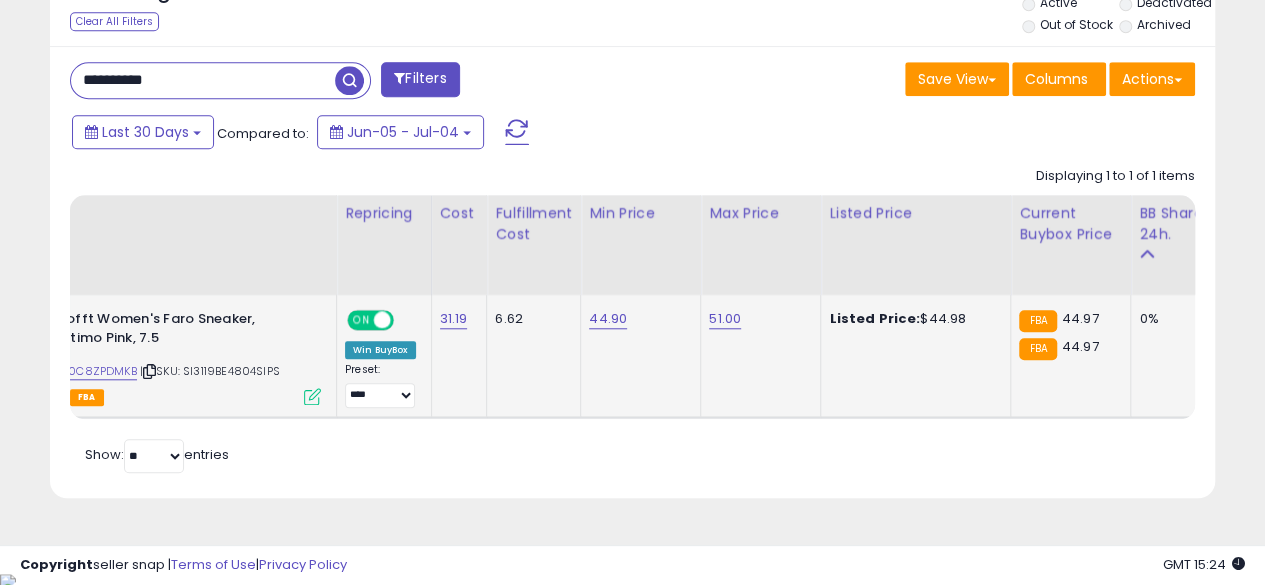 click at bounding box center (349, 80) 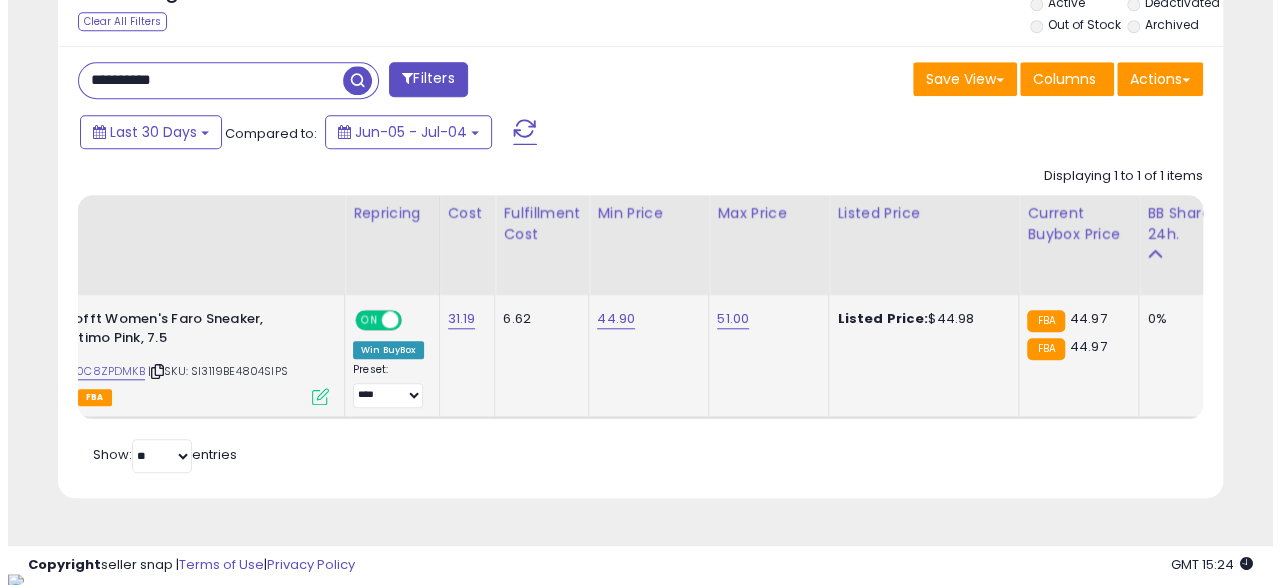 scroll, scrollTop: 654, scrollLeft: 0, axis: vertical 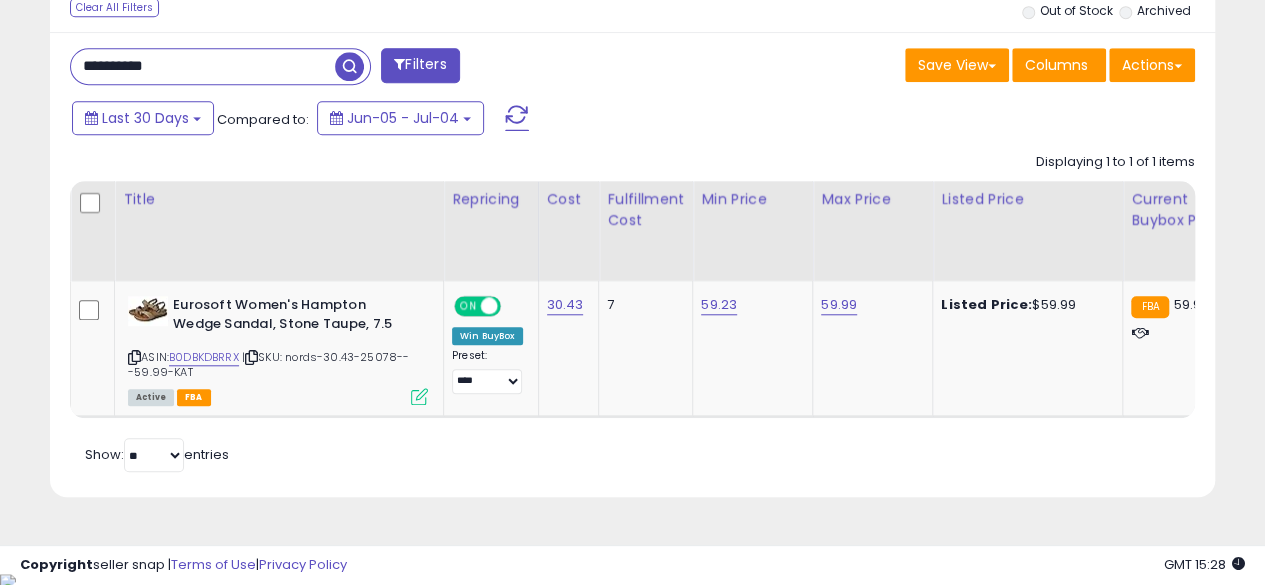click on "**********" at bounding box center [203, 66] 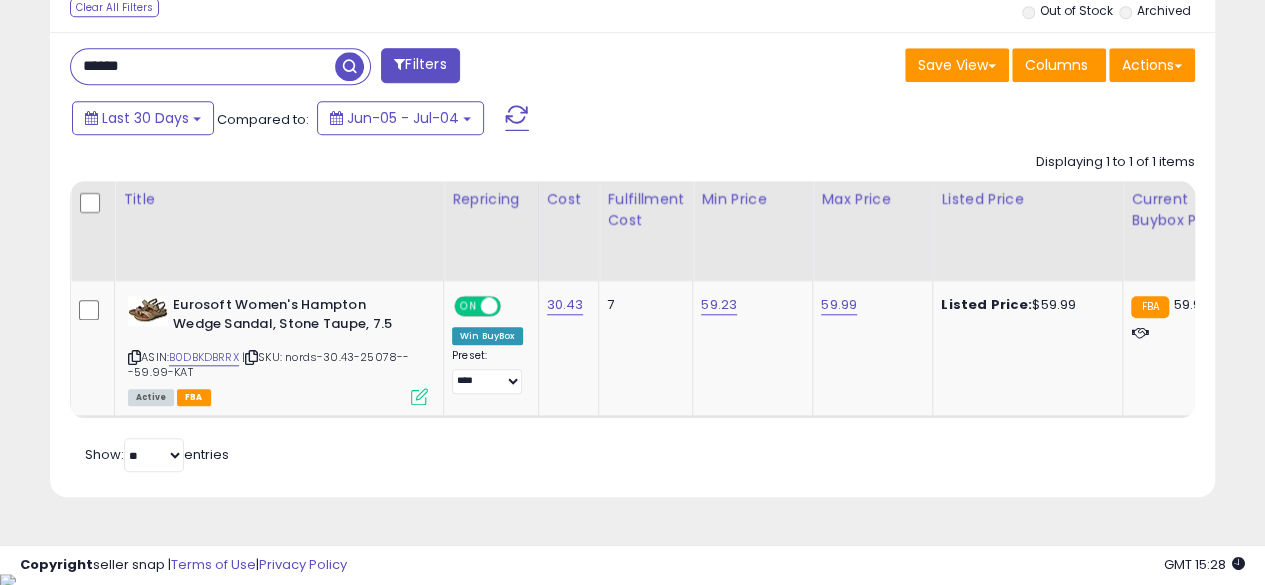 type on "**********" 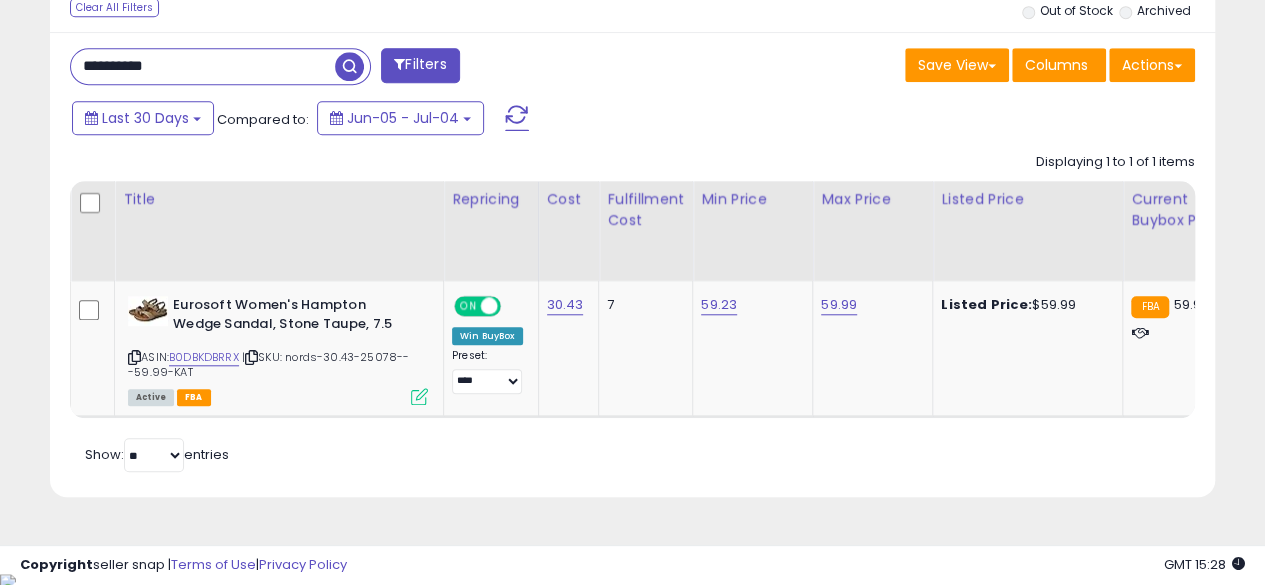 click at bounding box center (349, 66) 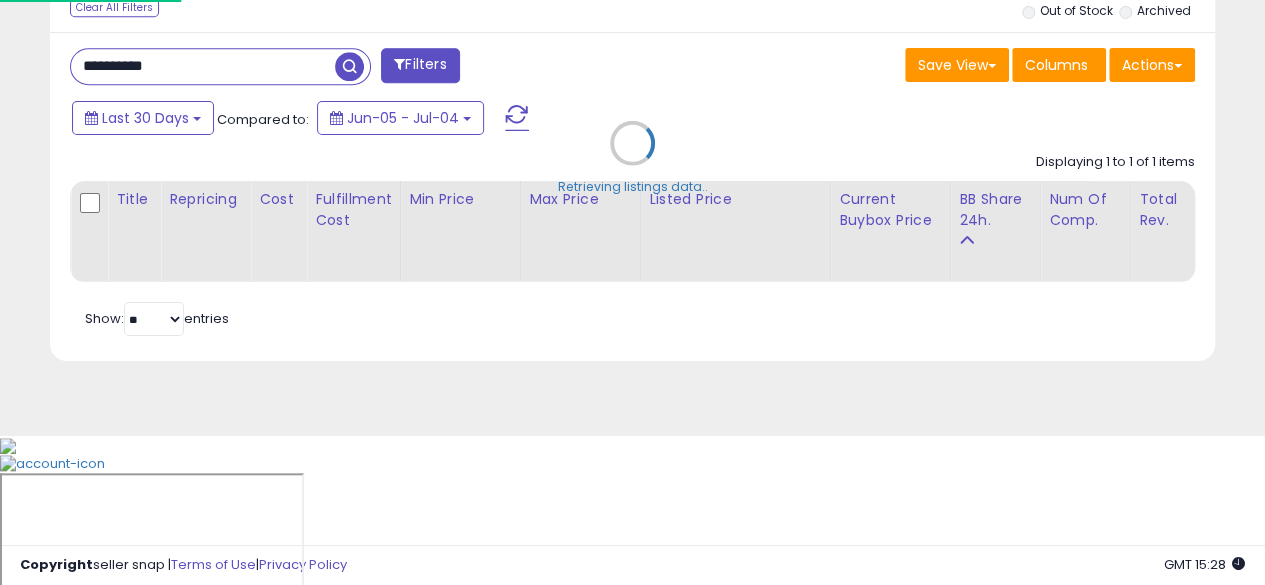 scroll, scrollTop: 999590, scrollLeft: 999317, axis: both 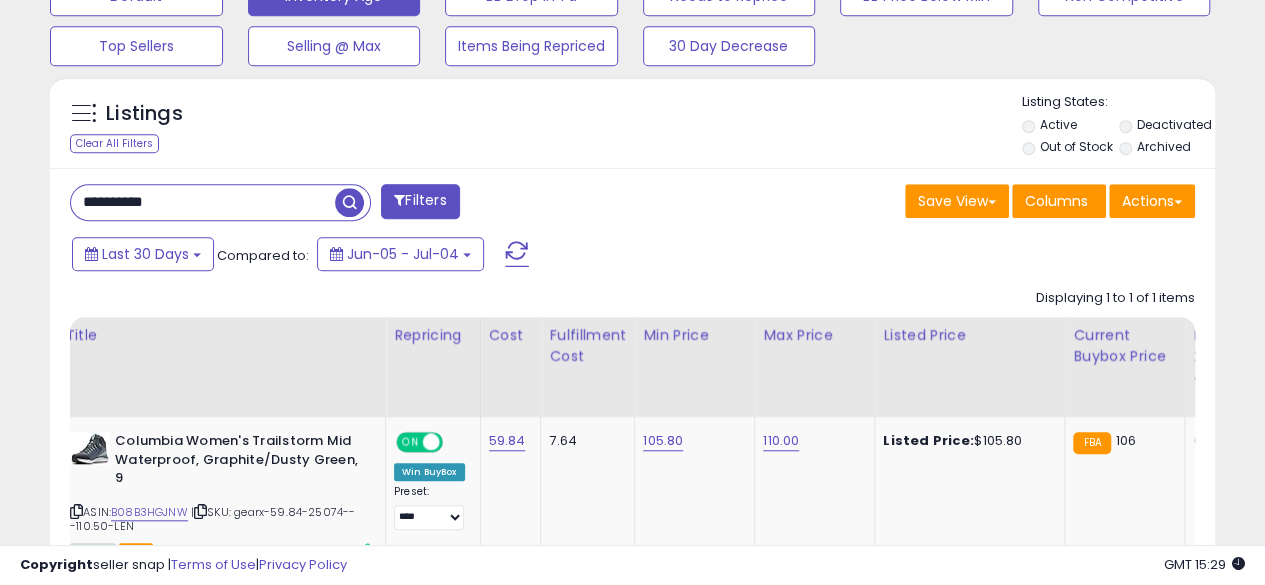 click on "**********" at bounding box center [203, 202] 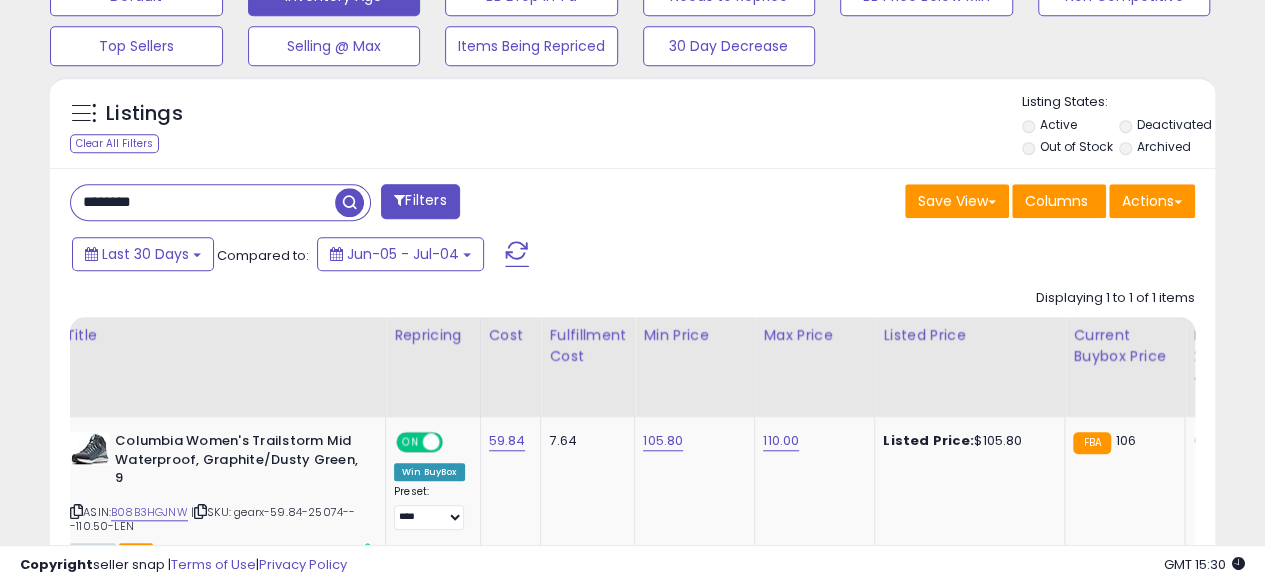 type on "**********" 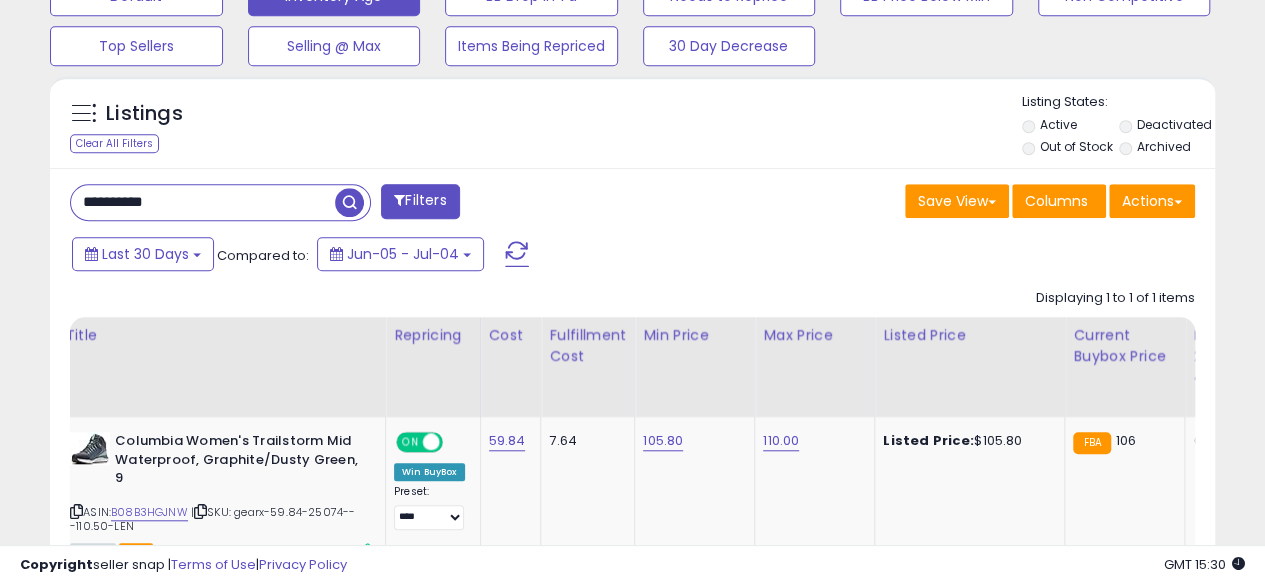 click at bounding box center (349, 202) 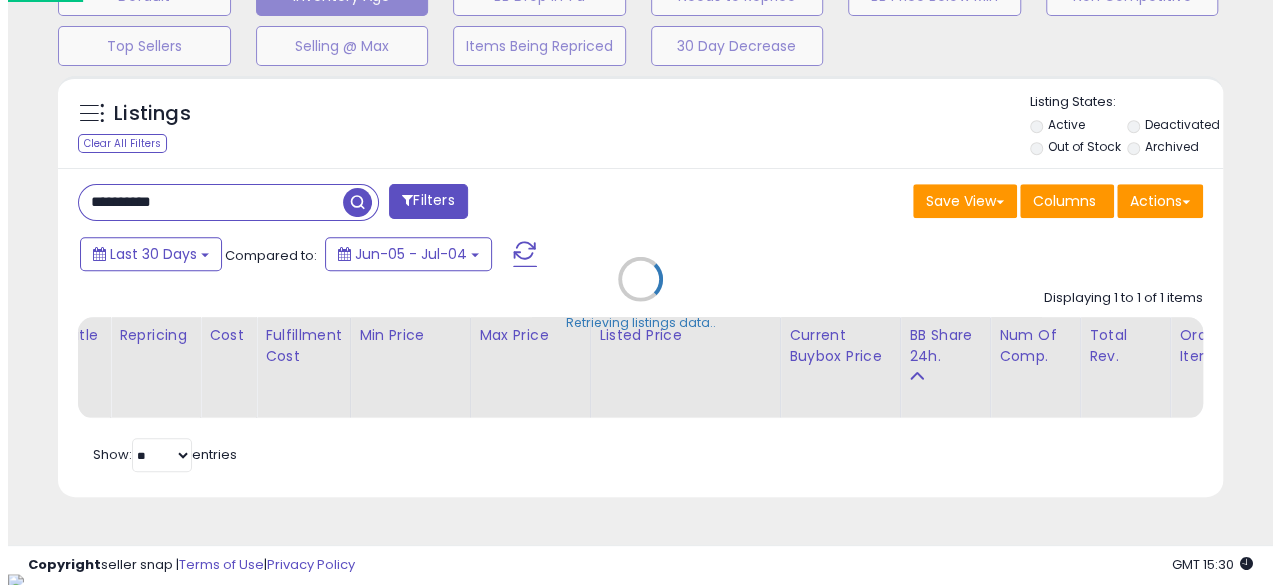 scroll, scrollTop: 999590, scrollLeft: 999317, axis: both 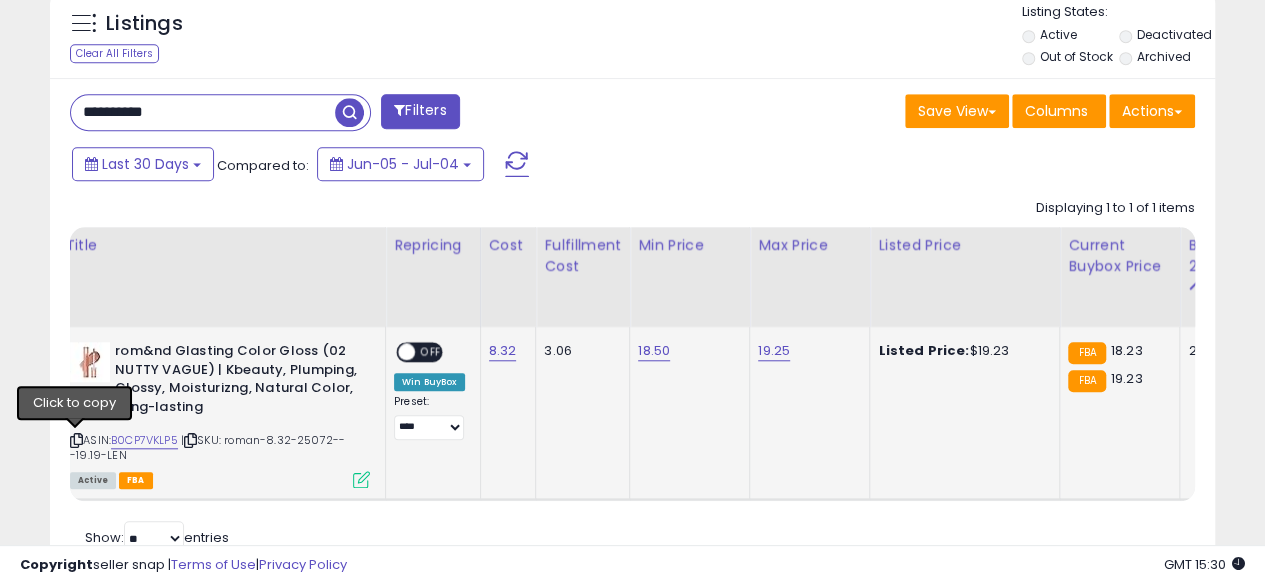 click at bounding box center [76, 440] 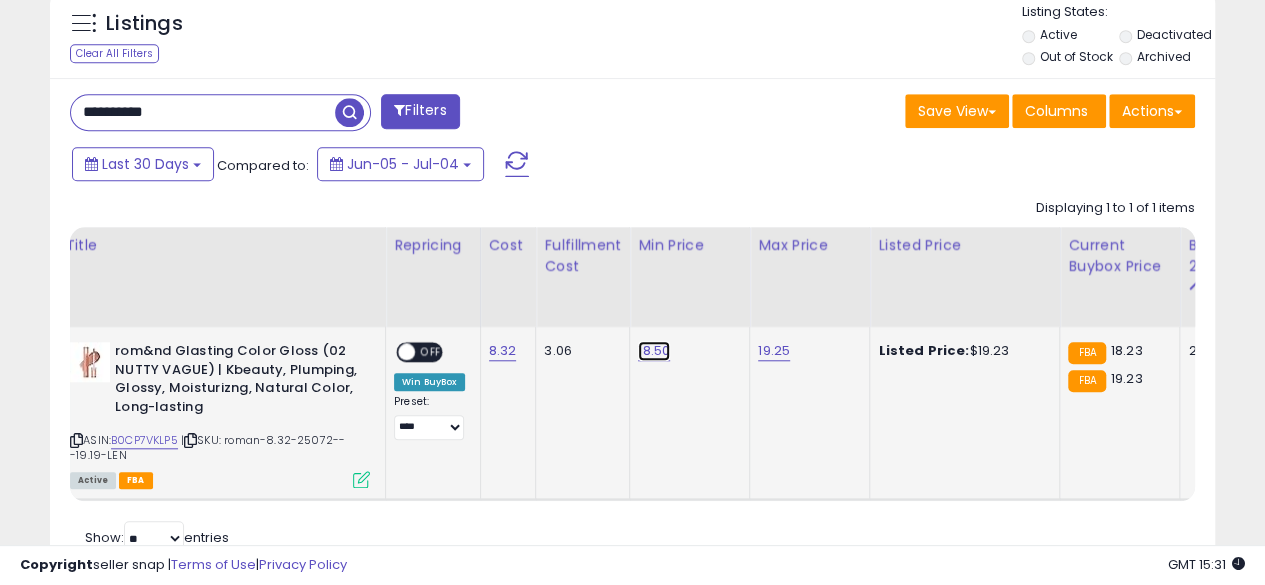 click on "18.50" at bounding box center (654, 351) 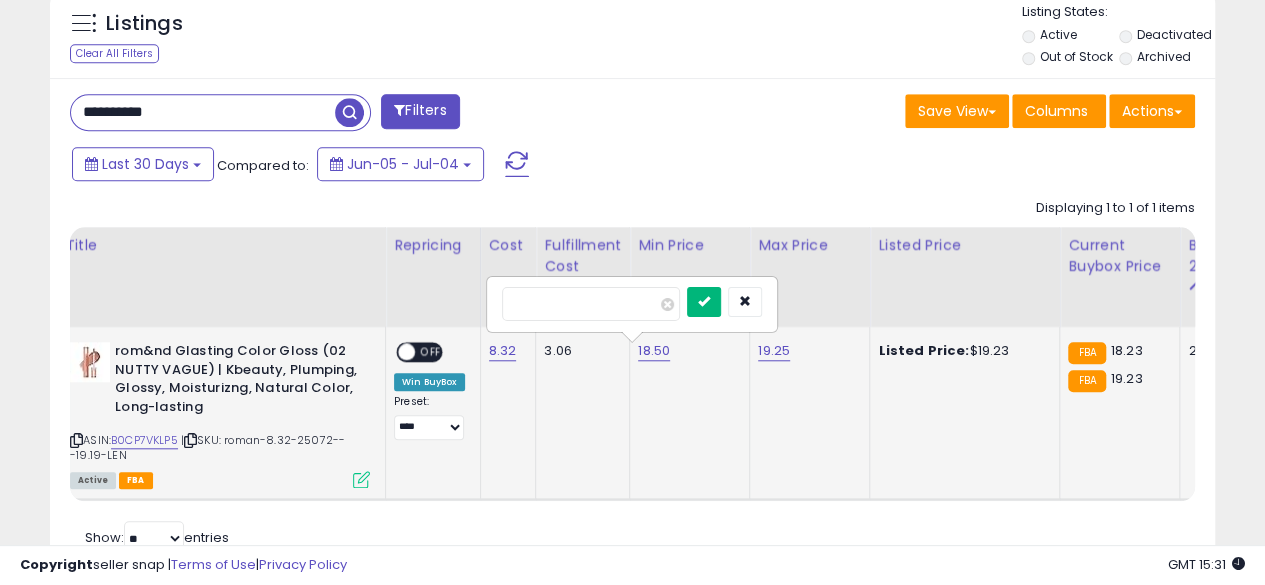 type on "*****" 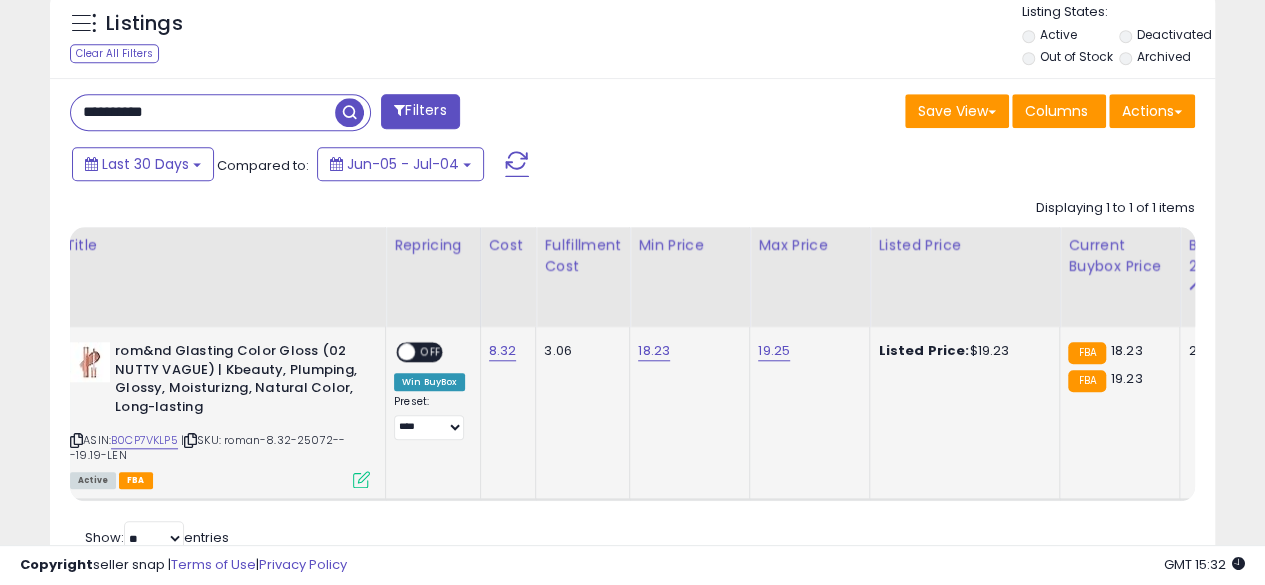 click at bounding box center (361, 479) 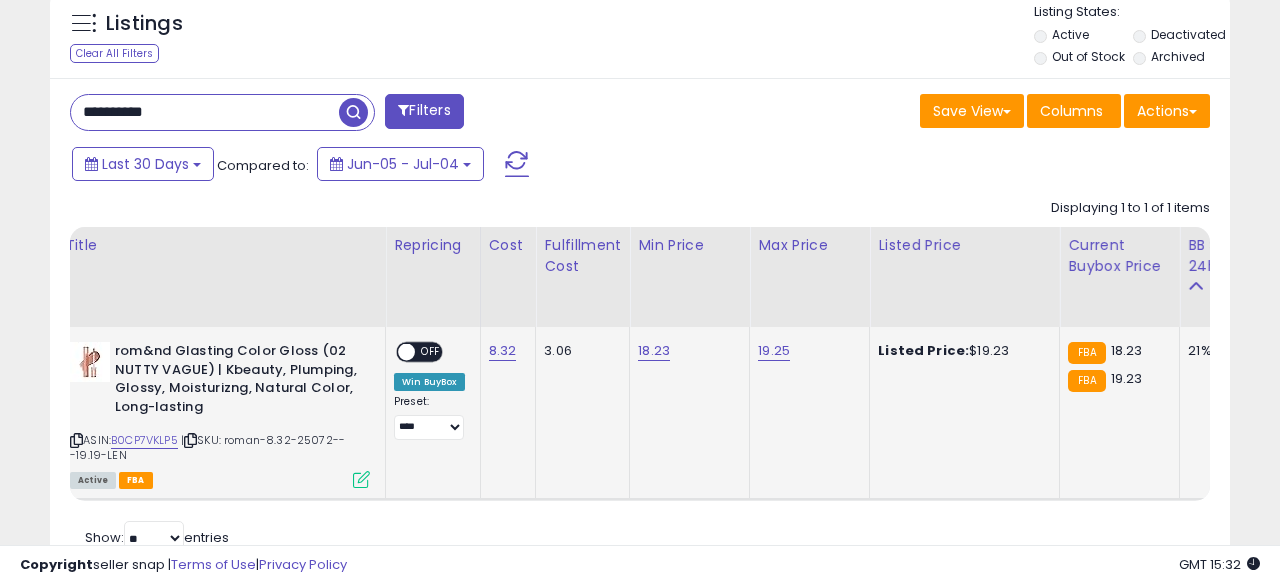 scroll, scrollTop: 999590, scrollLeft: 999317, axis: both 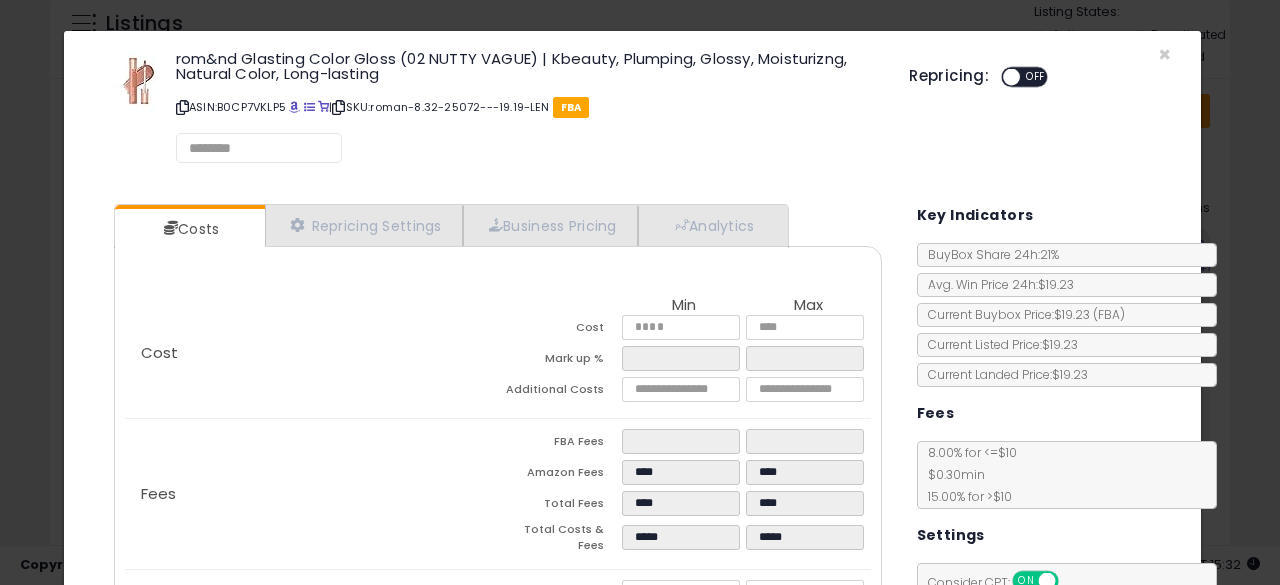 select on "******" 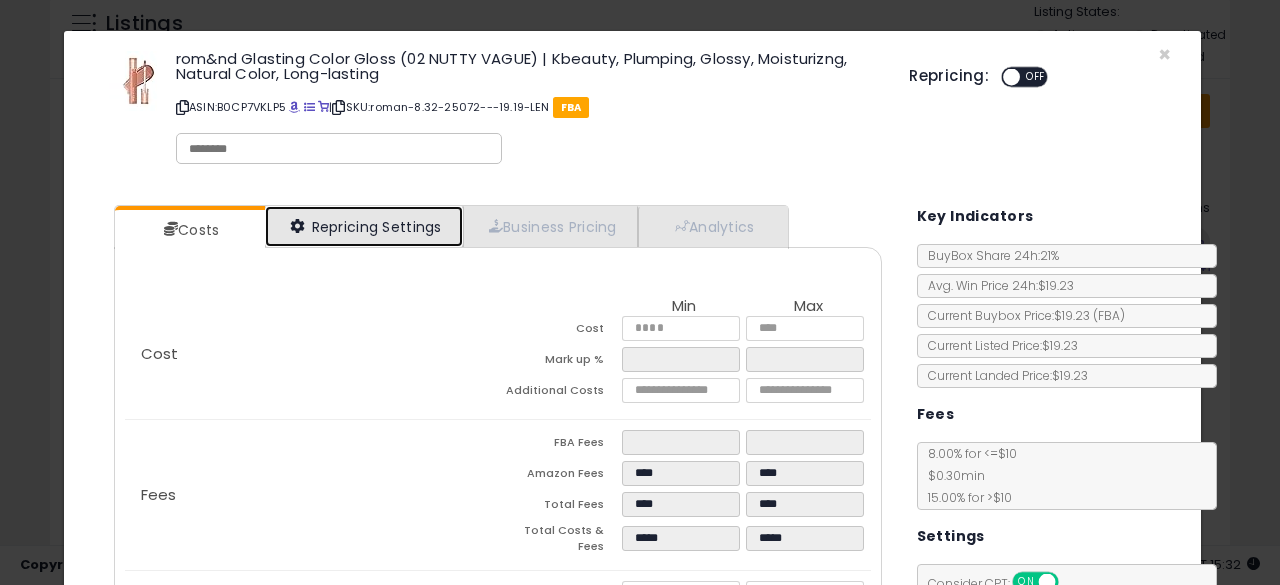 click on "Repricing Settings" at bounding box center [364, 226] 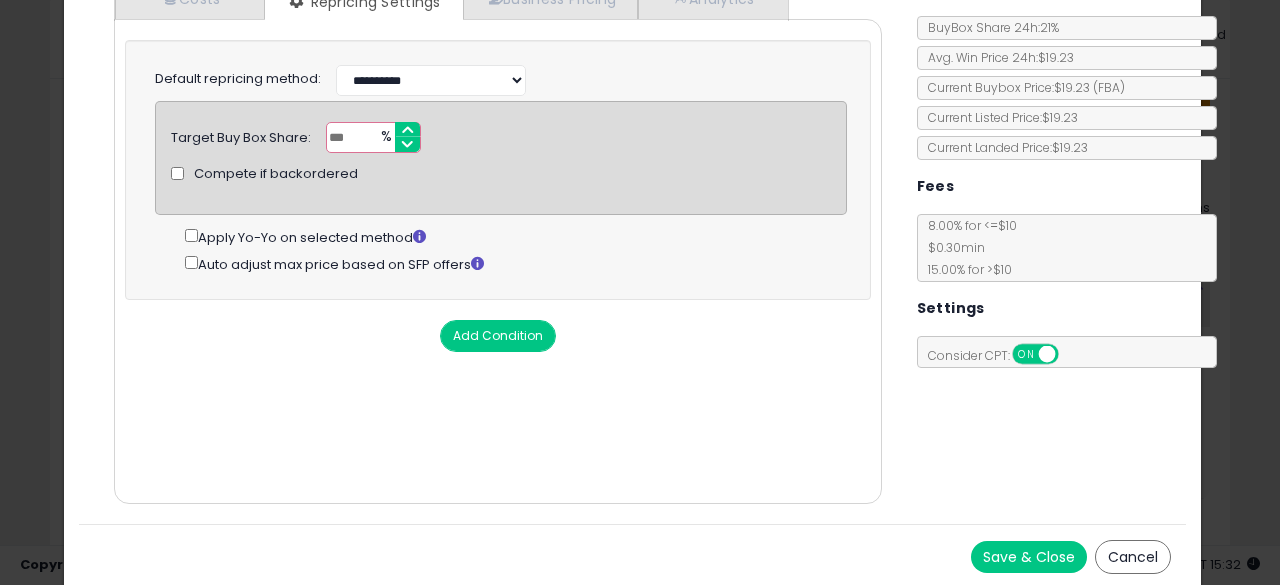 scroll, scrollTop: 230, scrollLeft: 0, axis: vertical 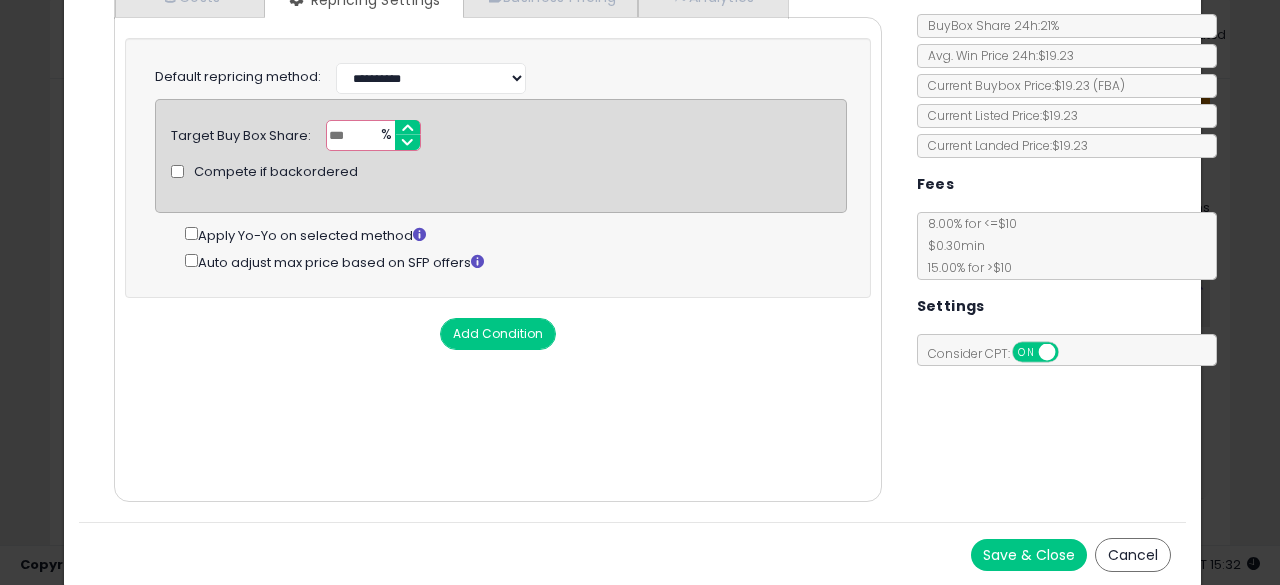 click on "Save & Close" at bounding box center [1029, 555] 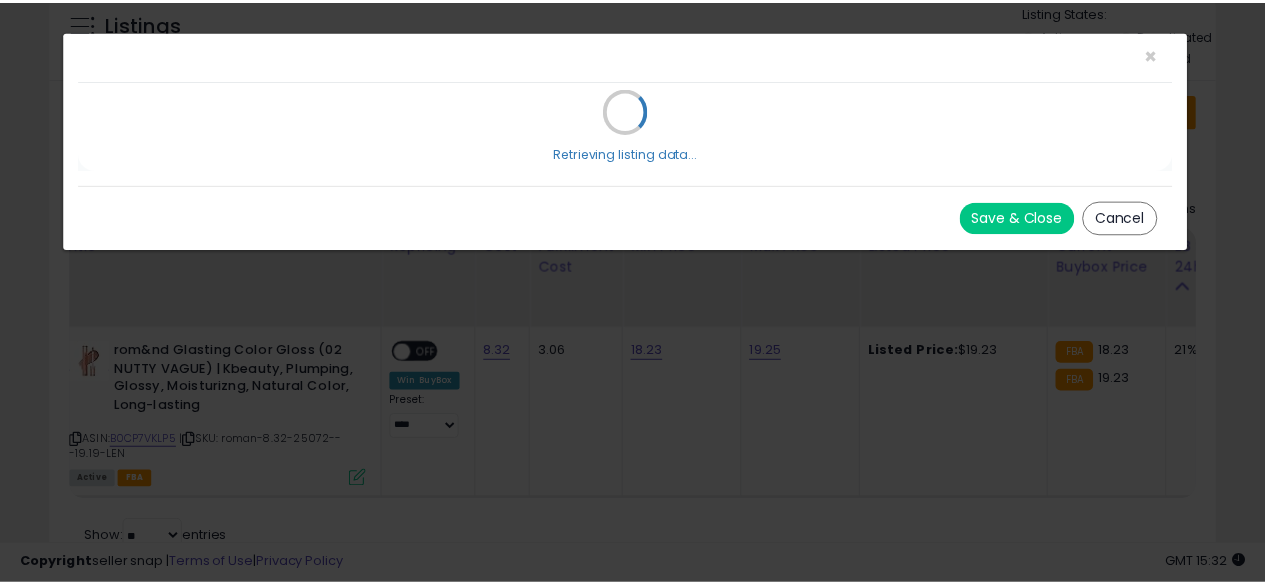scroll, scrollTop: 0, scrollLeft: 0, axis: both 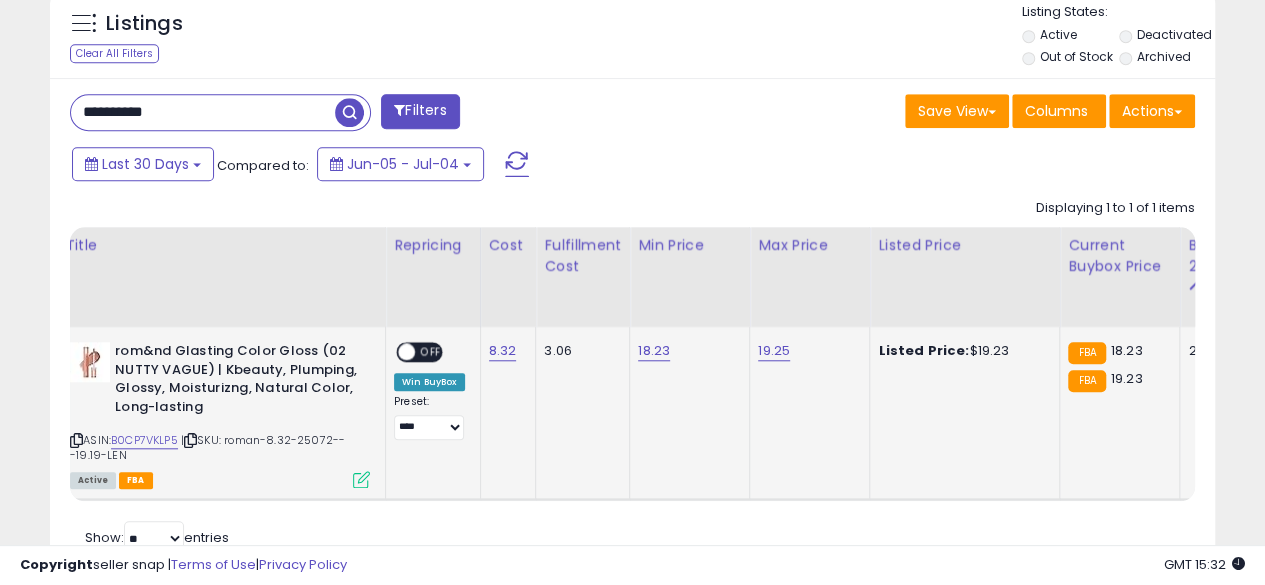 click on "OFF" at bounding box center (431, 352) 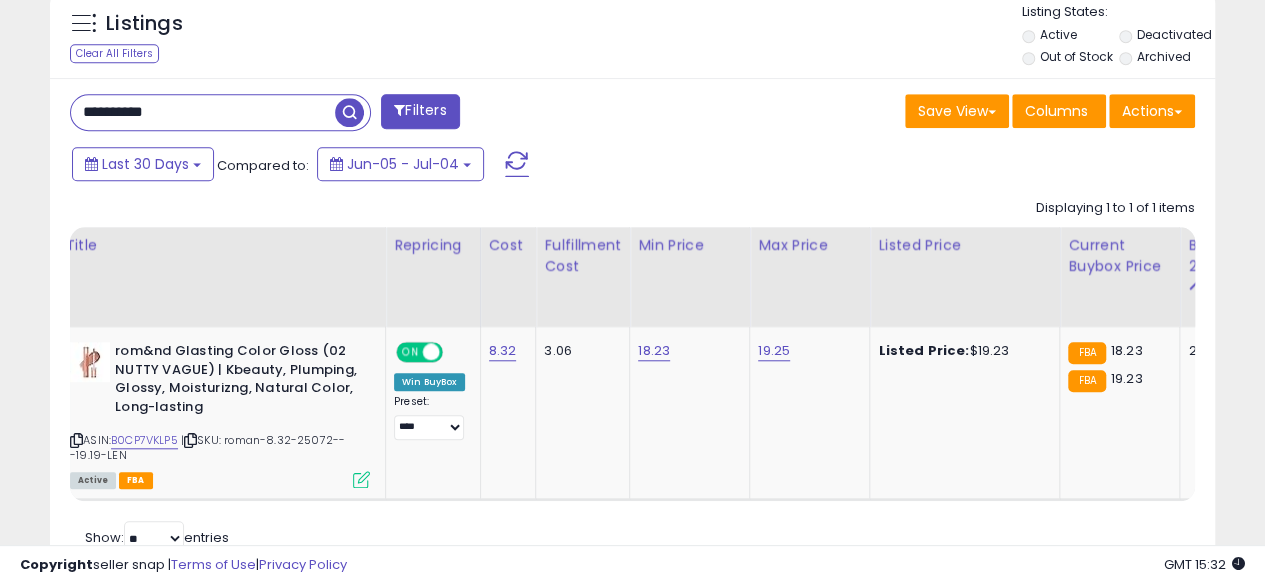 click on "**********" at bounding box center [203, 112] 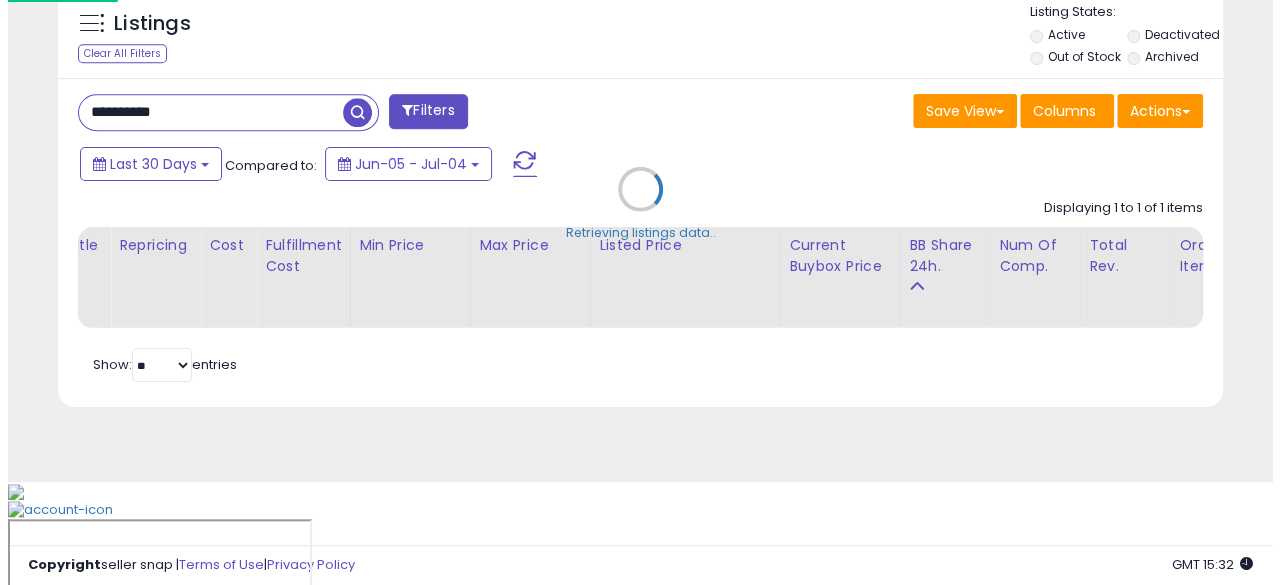 scroll, scrollTop: 654, scrollLeft: 0, axis: vertical 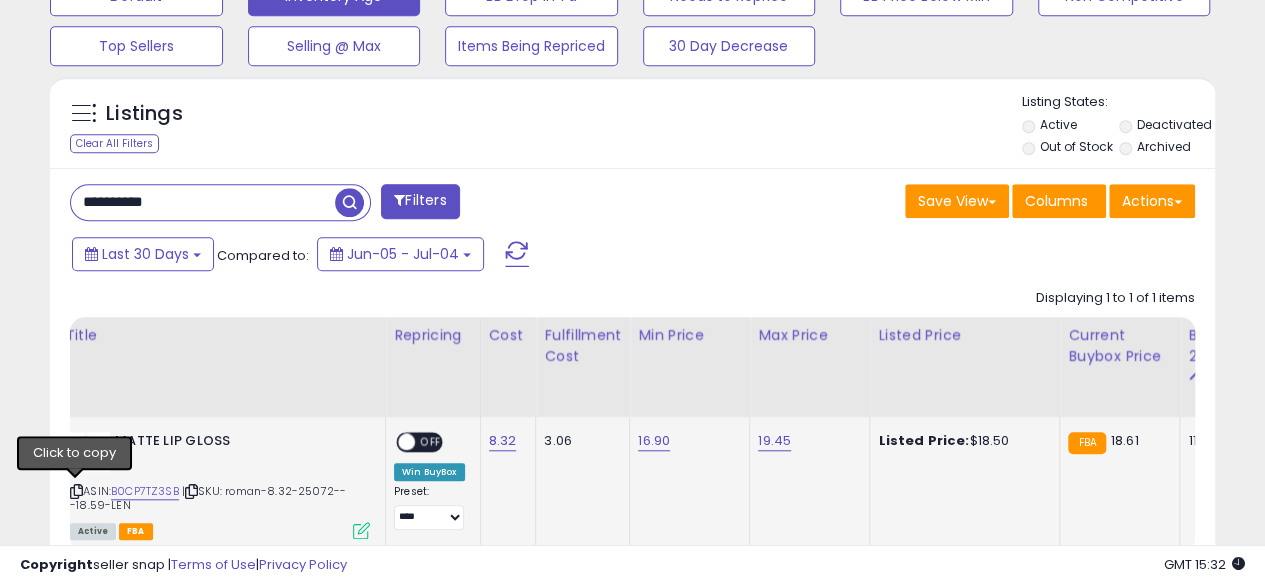 click at bounding box center (76, 491) 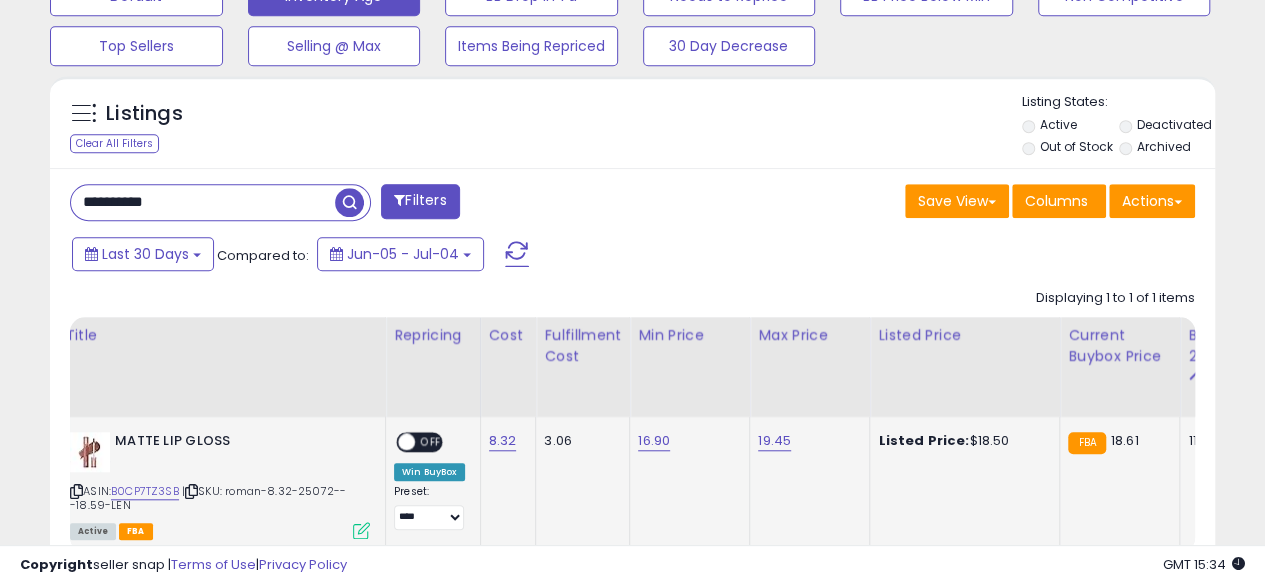 click at bounding box center (361, 530) 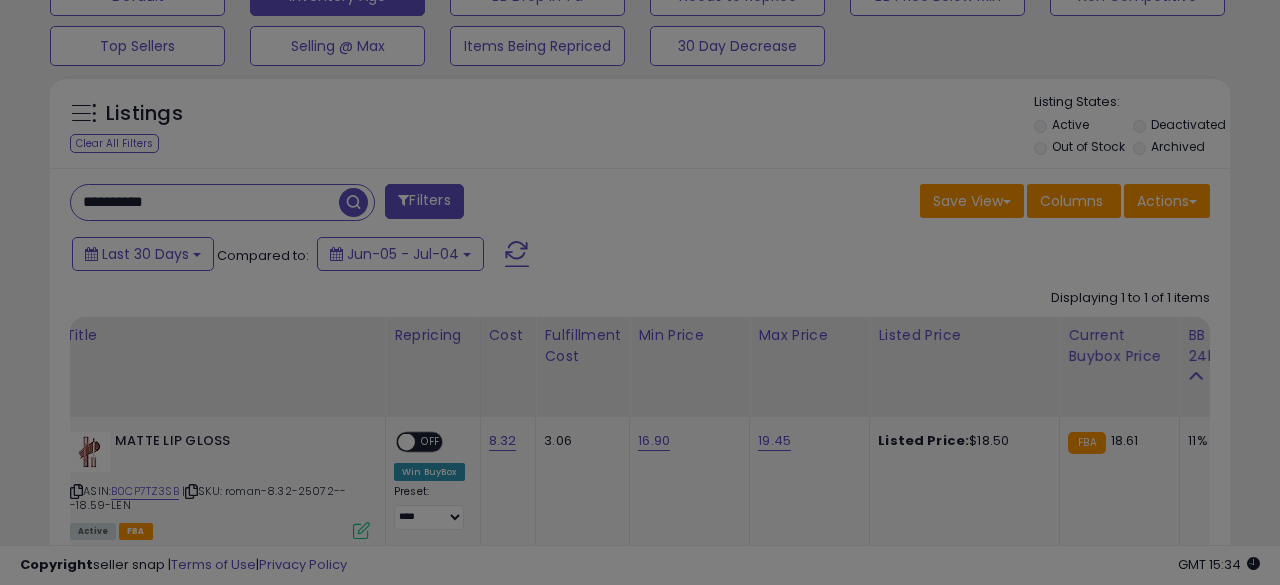 scroll, scrollTop: 999590, scrollLeft: 999317, axis: both 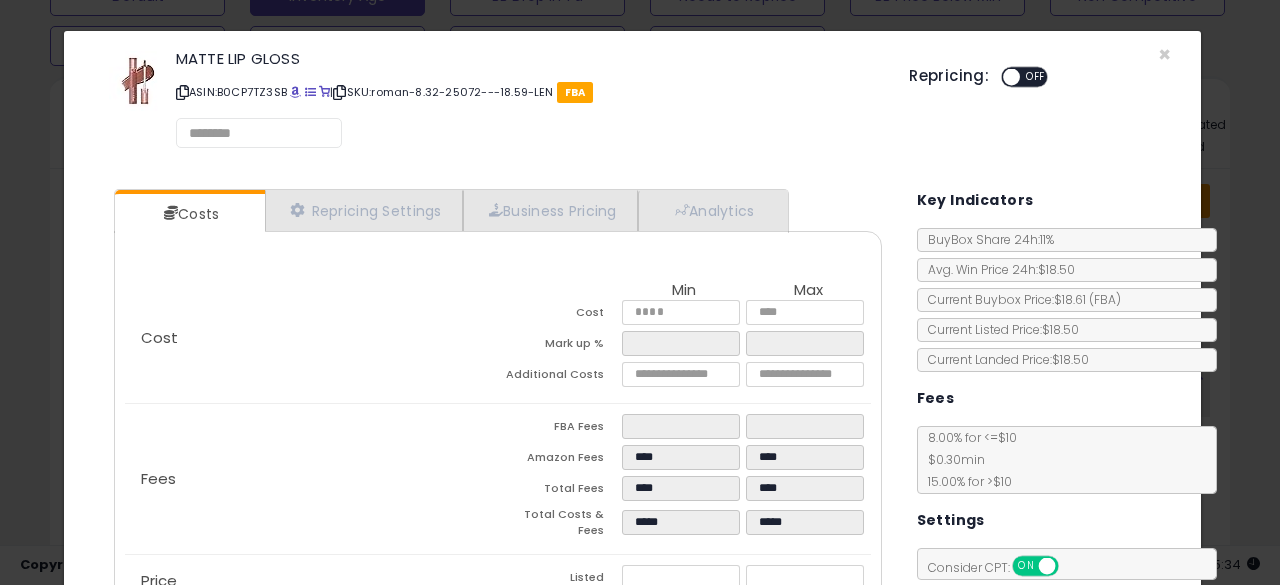 select on "******" 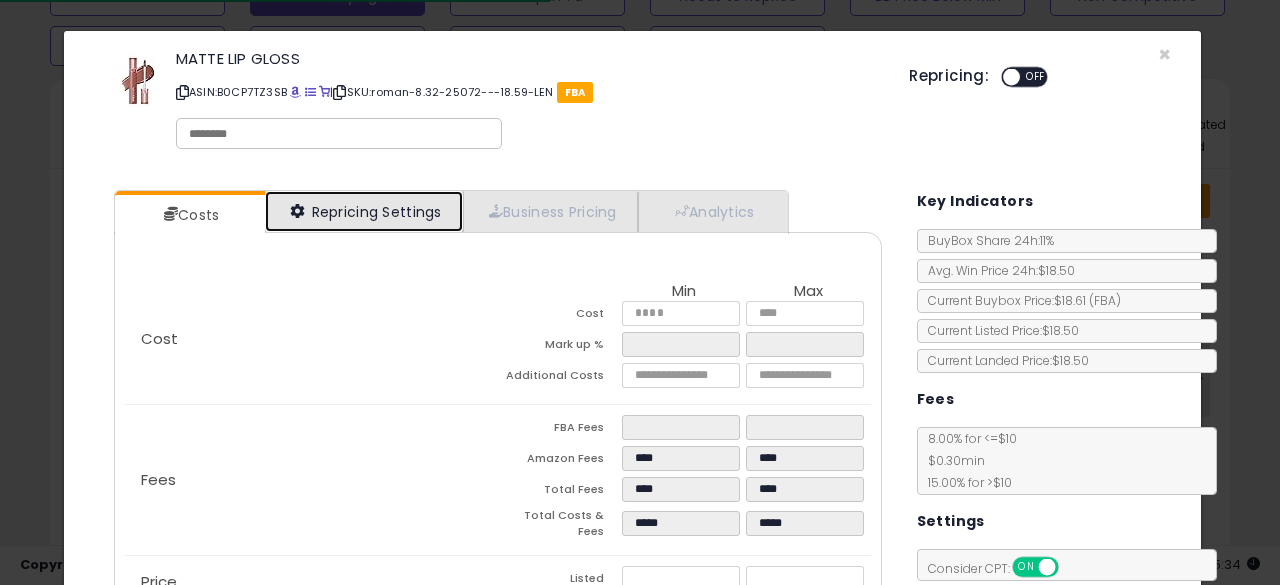 click on "Repricing Settings" at bounding box center (364, 211) 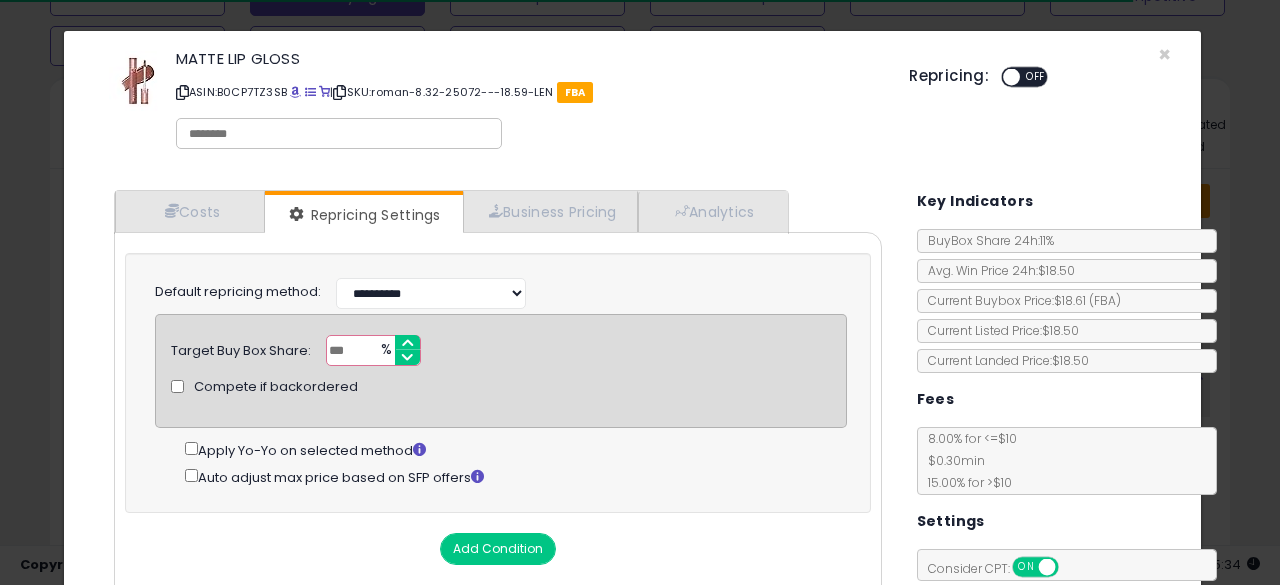 click on "OFF" at bounding box center (1035, 77) 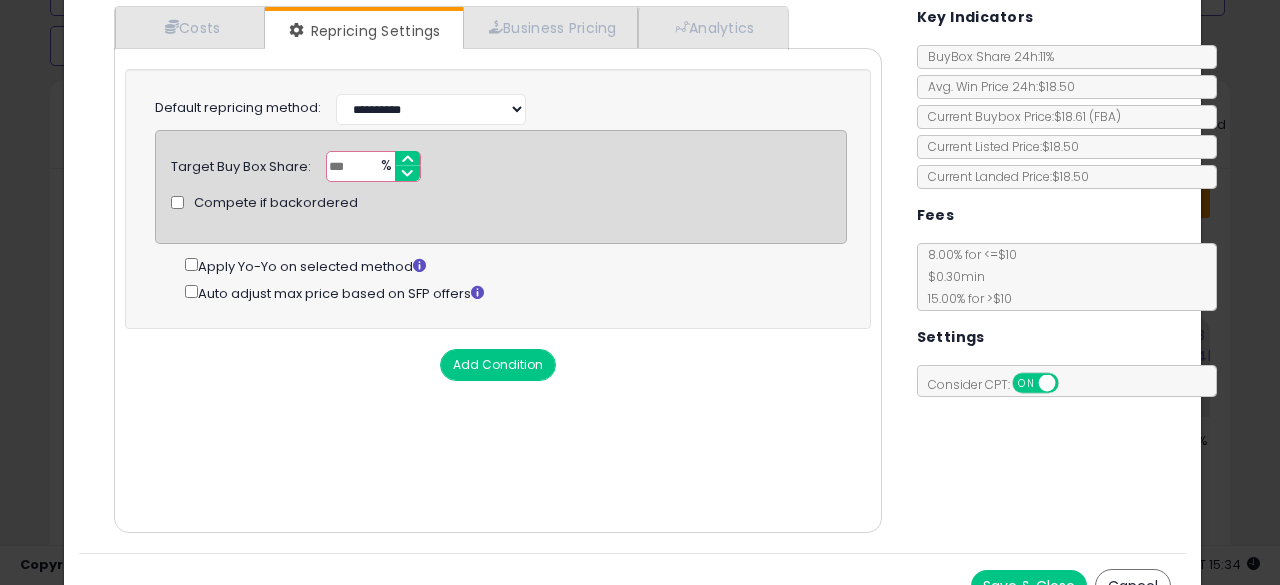 scroll, scrollTop: 214, scrollLeft: 0, axis: vertical 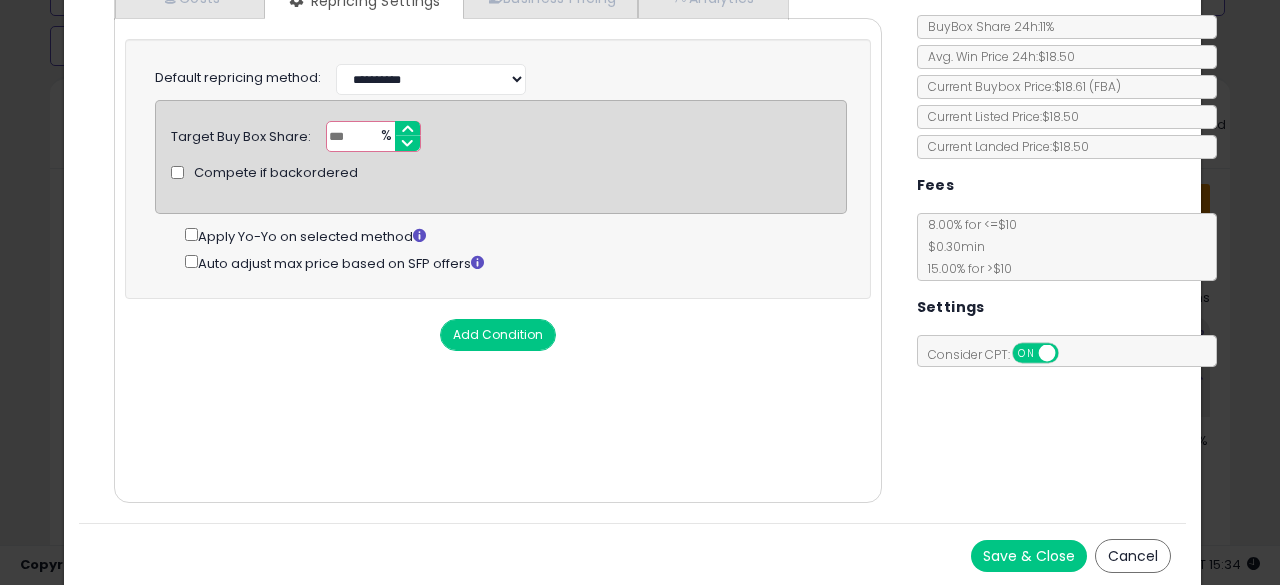 click on "Save & Close" at bounding box center [1029, 556] 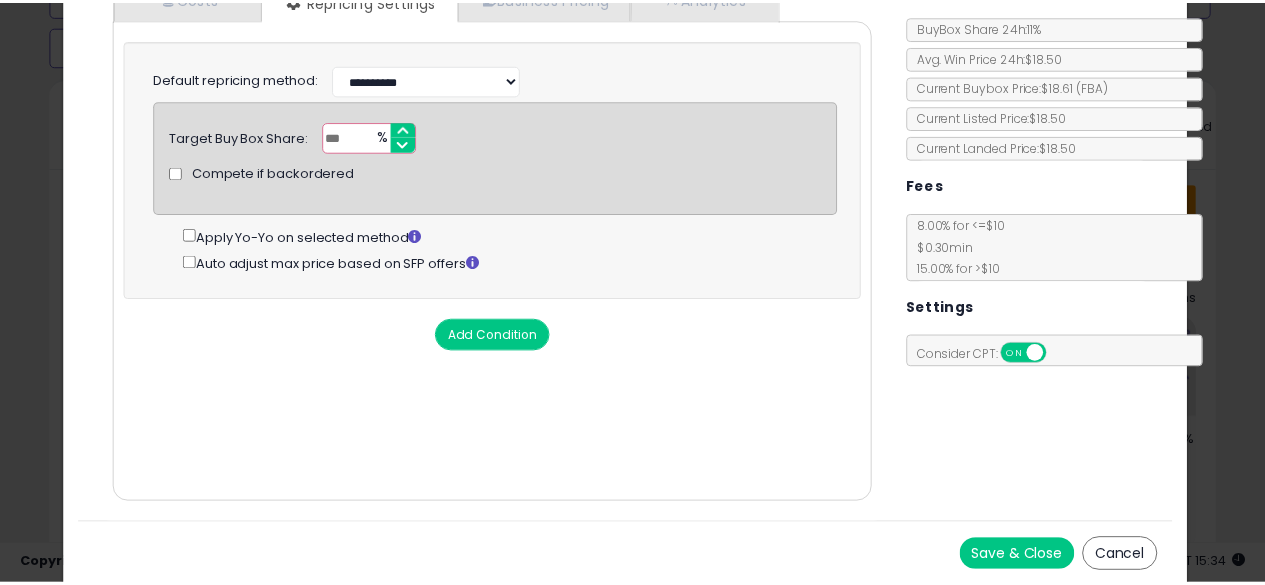 scroll, scrollTop: 0, scrollLeft: 0, axis: both 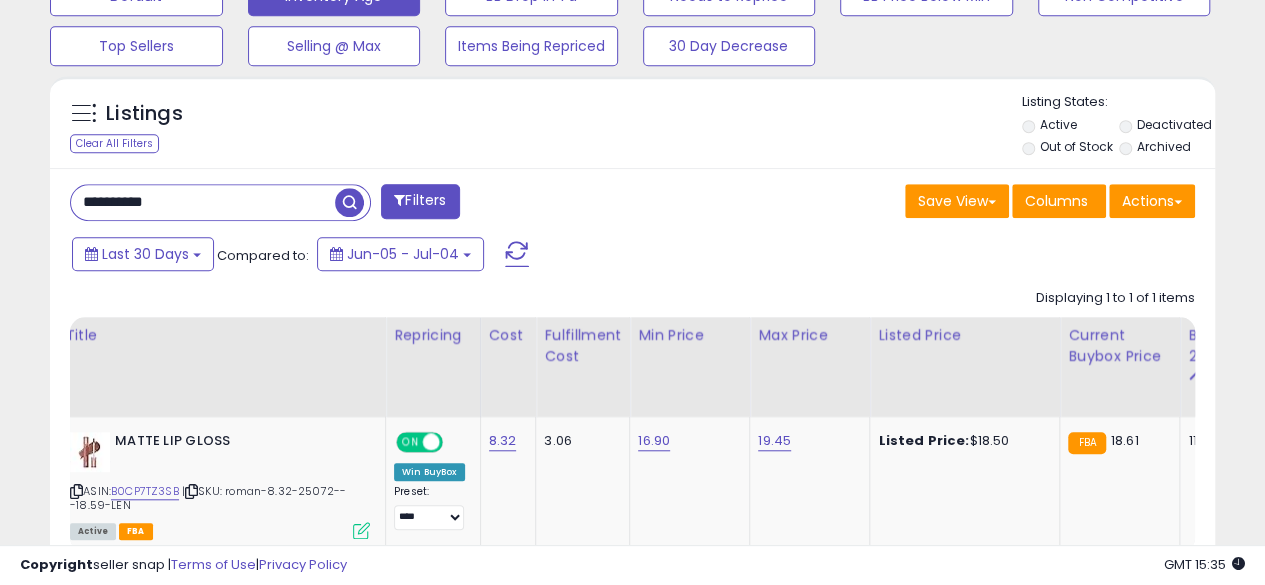 click on "**********" at bounding box center (203, 202) 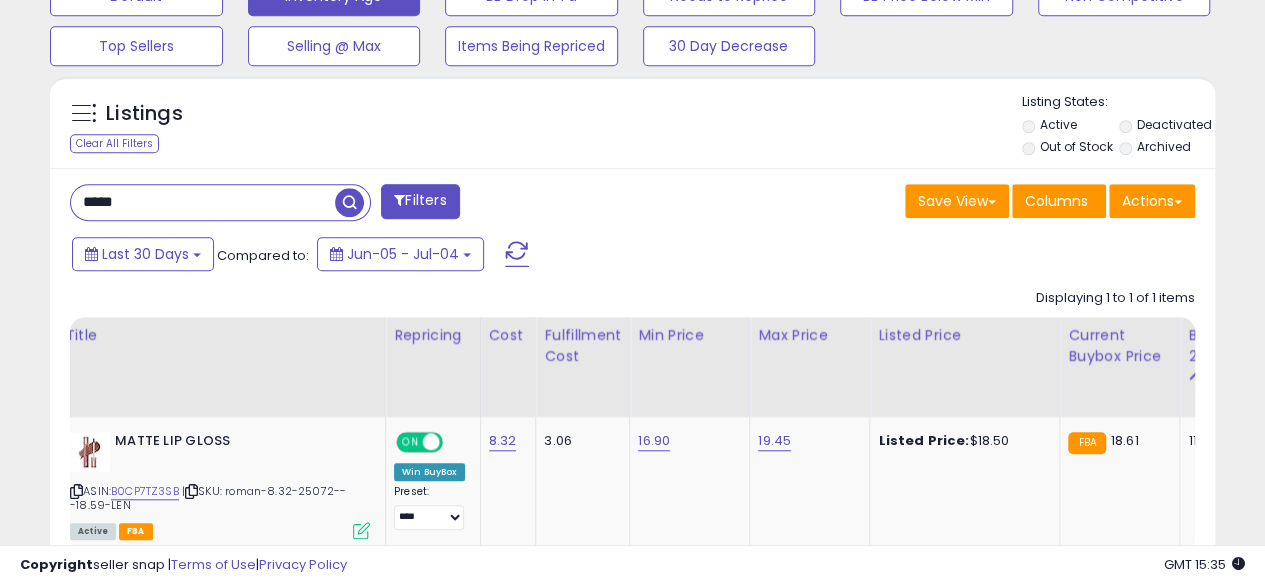 type on "**********" 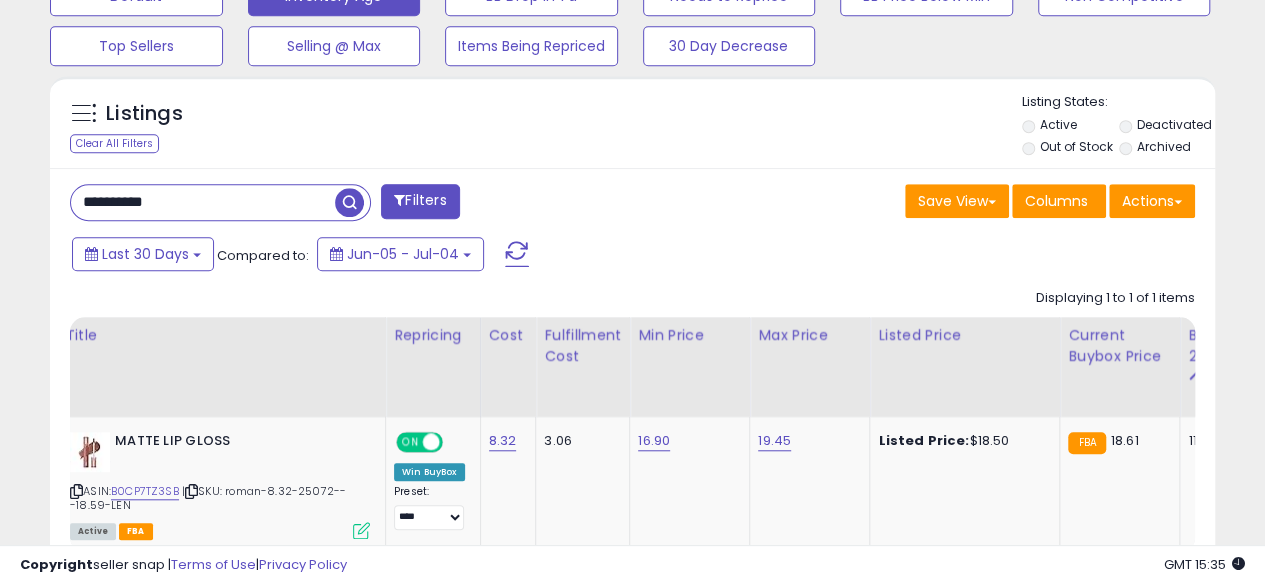 click at bounding box center (349, 202) 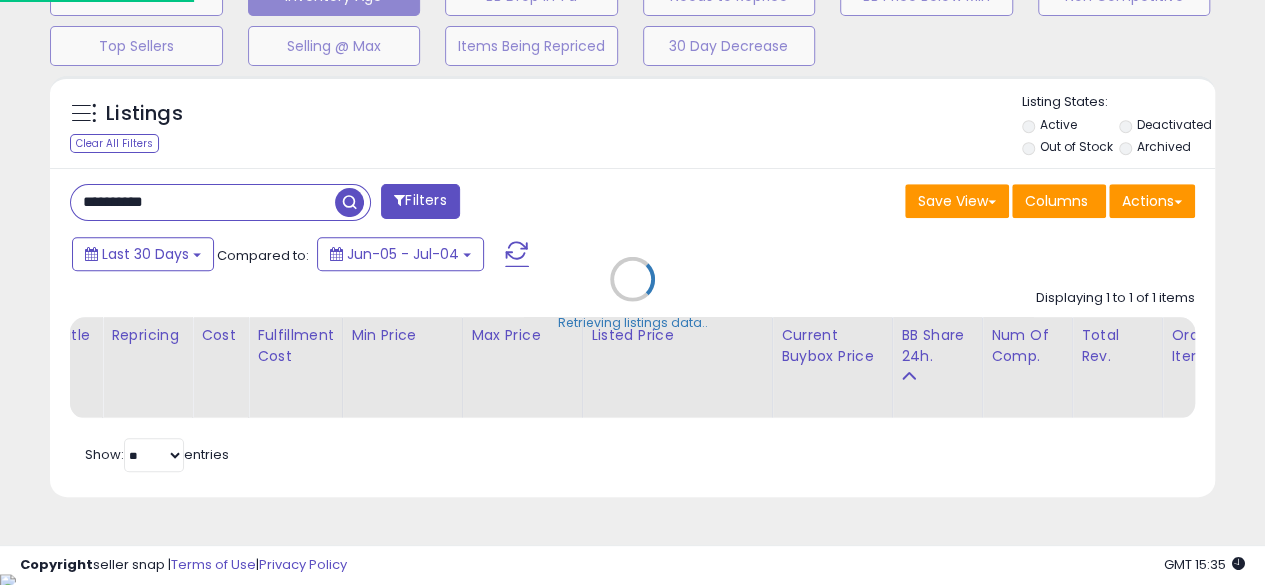 scroll, scrollTop: 999590, scrollLeft: 999317, axis: both 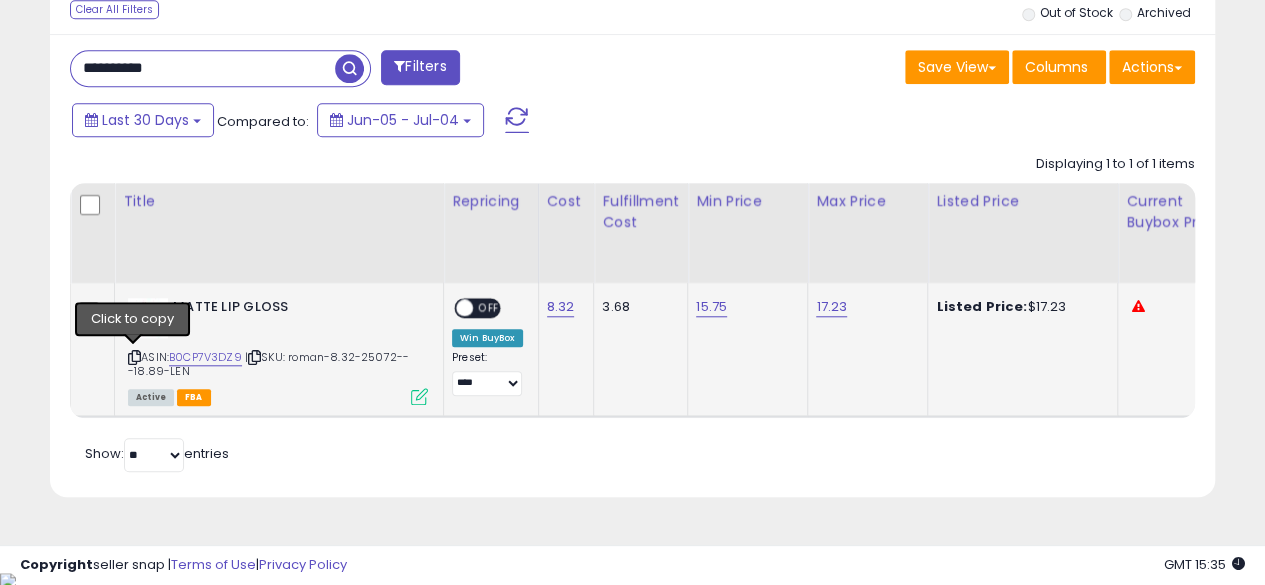 click at bounding box center (134, 357) 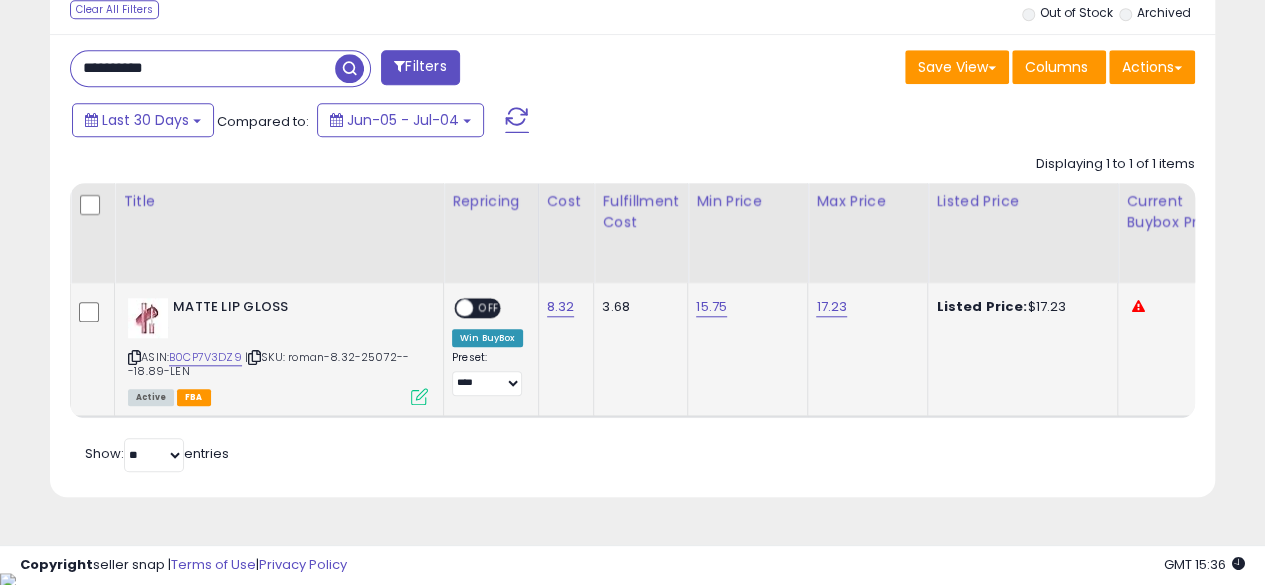 click at bounding box center (419, 396) 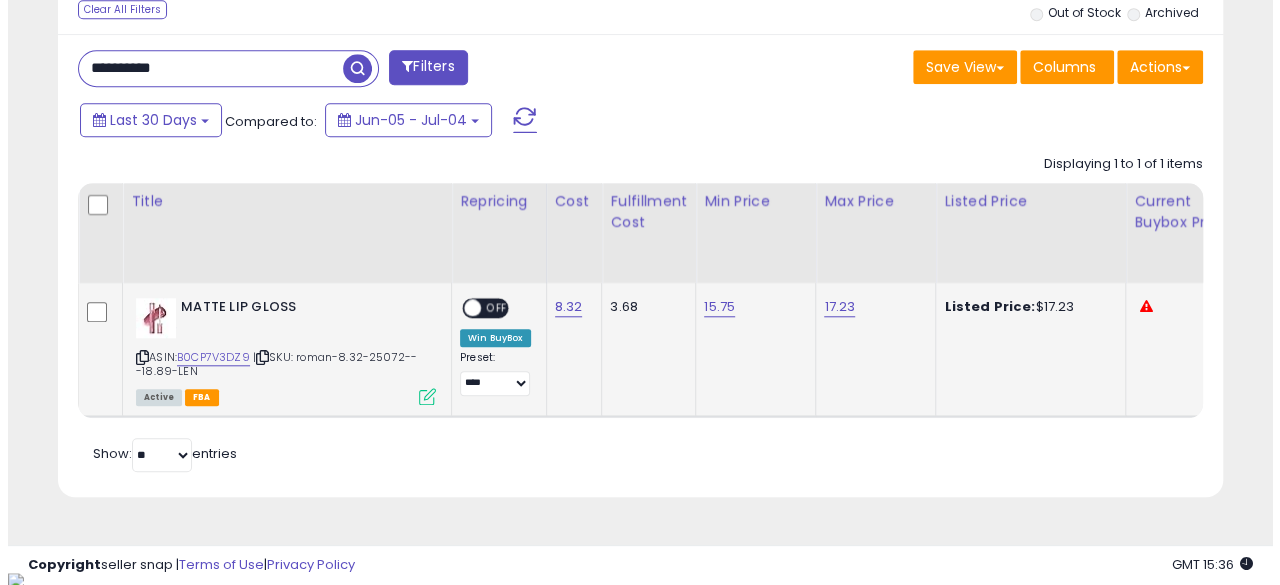 scroll, scrollTop: 999590, scrollLeft: 999317, axis: both 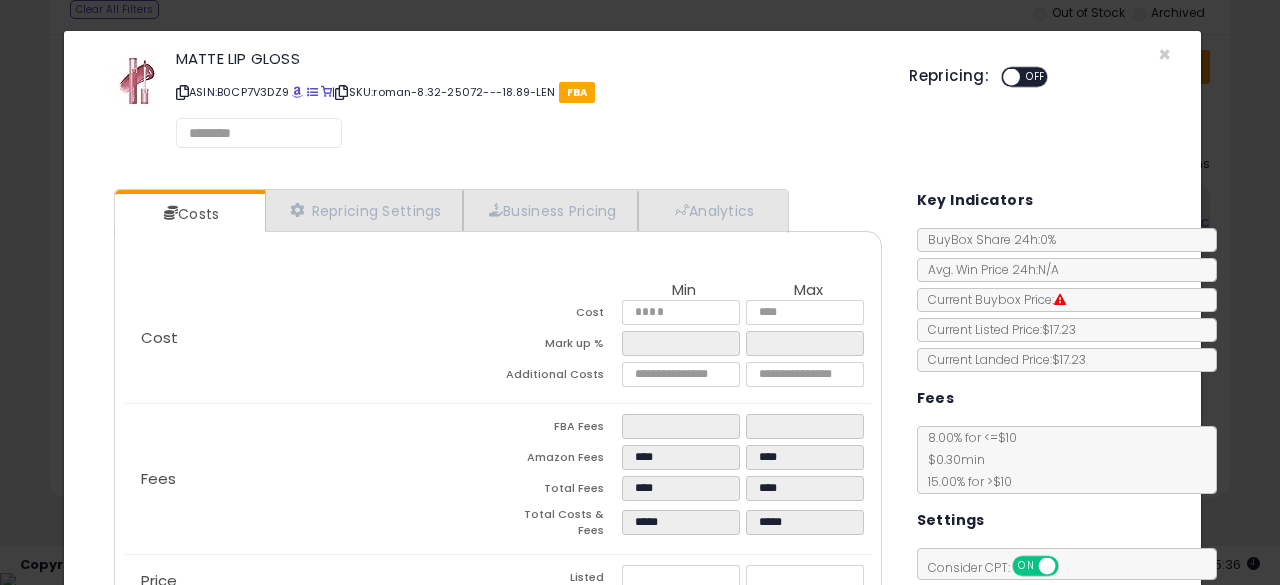 select on "******" 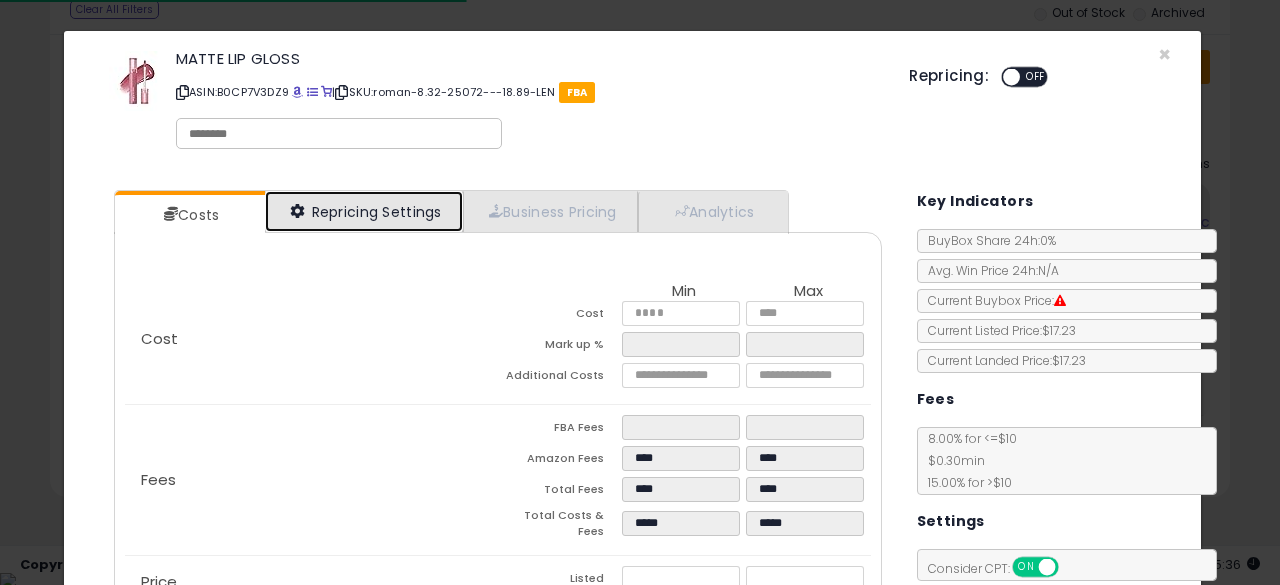 click on "Repricing Settings" at bounding box center (364, 211) 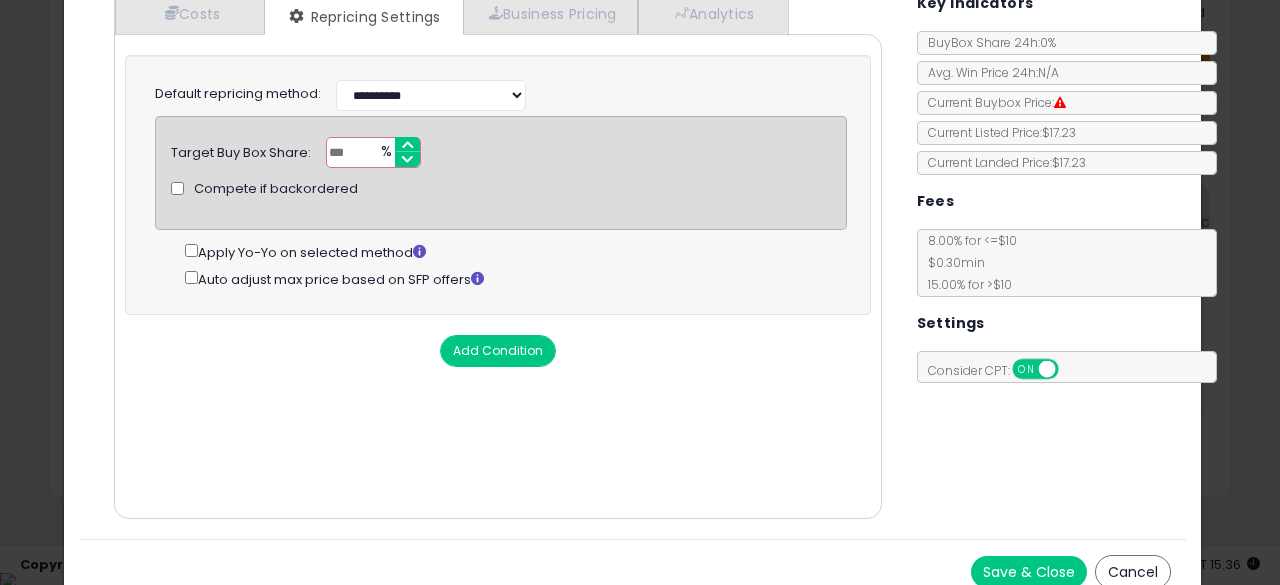 scroll, scrollTop: 204, scrollLeft: 0, axis: vertical 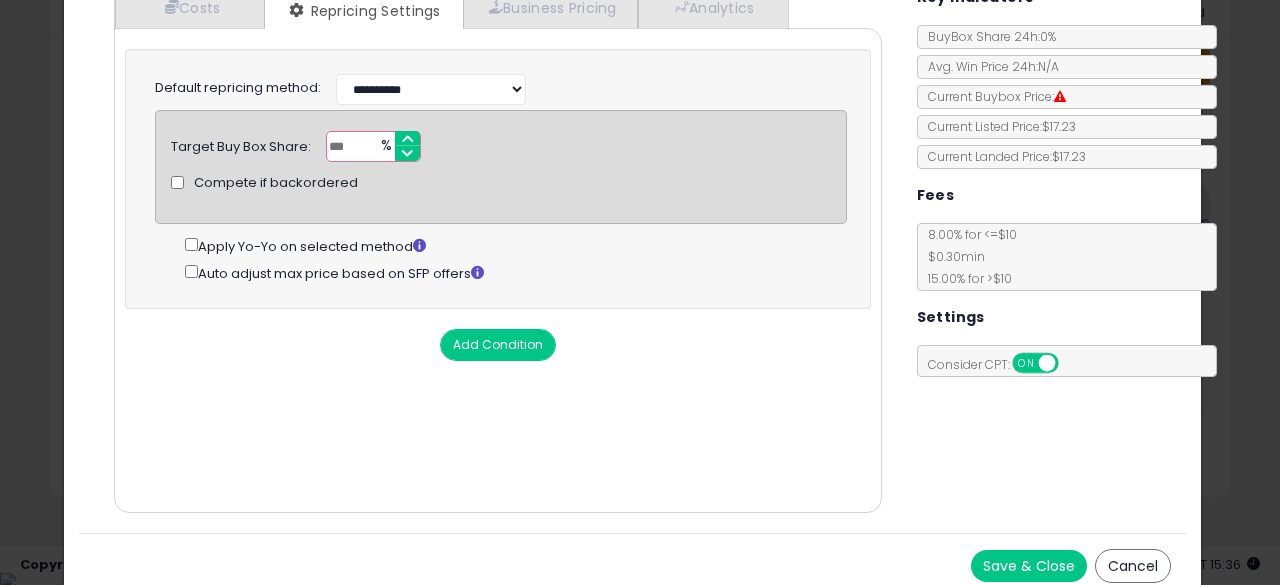 click on "Save & Close" at bounding box center (1029, 566) 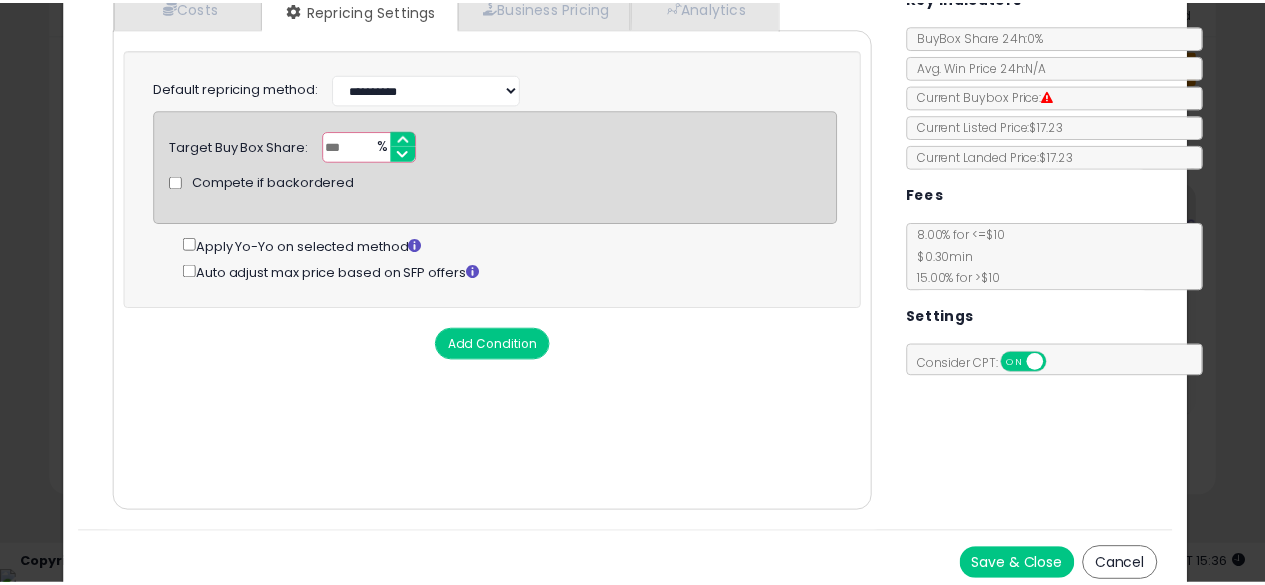 scroll, scrollTop: 0, scrollLeft: 0, axis: both 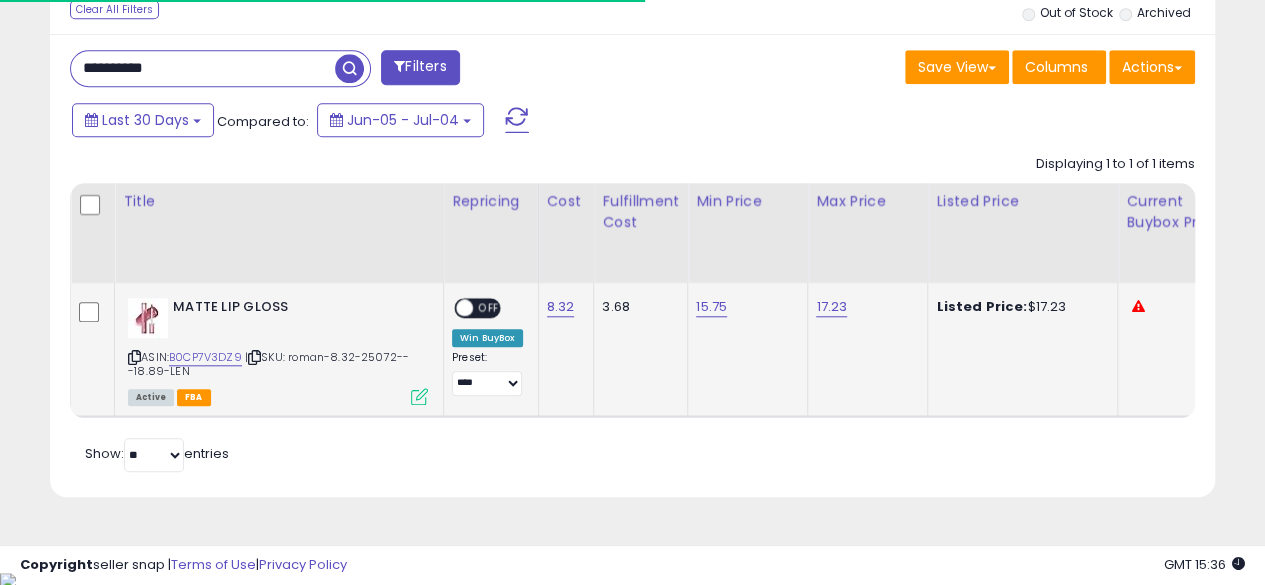 click on "ON   OFF" at bounding box center (455, 308) 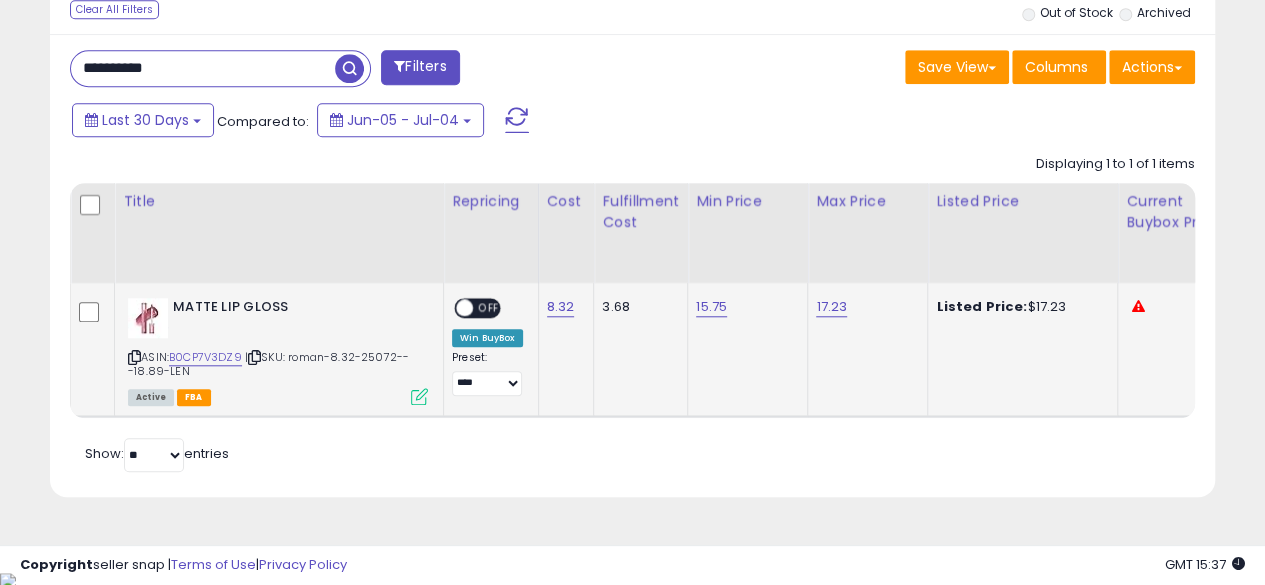 click on "OFF" at bounding box center [489, 308] 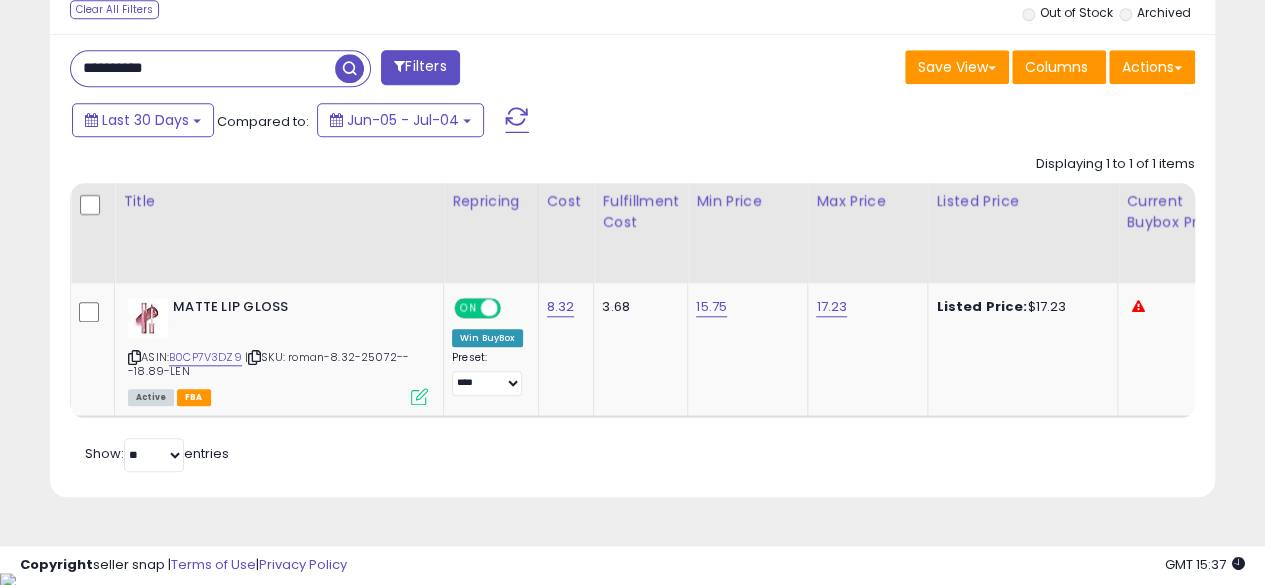 click on "**********" at bounding box center [203, 68] 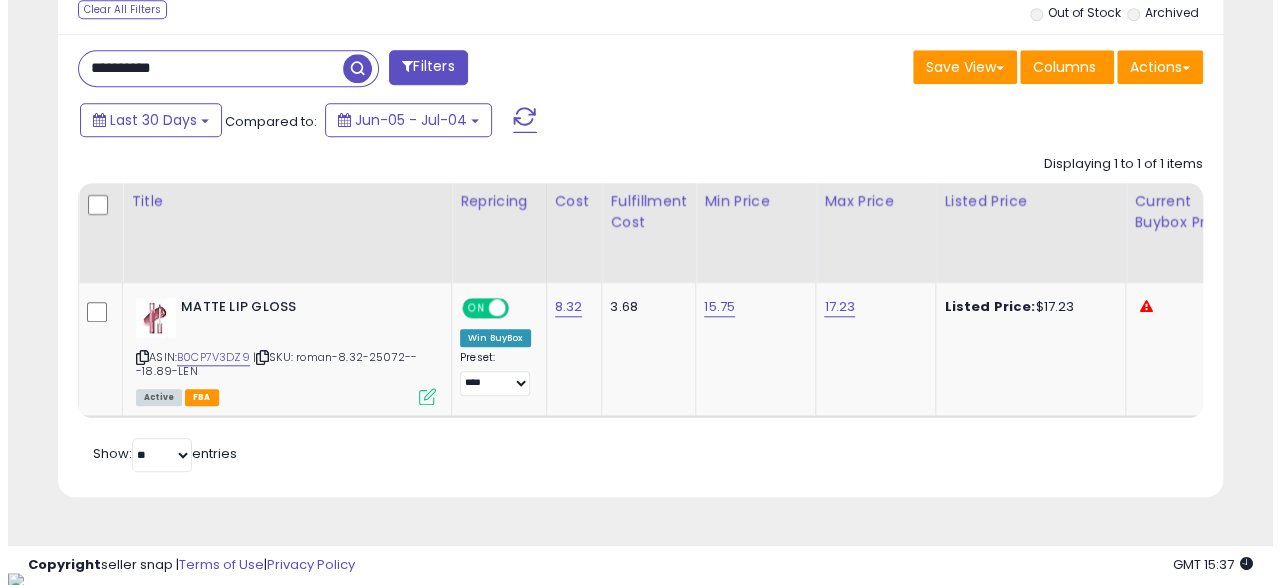 scroll, scrollTop: 654, scrollLeft: 0, axis: vertical 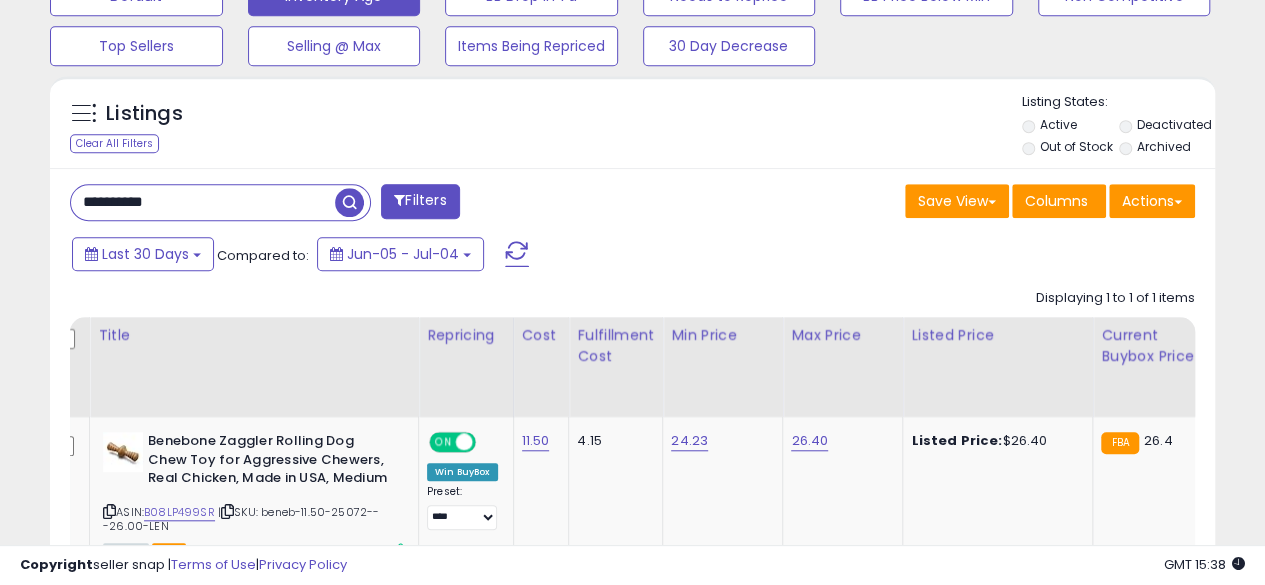click on "**********" at bounding box center (203, 202) 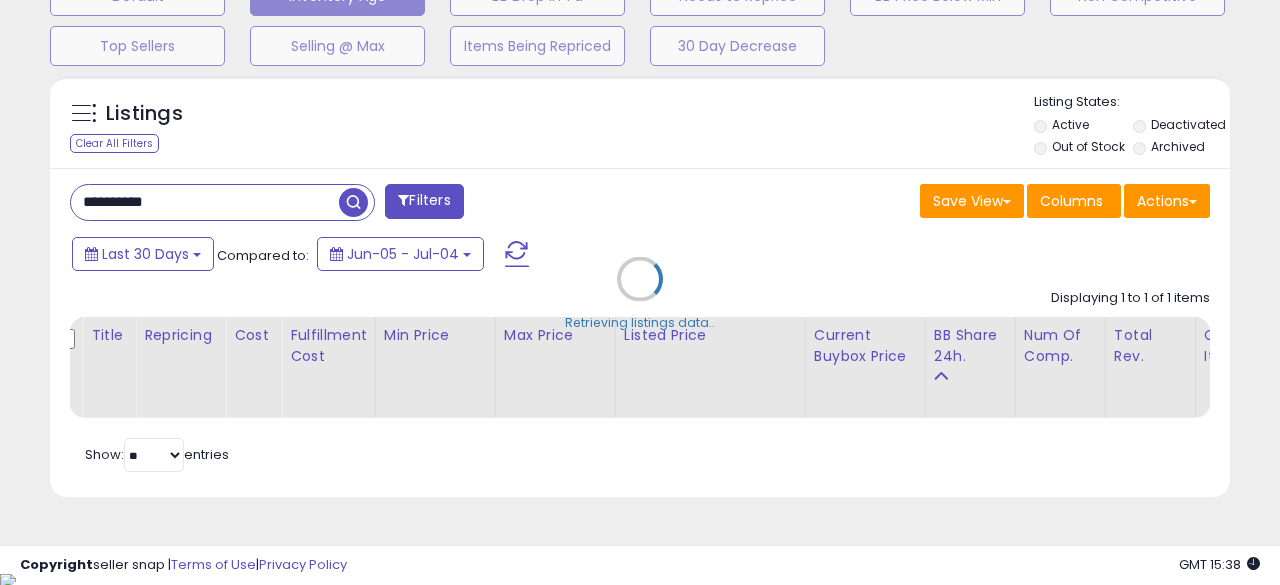 scroll, scrollTop: 999590, scrollLeft: 999317, axis: both 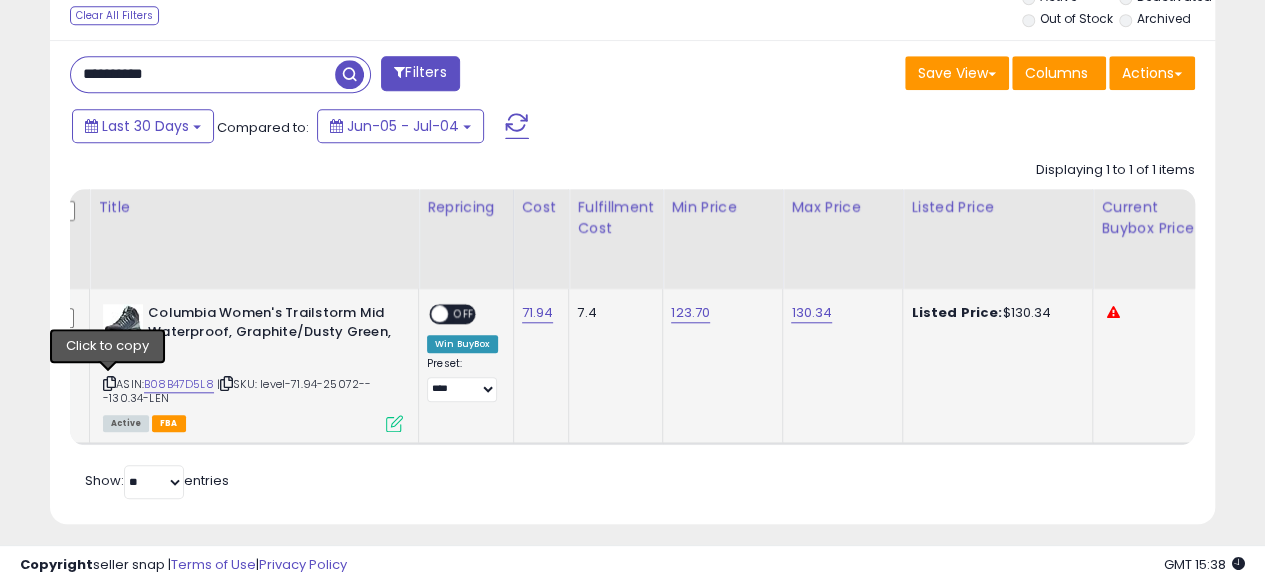 click at bounding box center [109, 383] 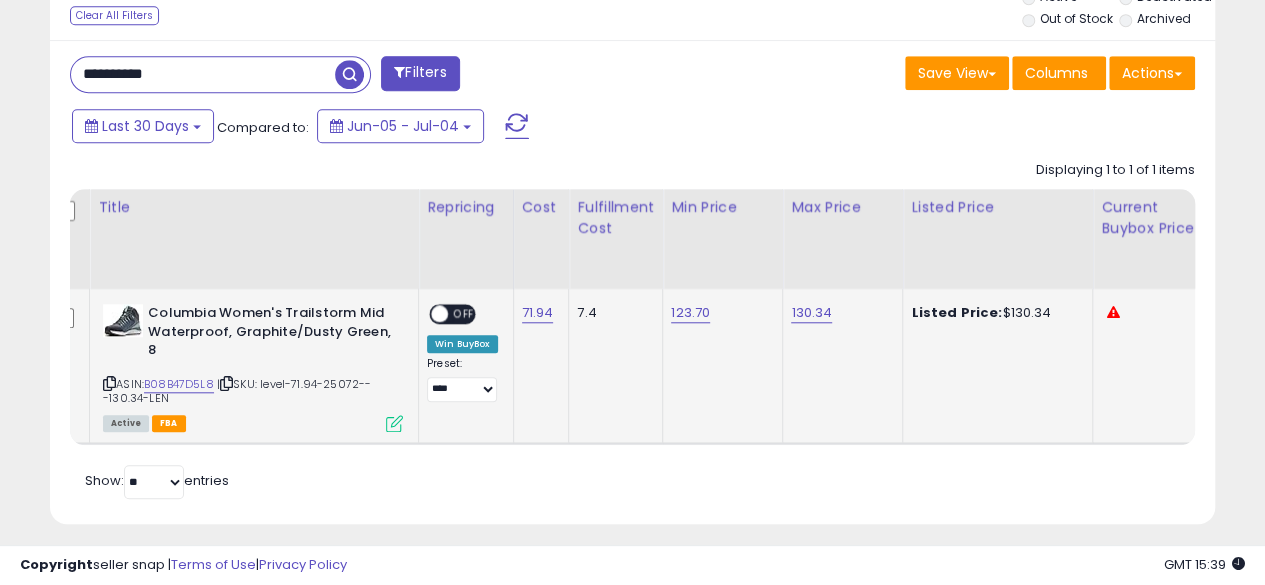 click at bounding box center (394, 423) 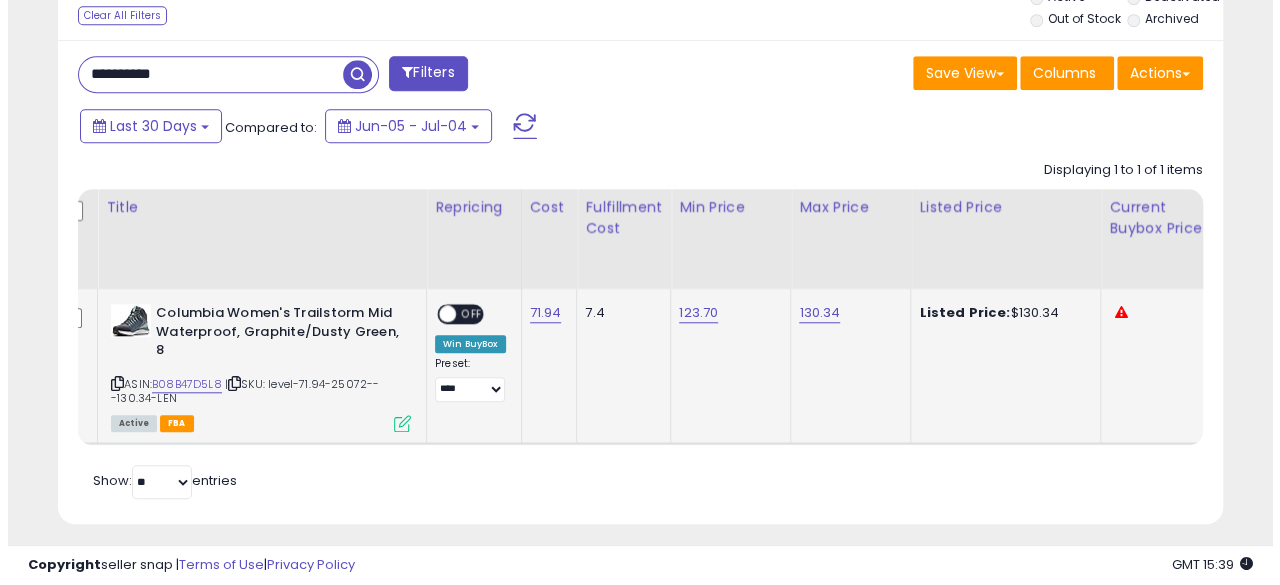 scroll, scrollTop: 999590, scrollLeft: 999317, axis: both 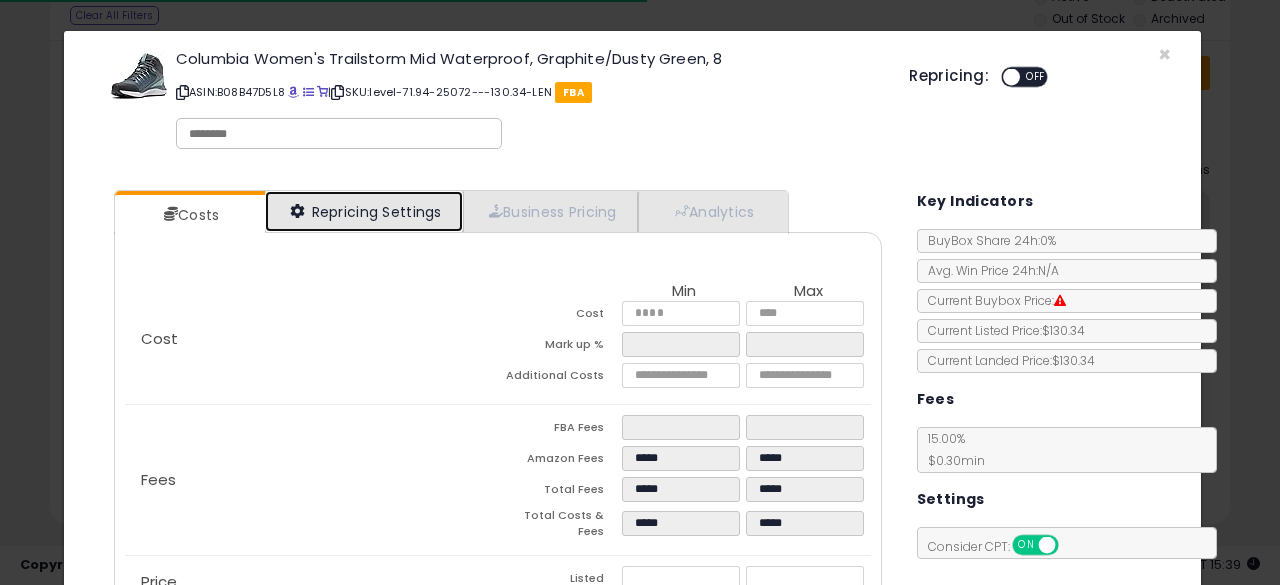 click on "Repricing Settings" at bounding box center (364, 211) 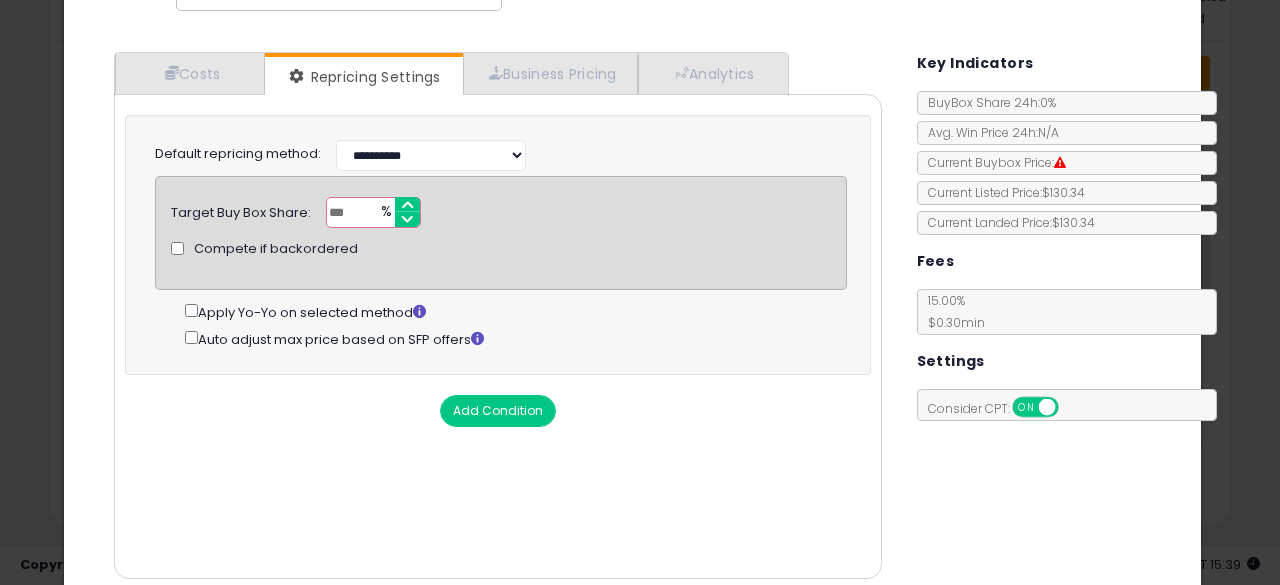 scroll, scrollTop: 214, scrollLeft: 0, axis: vertical 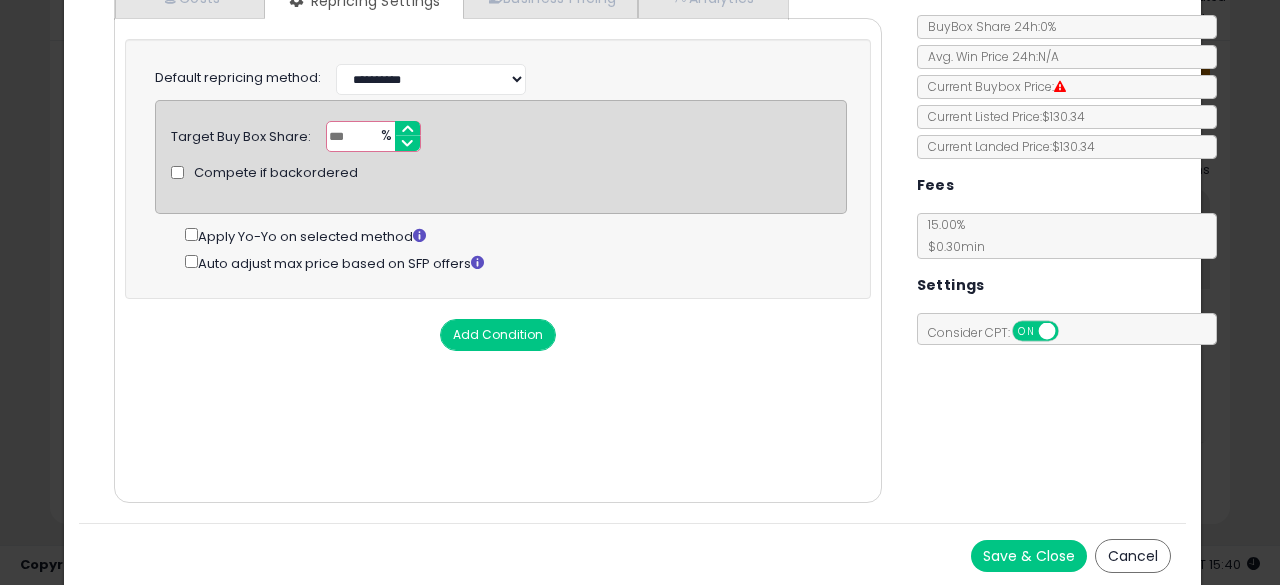 click on "Save & Close" at bounding box center (1029, 556) 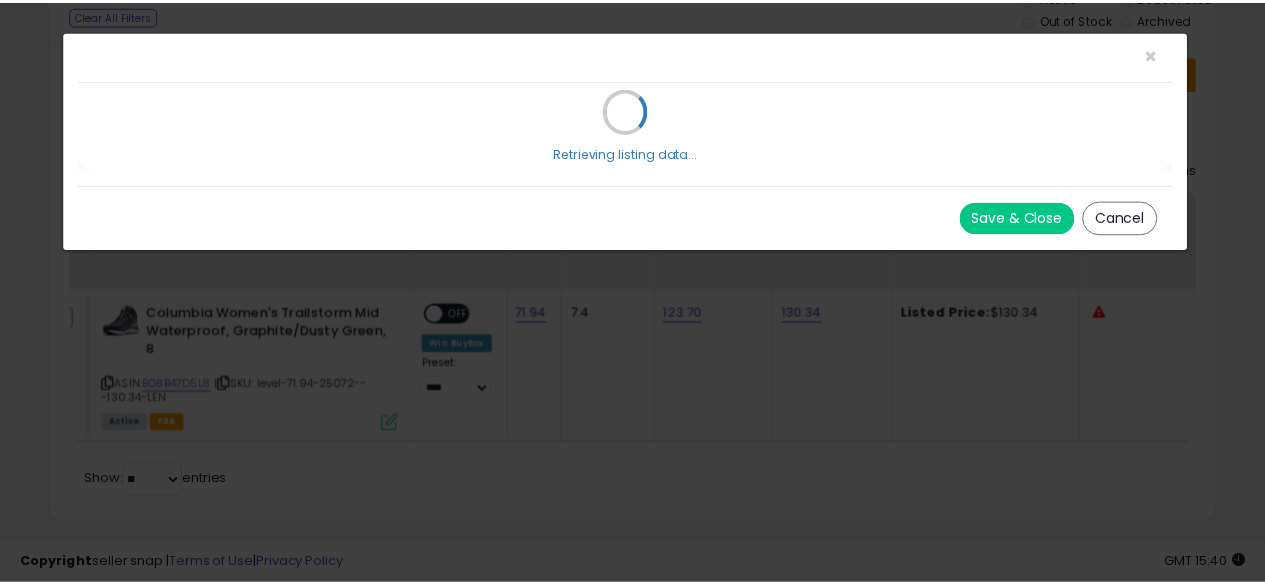 scroll, scrollTop: 0, scrollLeft: 0, axis: both 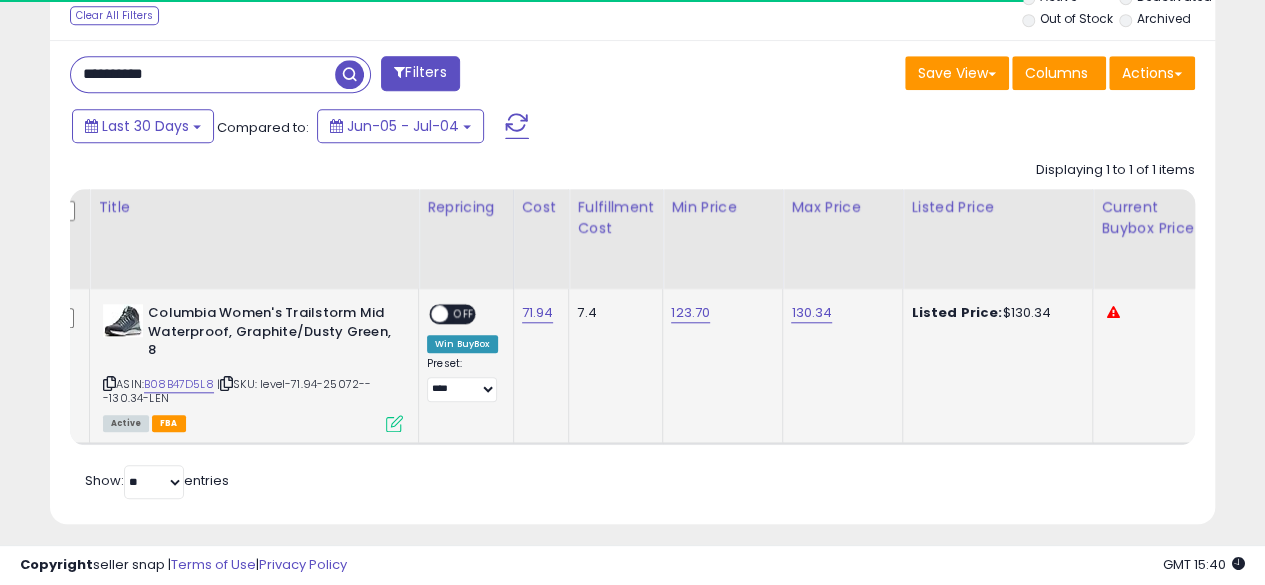 click on "OFF" at bounding box center [464, 314] 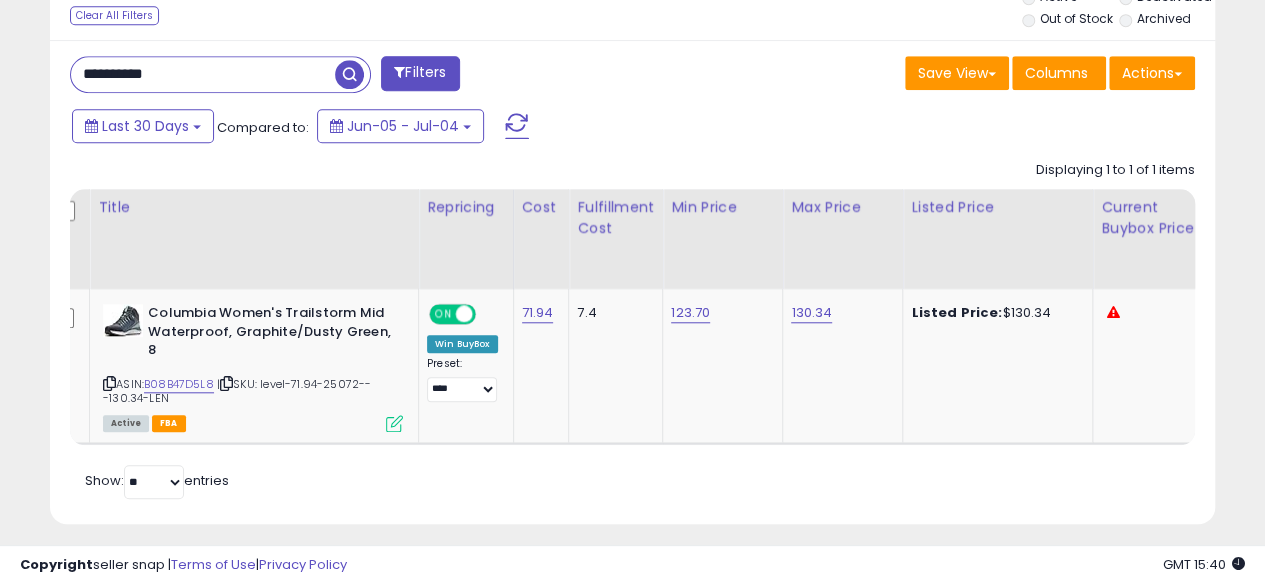 click on "**********" at bounding box center [203, 74] 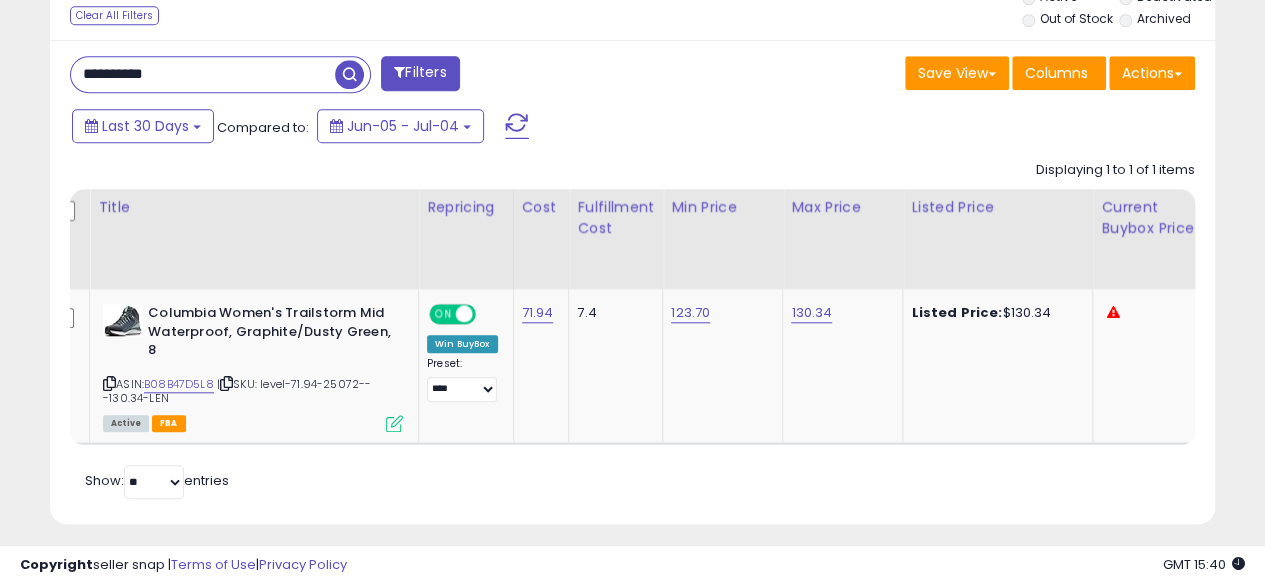 click at bounding box center [349, 74] 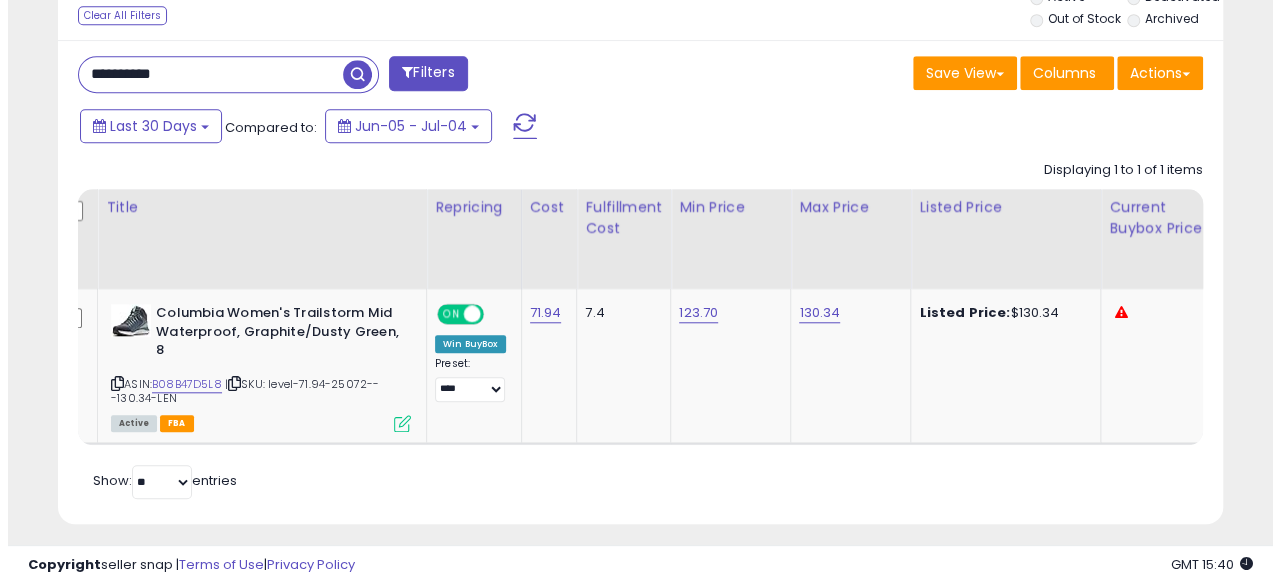 scroll, scrollTop: 654, scrollLeft: 0, axis: vertical 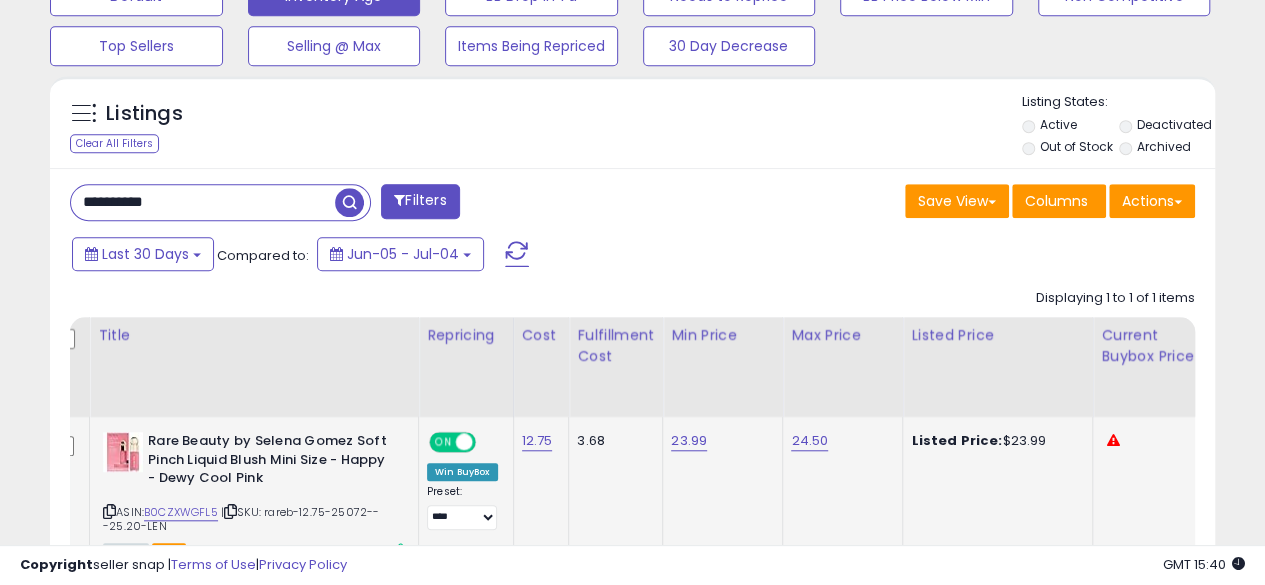 click at bounding box center (109, 511) 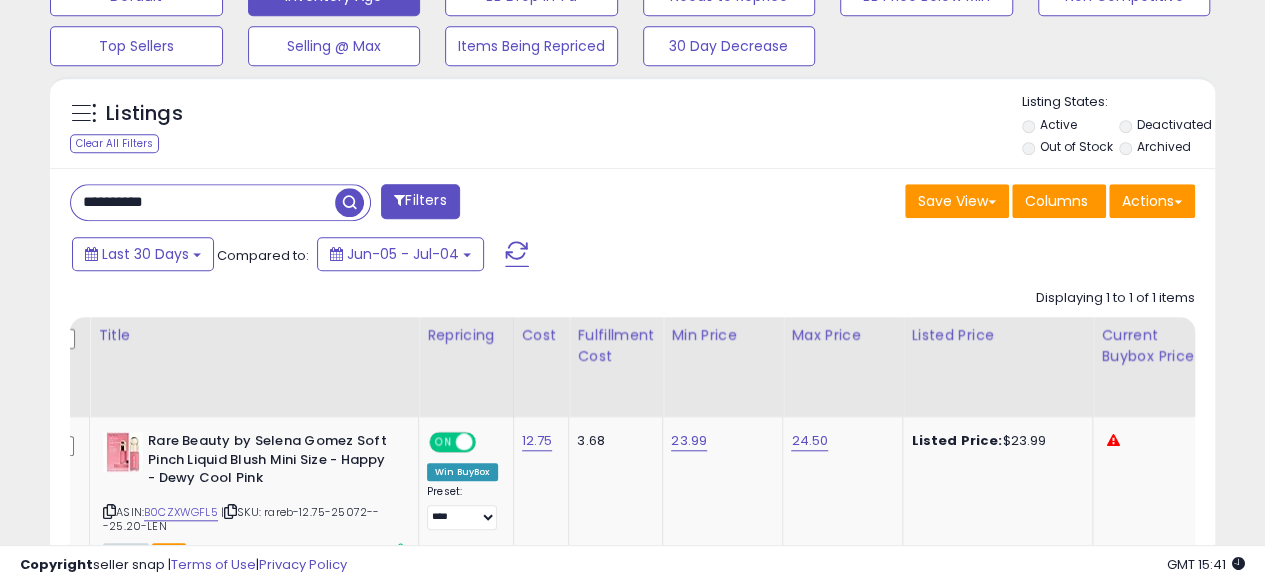 click on "**********" at bounding box center (203, 202) 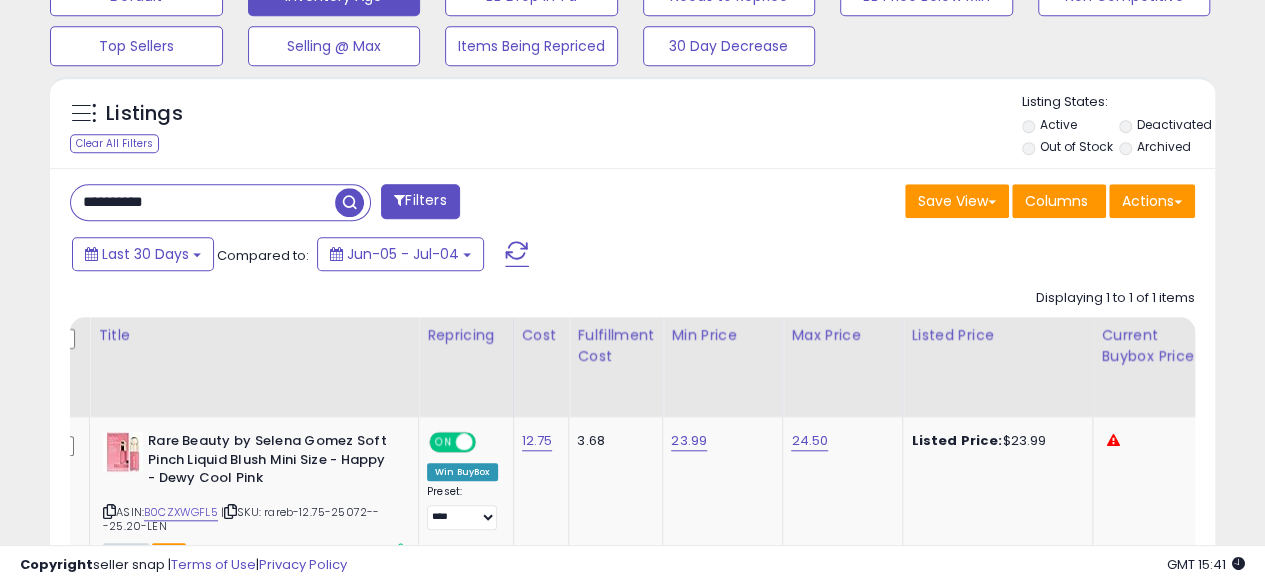 click at bounding box center [349, 202] 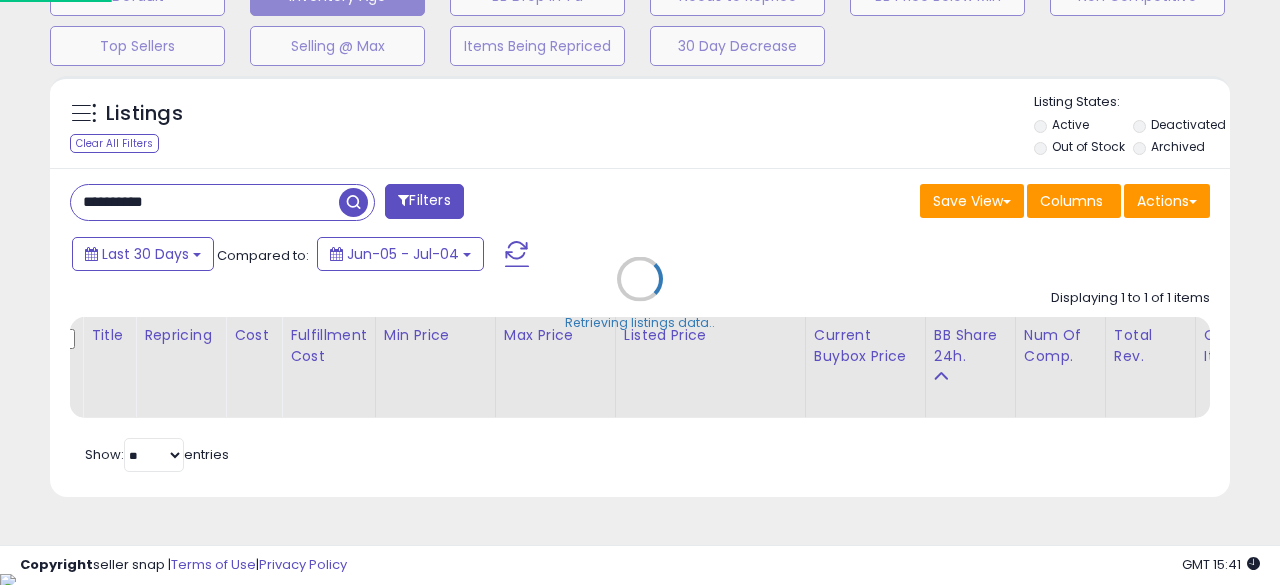 scroll, scrollTop: 999590, scrollLeft: 999317, axis: both 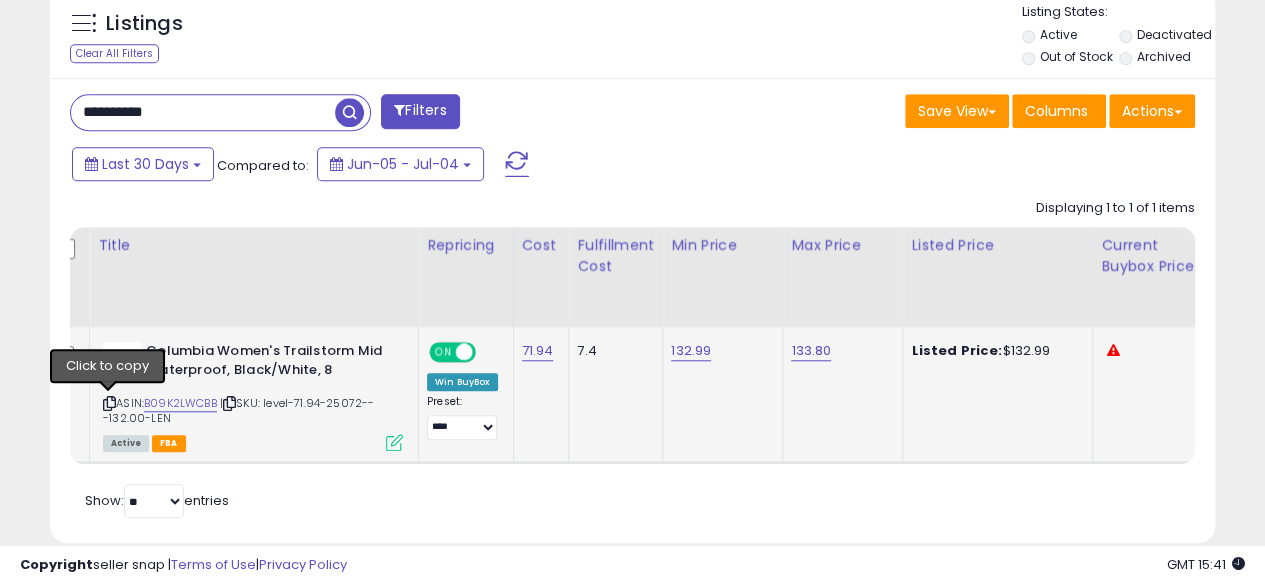 click at bounding box center [109, 403] 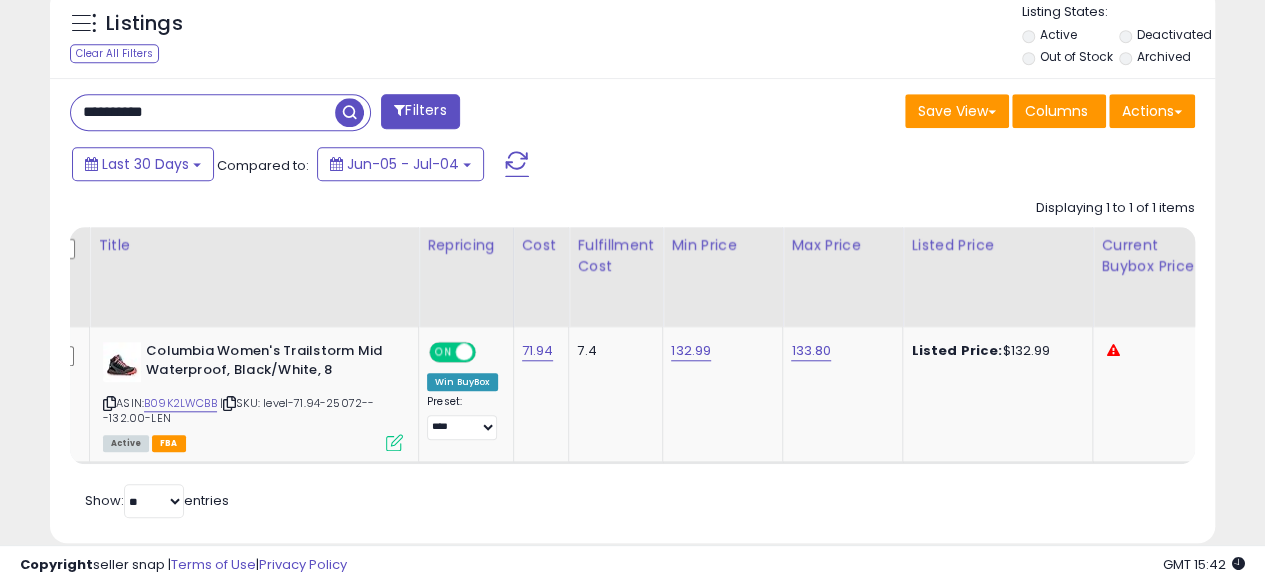 click on "**********" at bounding box center (203, 112) 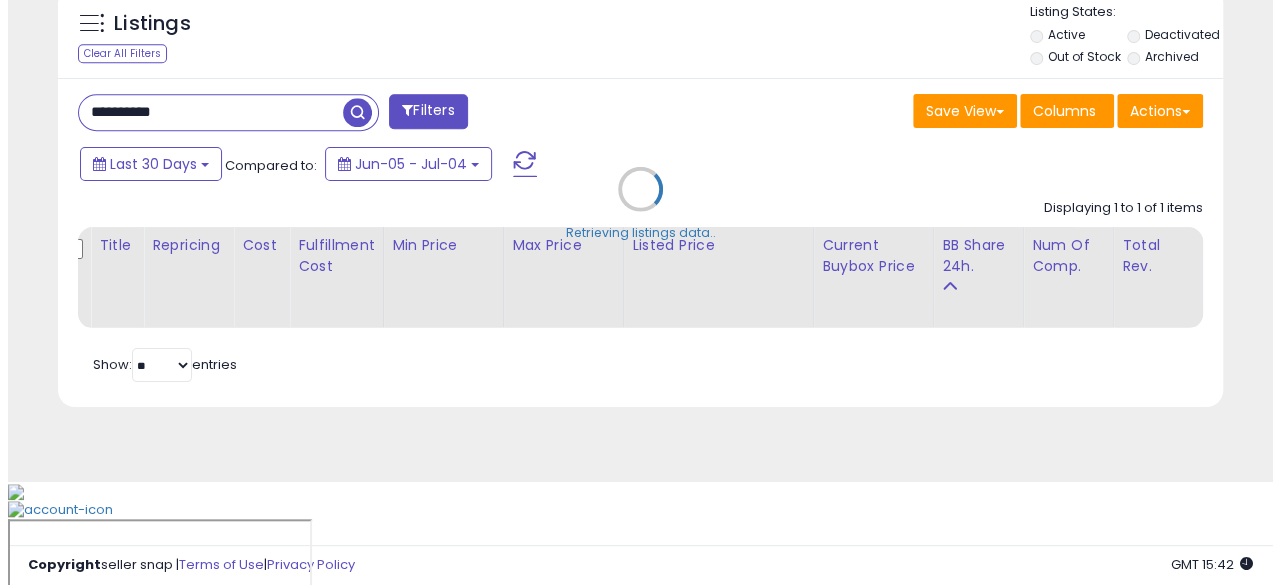 scroll, scrollTop: 654, scrollLeft: 0, axis: vertical 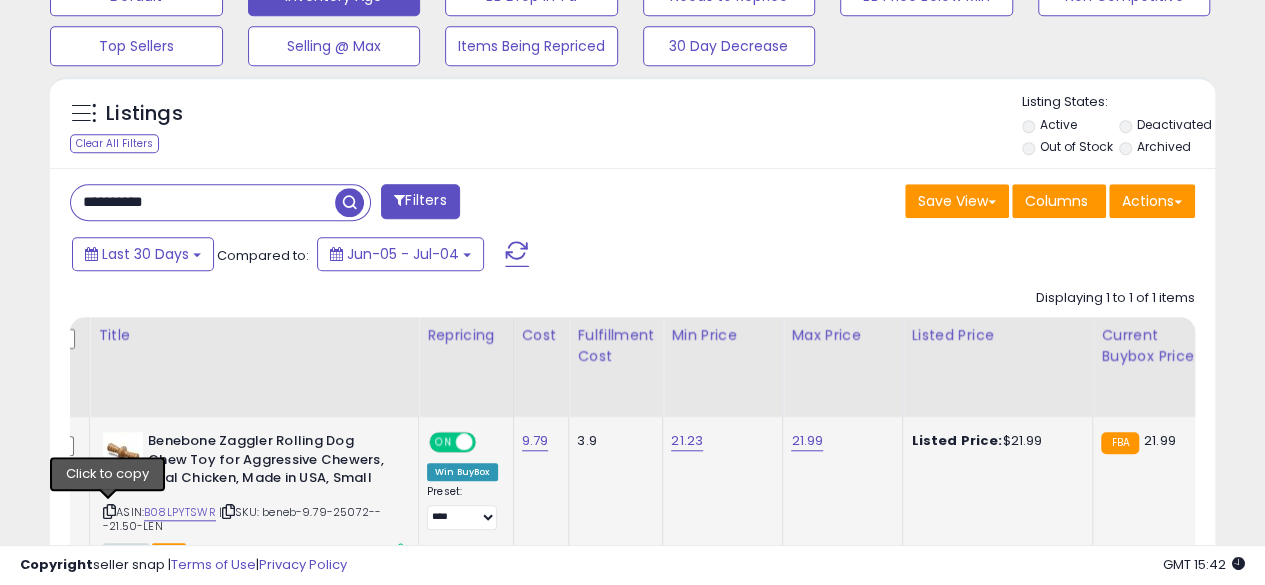 click at bounding box center (109, 511) 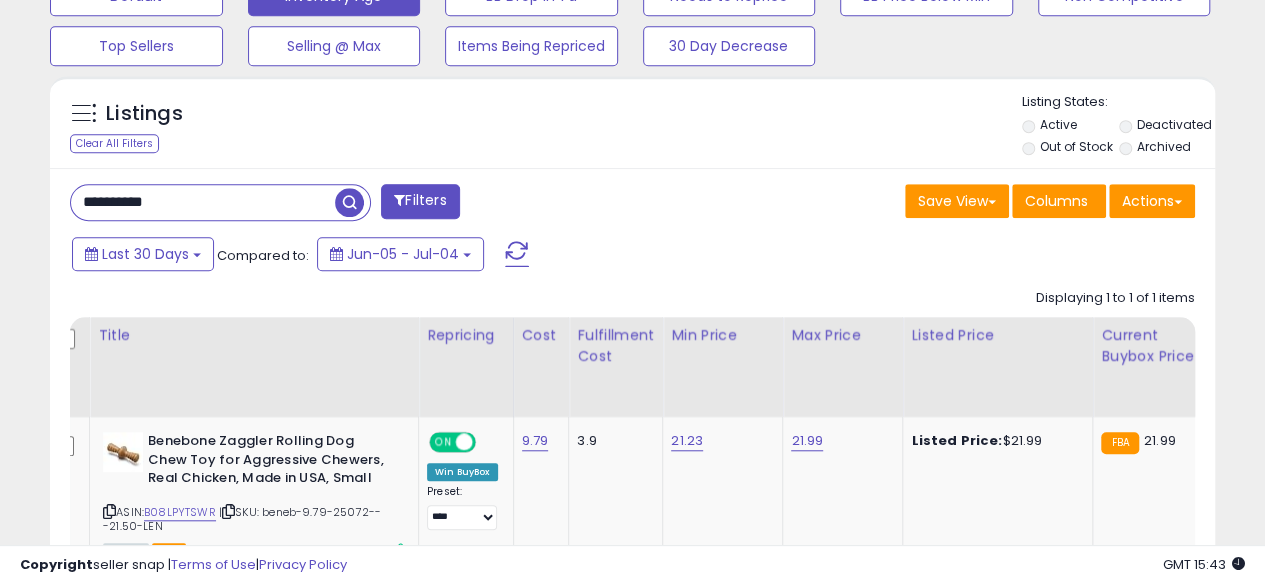 click on "**********" at bounding box center [203, 202] 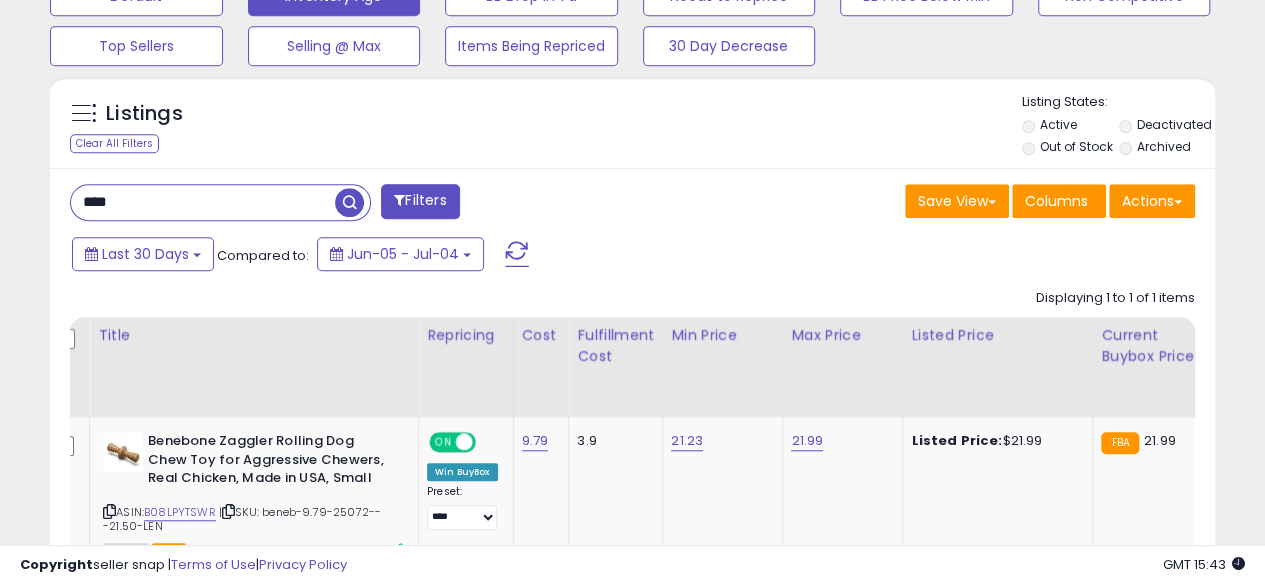 type on "**********" 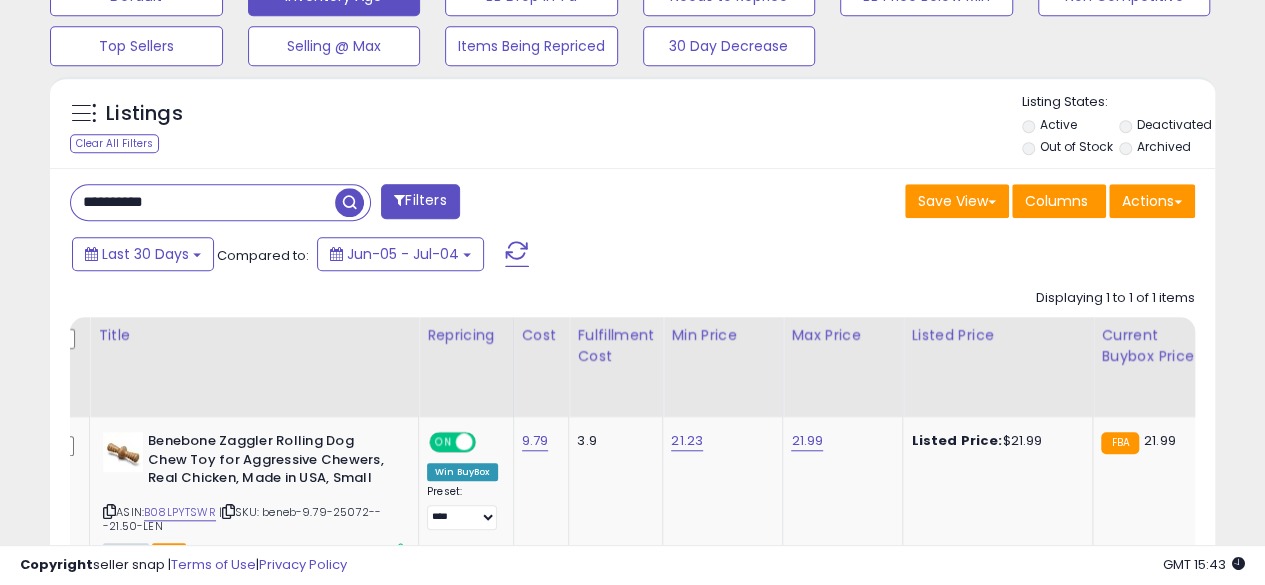 click at bounding box center (349, 202) 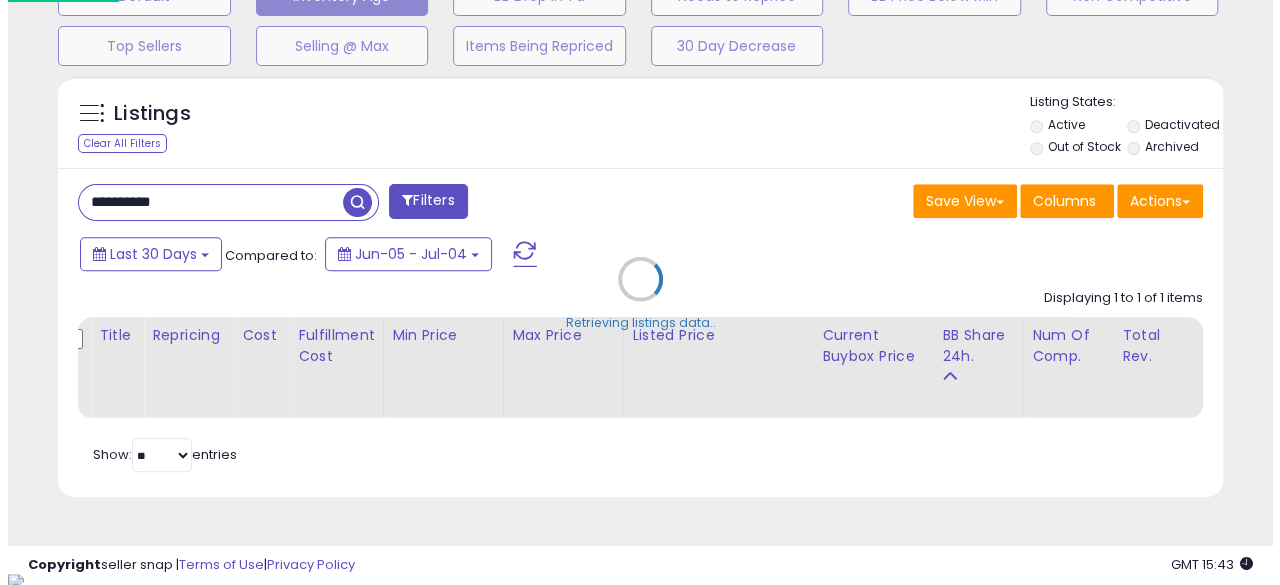 scroll, scrollTop: 999590, scrollLeft: 999317, axis: both 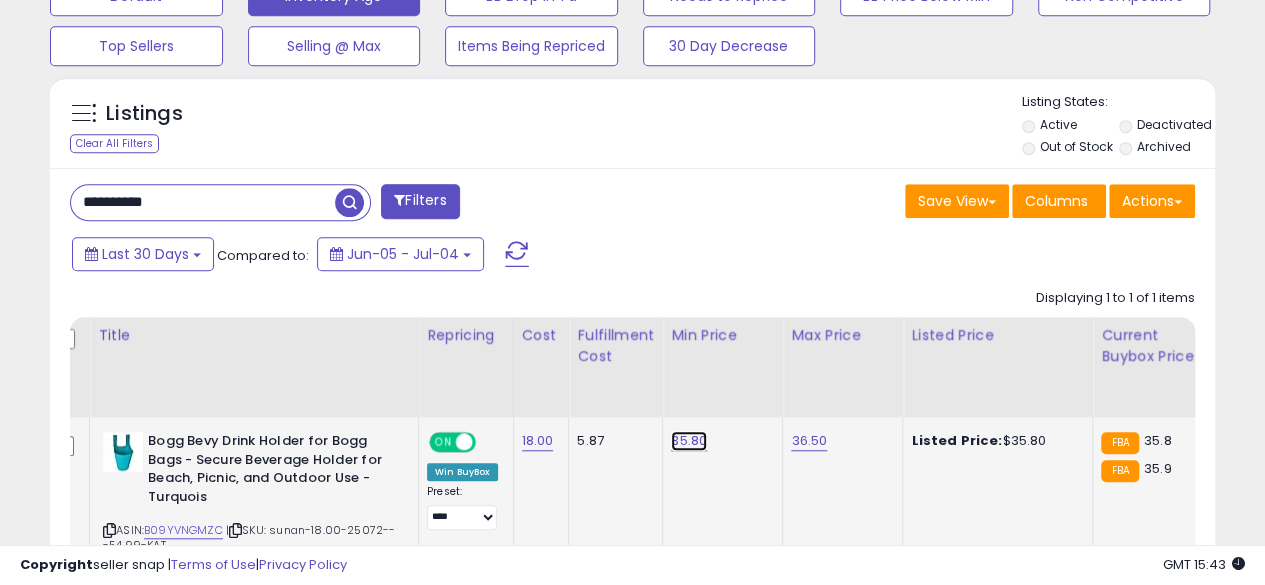 click on "35.80" at bounding box center [689, 441] 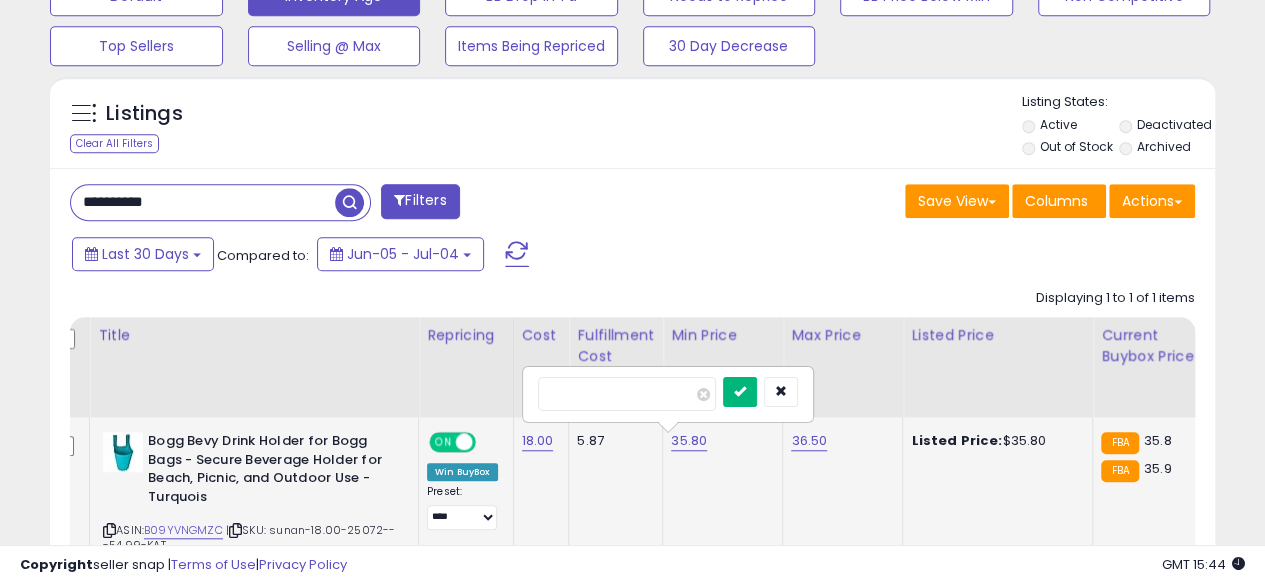 type on "*****" 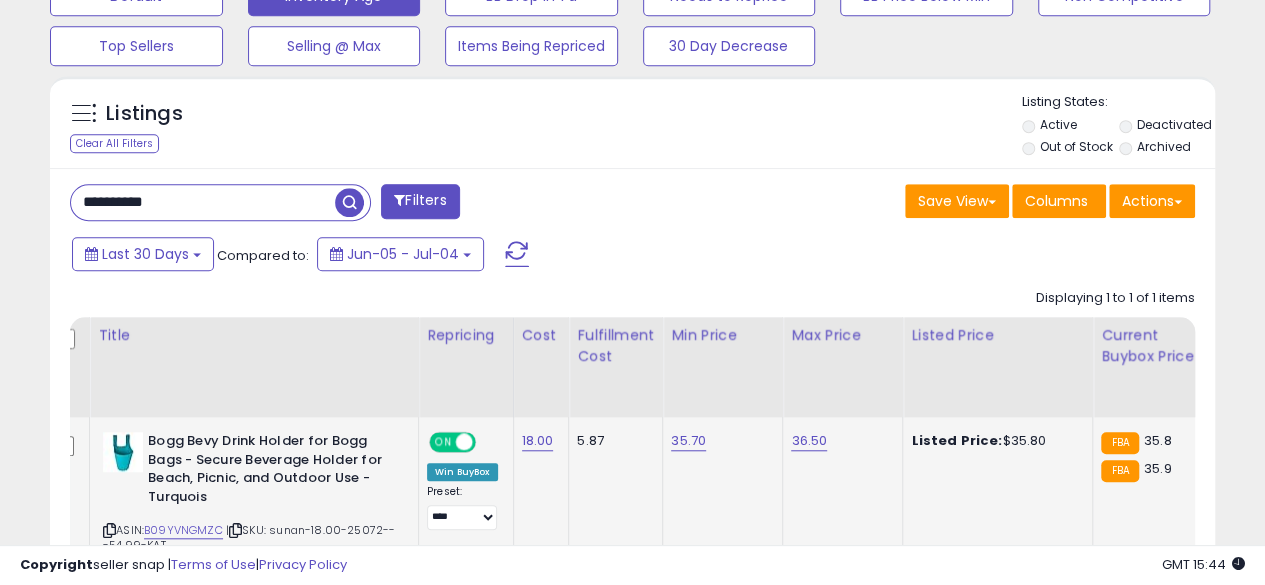 click on "**********" at bounding box center [203, 202] 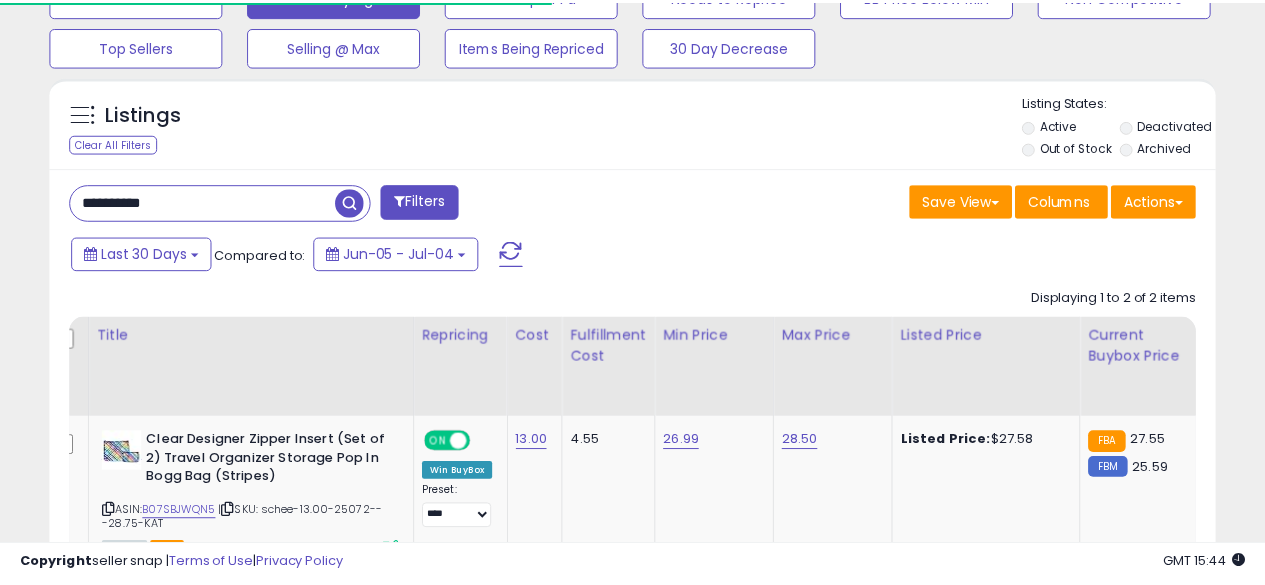 scroll, scrollTop: 410, scrollLeft: 674, axis: both 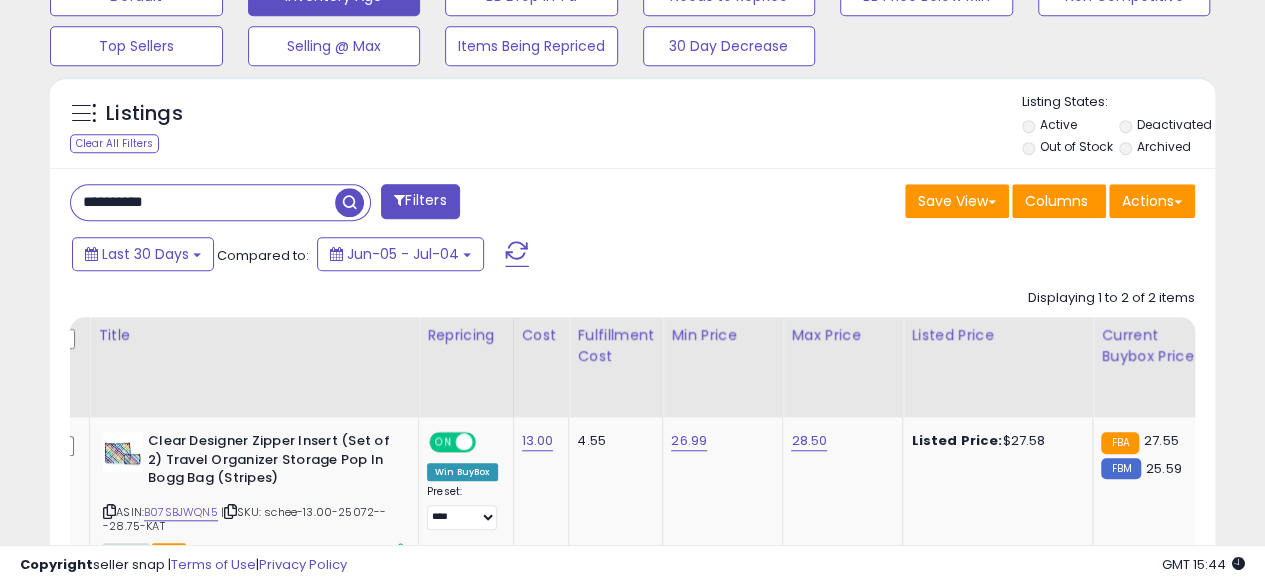 click on "**********" at bounding box center [203, 202] 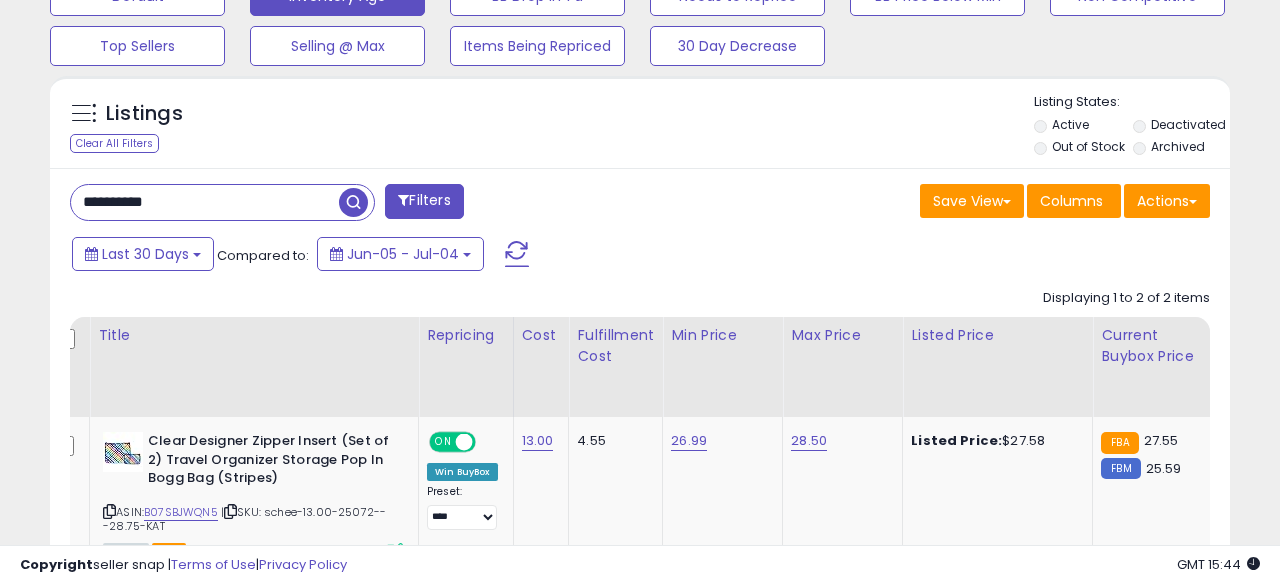 scroll, scrollTop: 999590, scrollLeft: 999317, axis: both 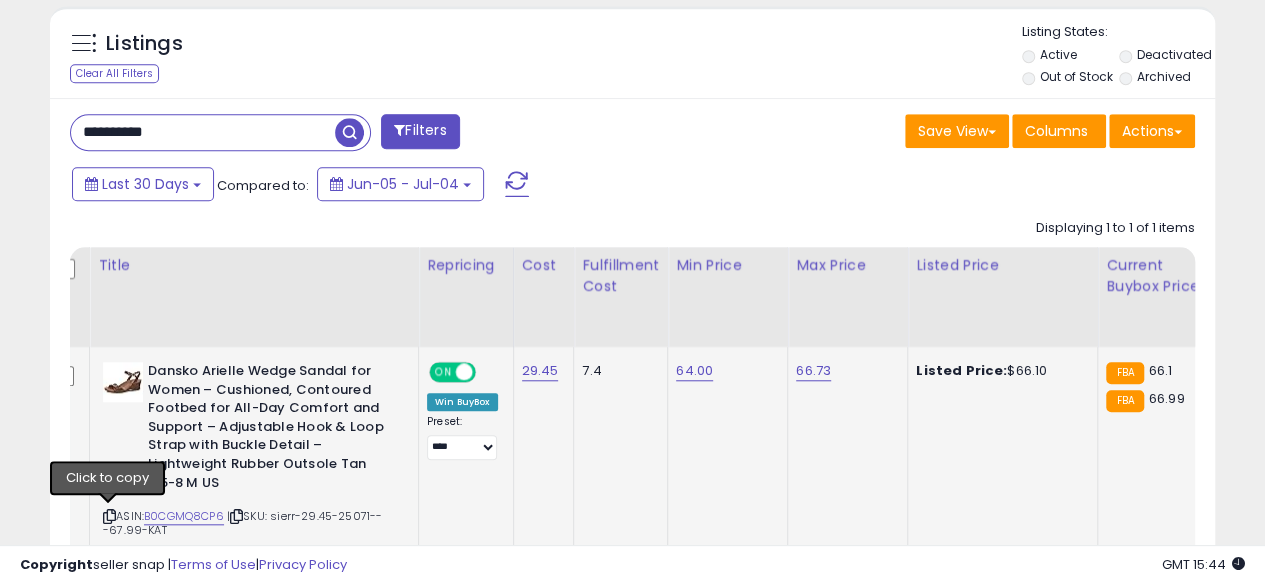 click at bounding box center (109, 516) 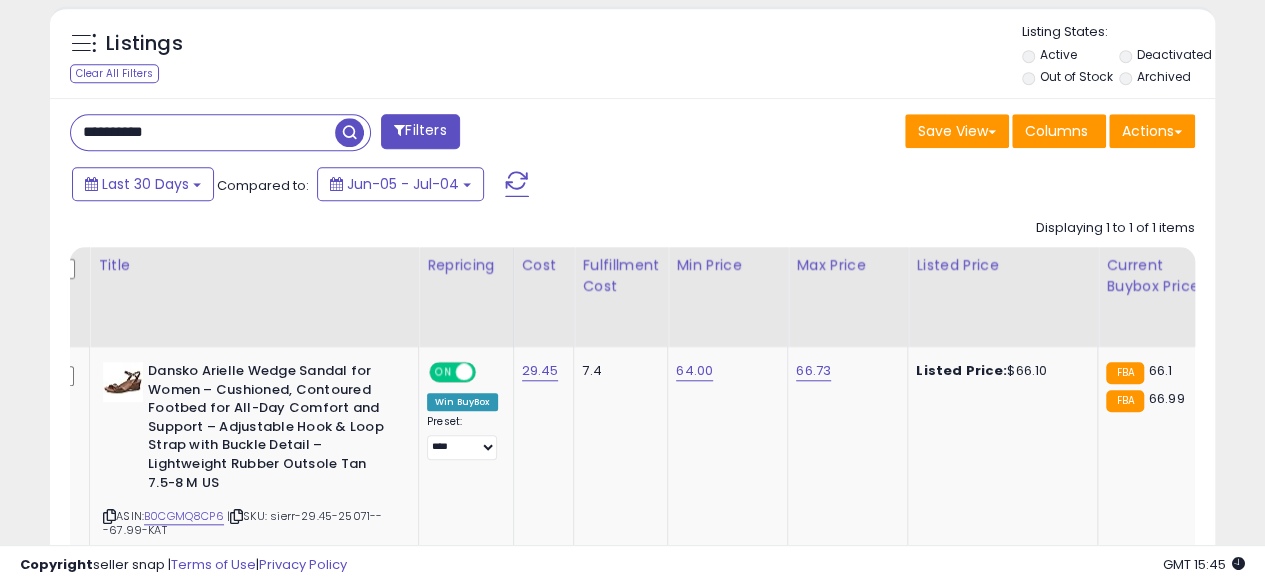 click on "**********" at bounding box center (203, 132) 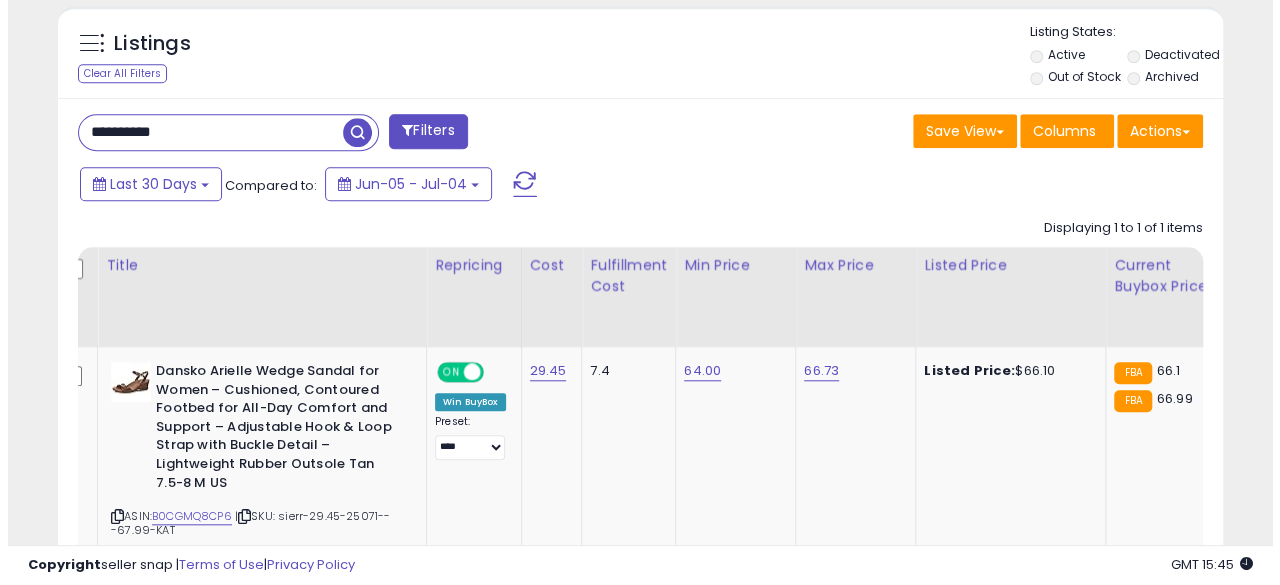 scroll, scrollTop: 654, scrollLeft: 0, axis: vertical 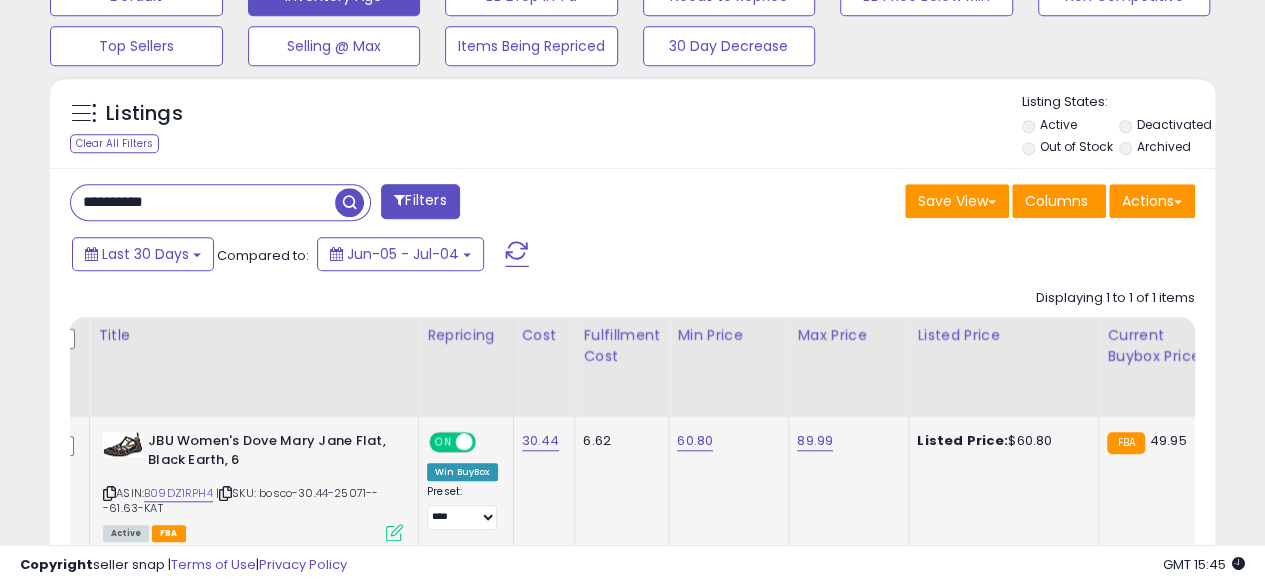 click at bounding box center [109, 493] 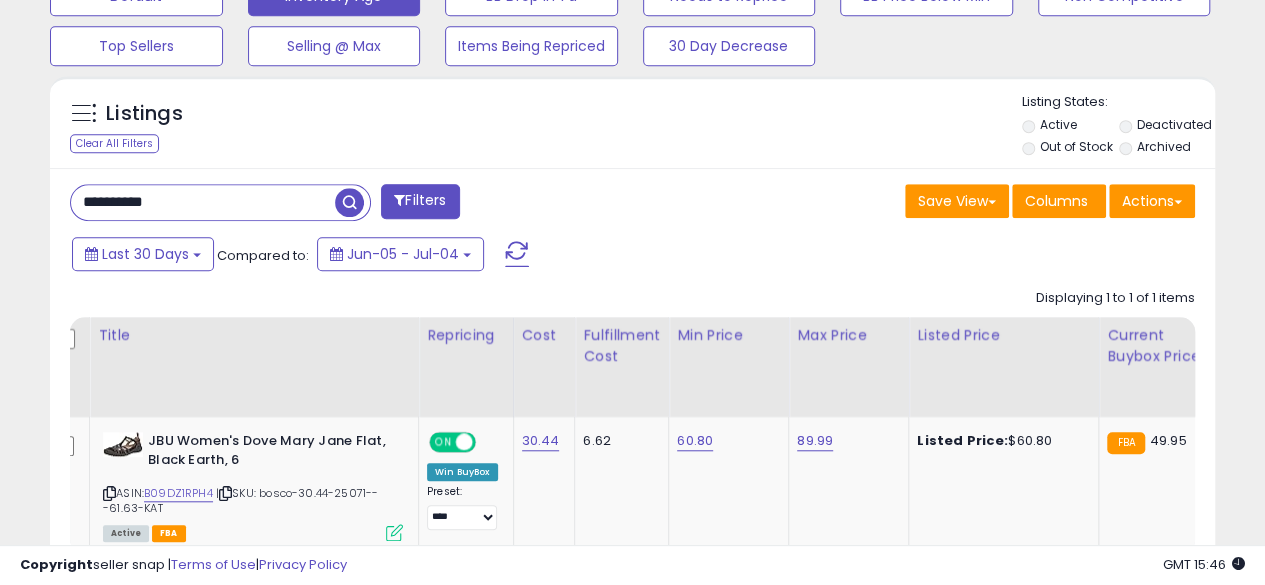 click on "**********" at bounding box center [203, 202] 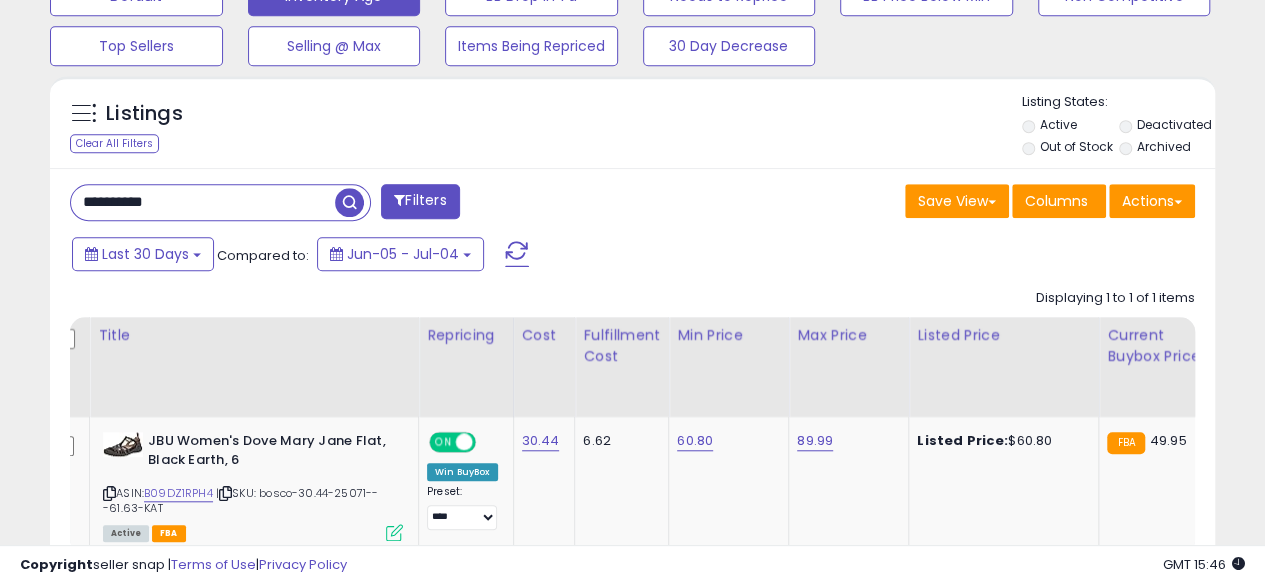 click at bounding box center (349, 202) 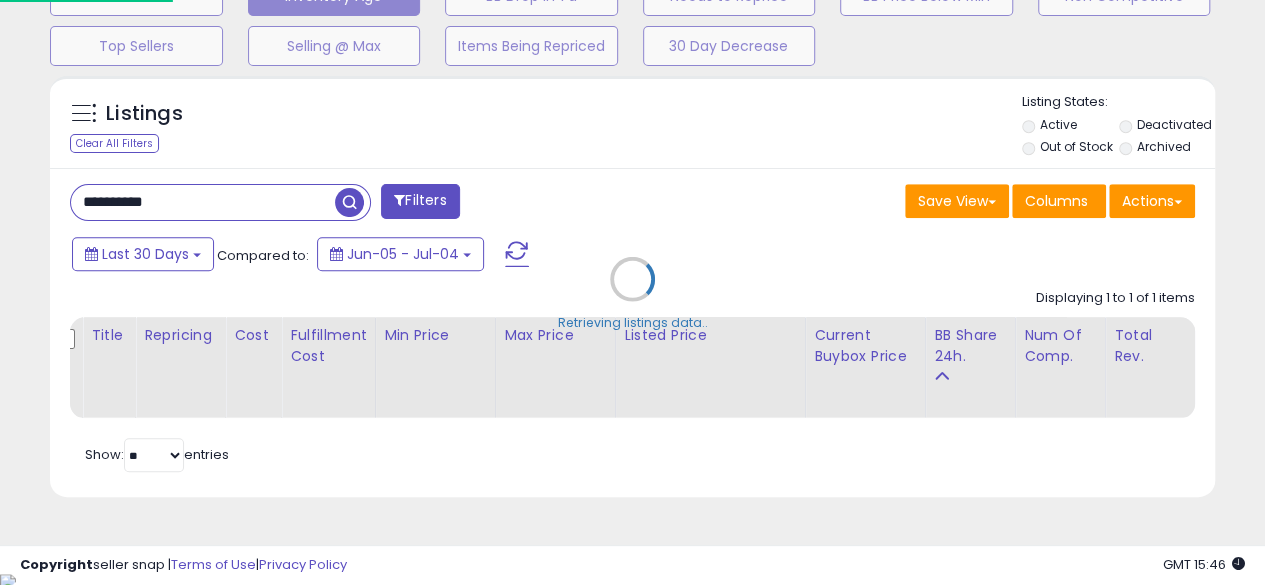 scroll, scrollTop: 999590, scrollLeft: 999317, axis: both 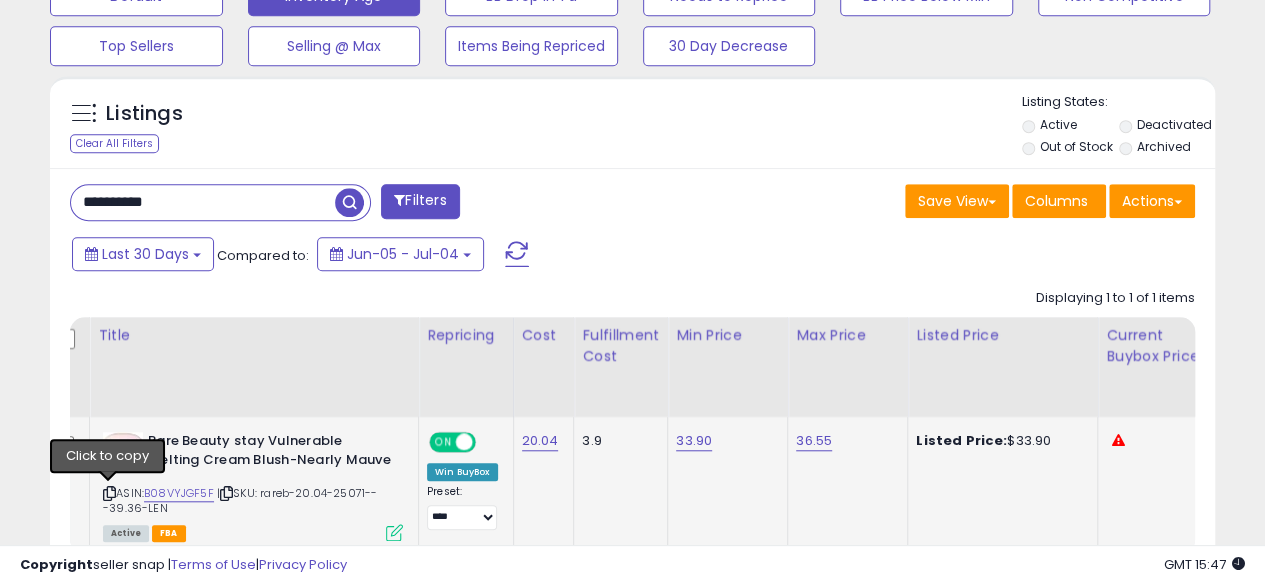 click at bounding box center (109, 493) 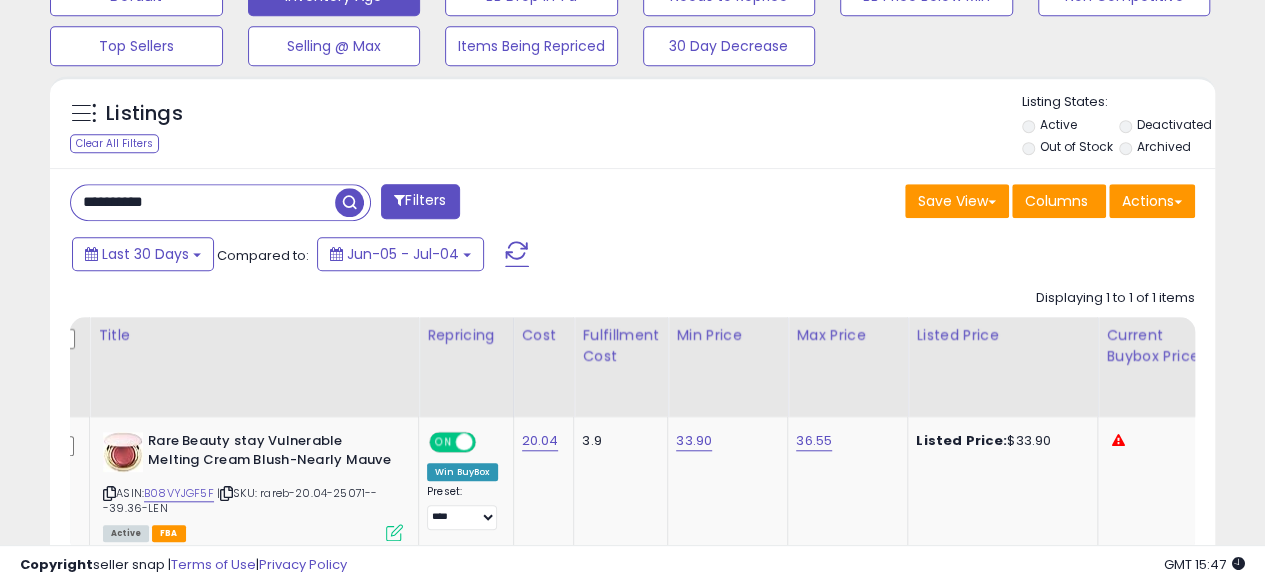click on "**********" at bounding box center (203, 202) 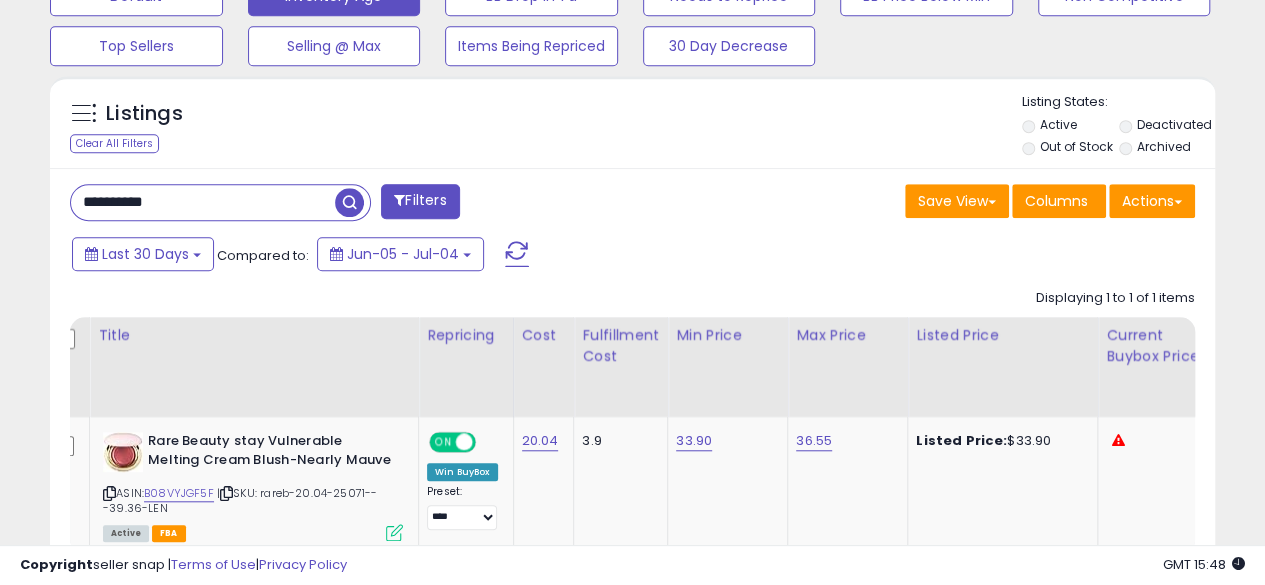 type on "**********" 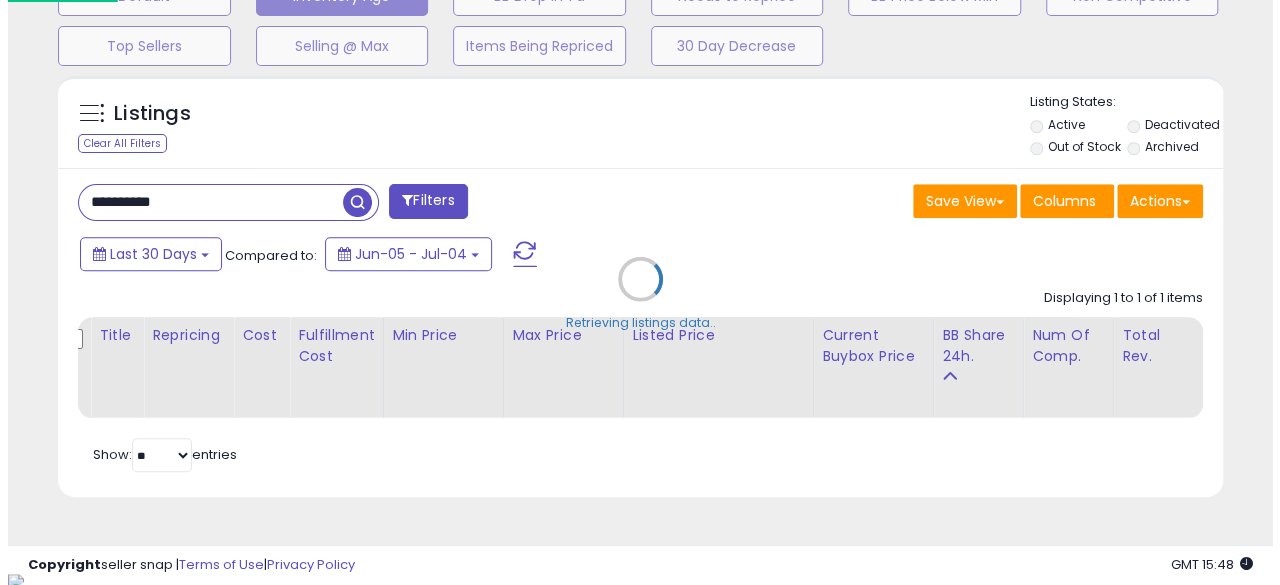 scroll, scrollTop: 999590, scrollLeft: 999317, axis: both 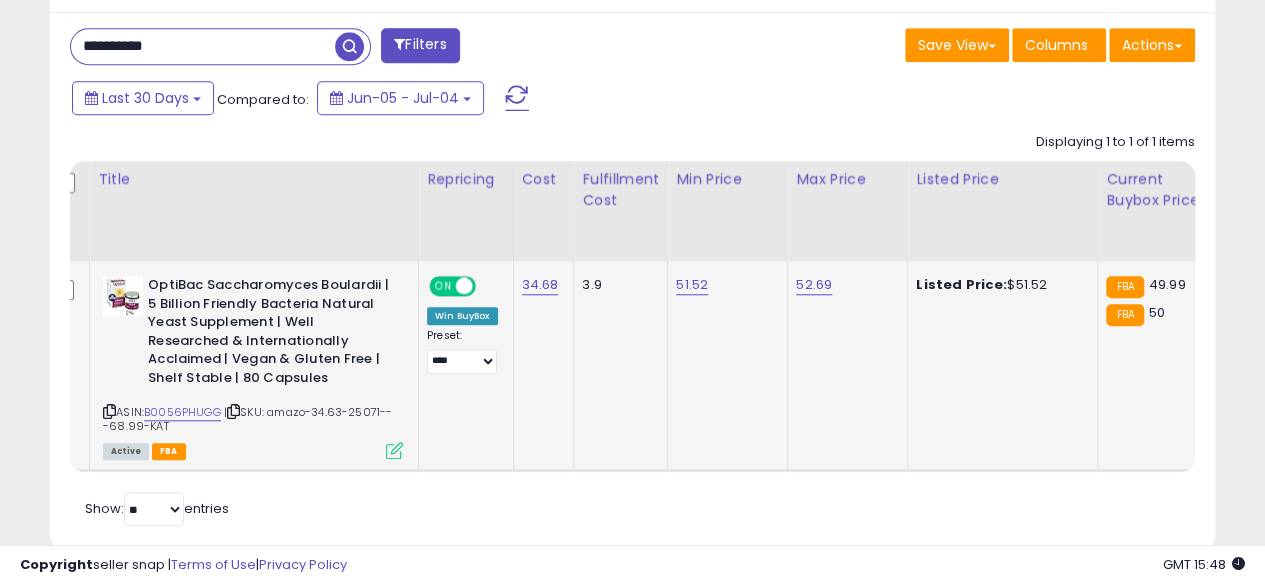 click at bounding box center [109, 411] 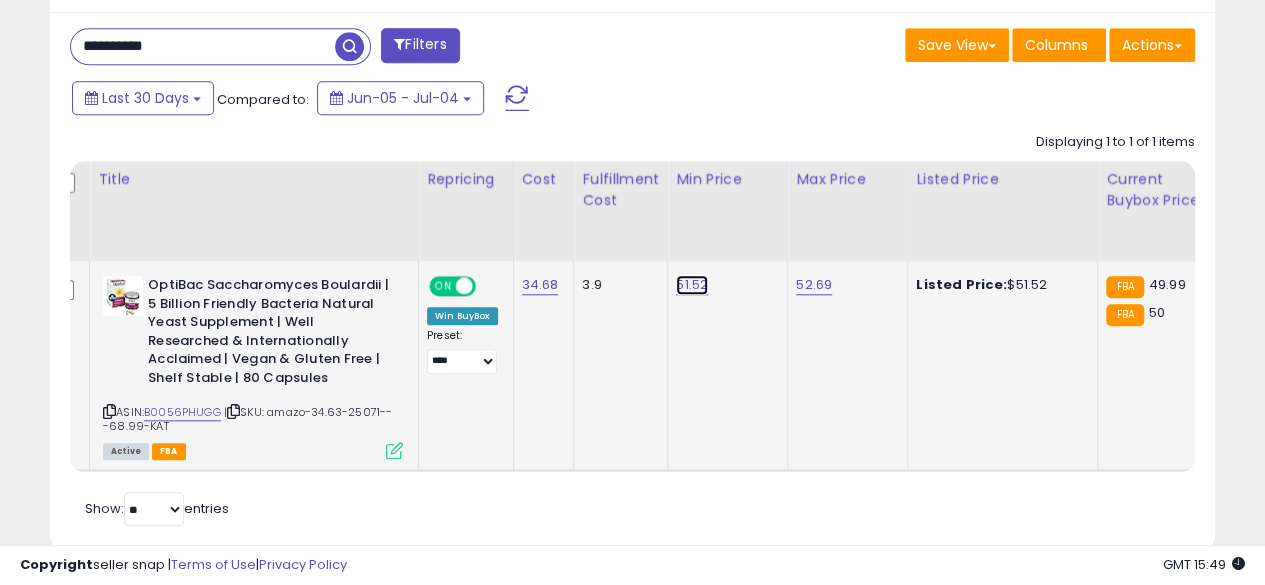 click on "51.52" at bounding box center [692, 285] 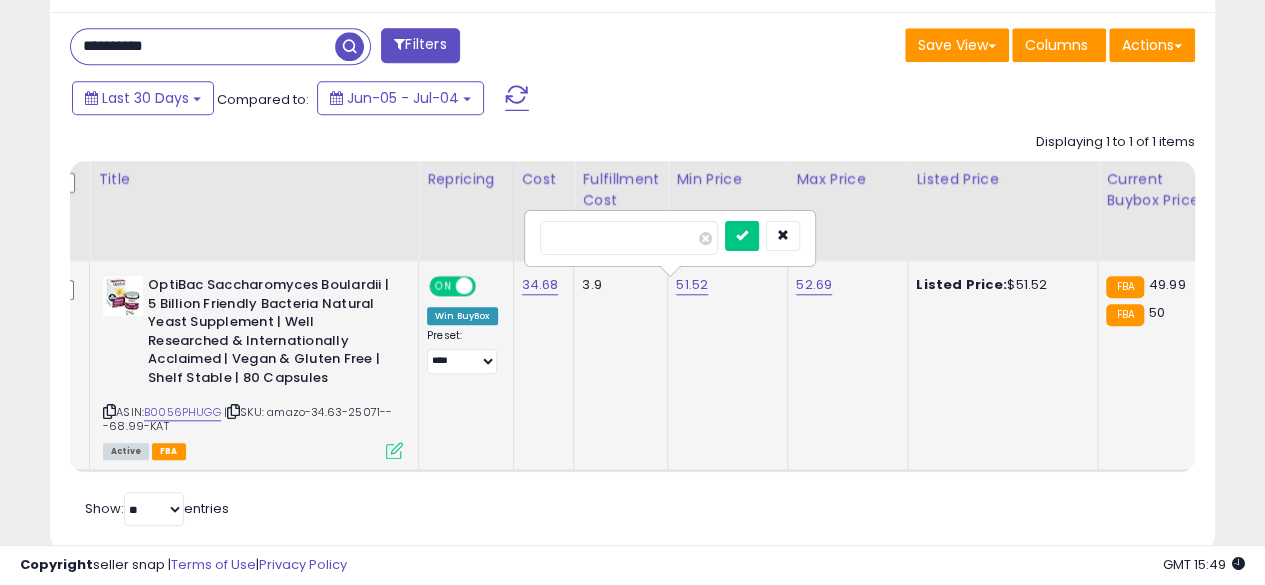 type on "*" 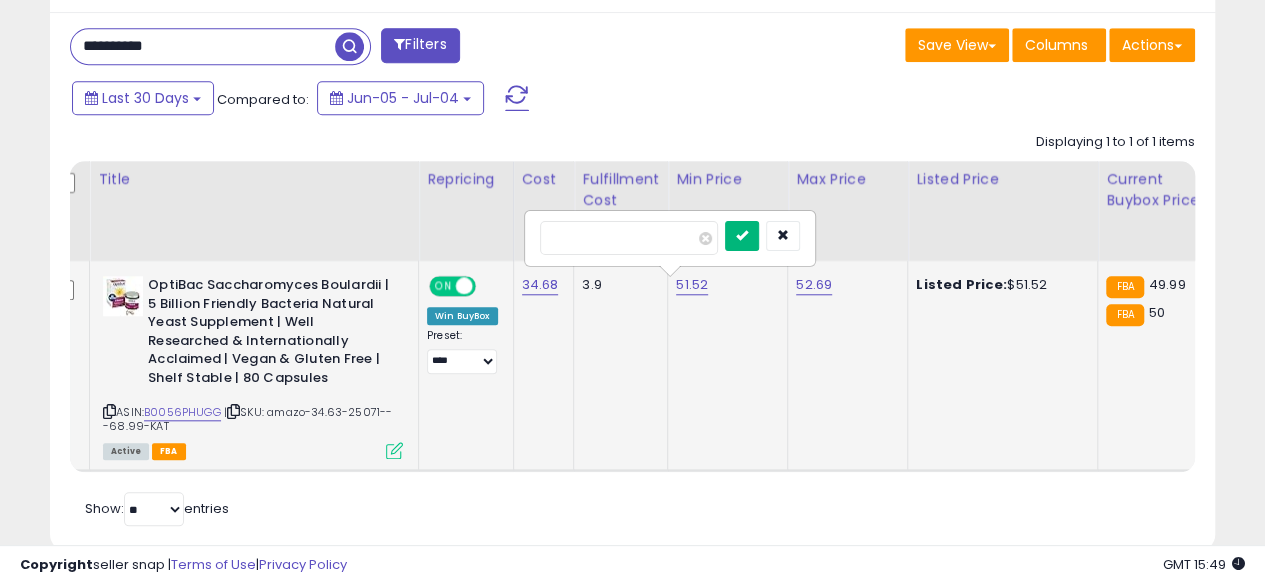 type on "*****" 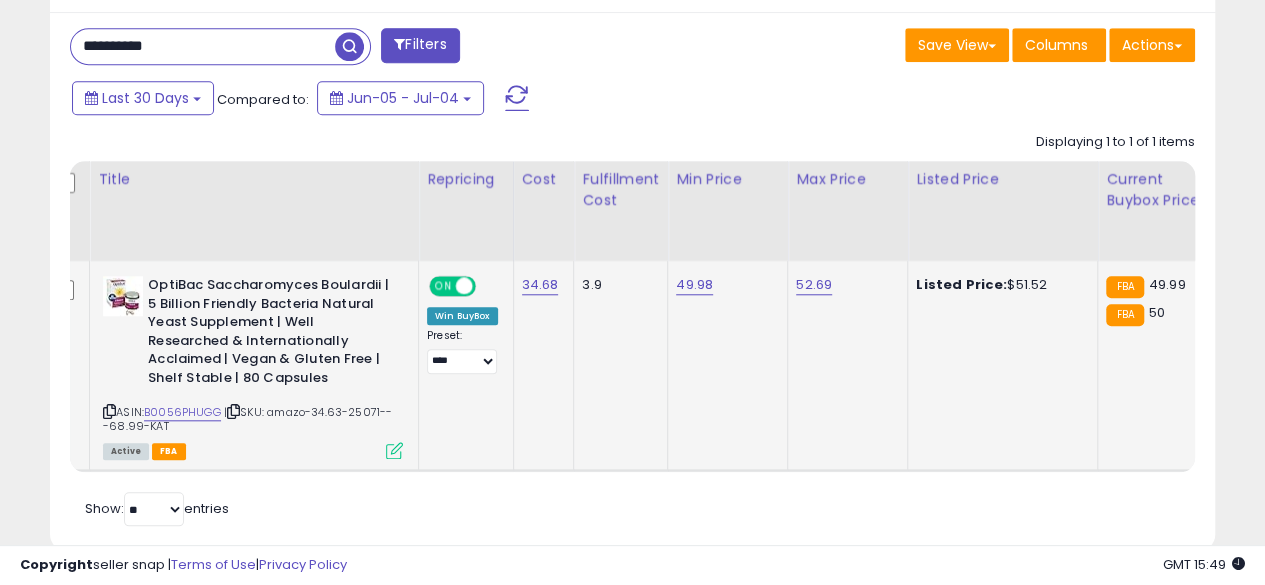 click on "**********" at bounding box center [203, 46] 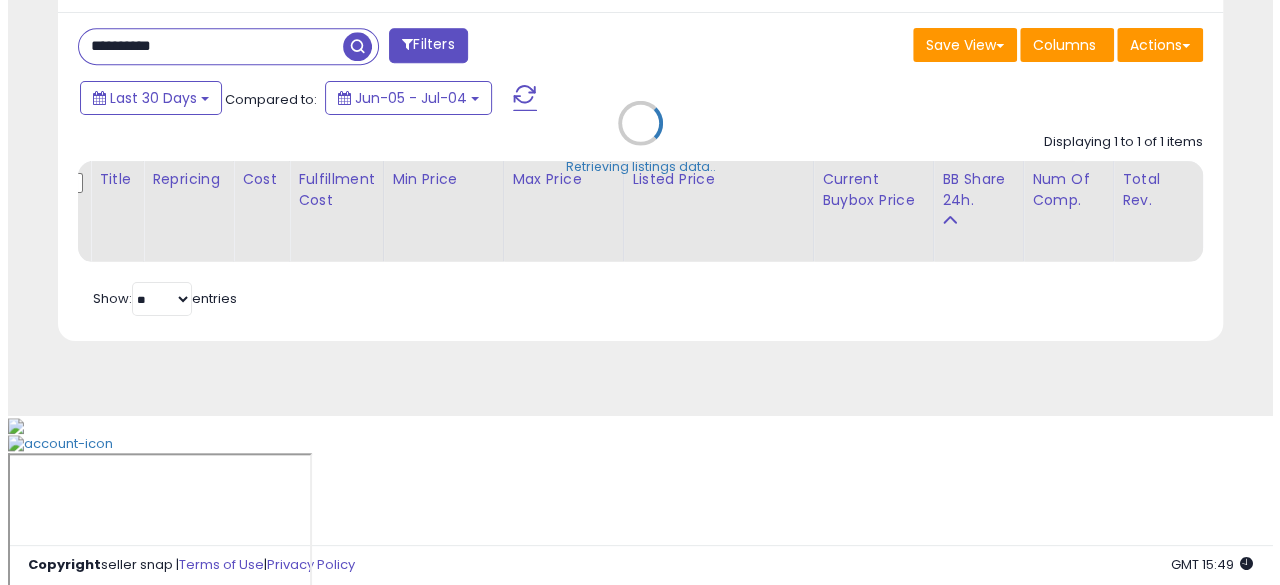 scroll, scrollTop: 654, scrollLeft: 0, axis: vertical 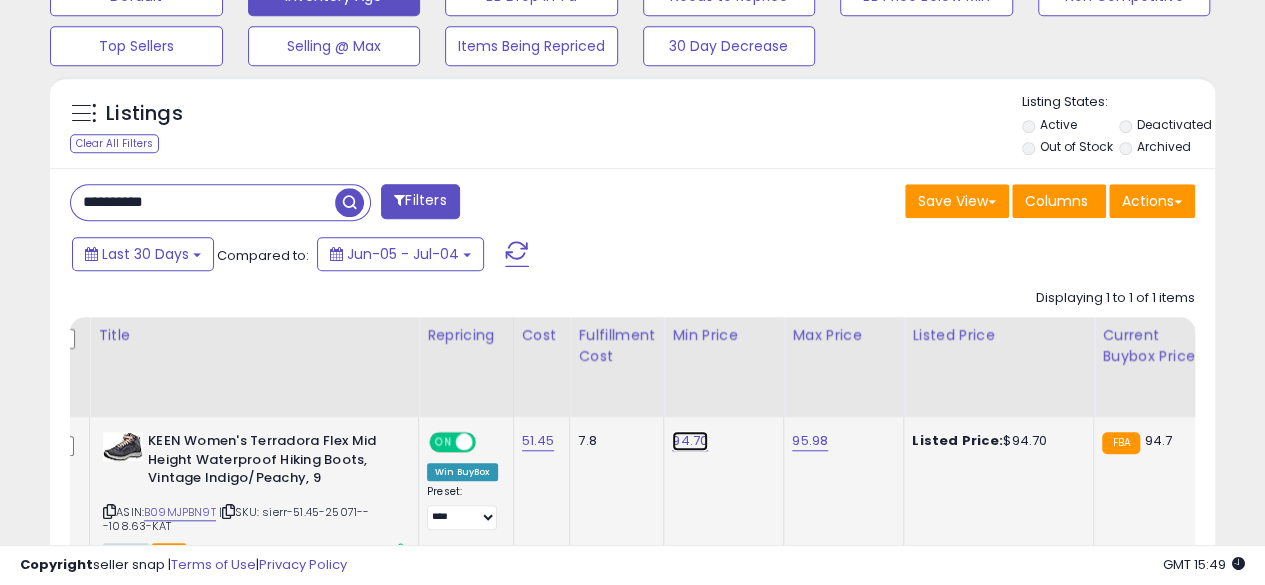 click on "94.70" at bounding box center [690, 441] 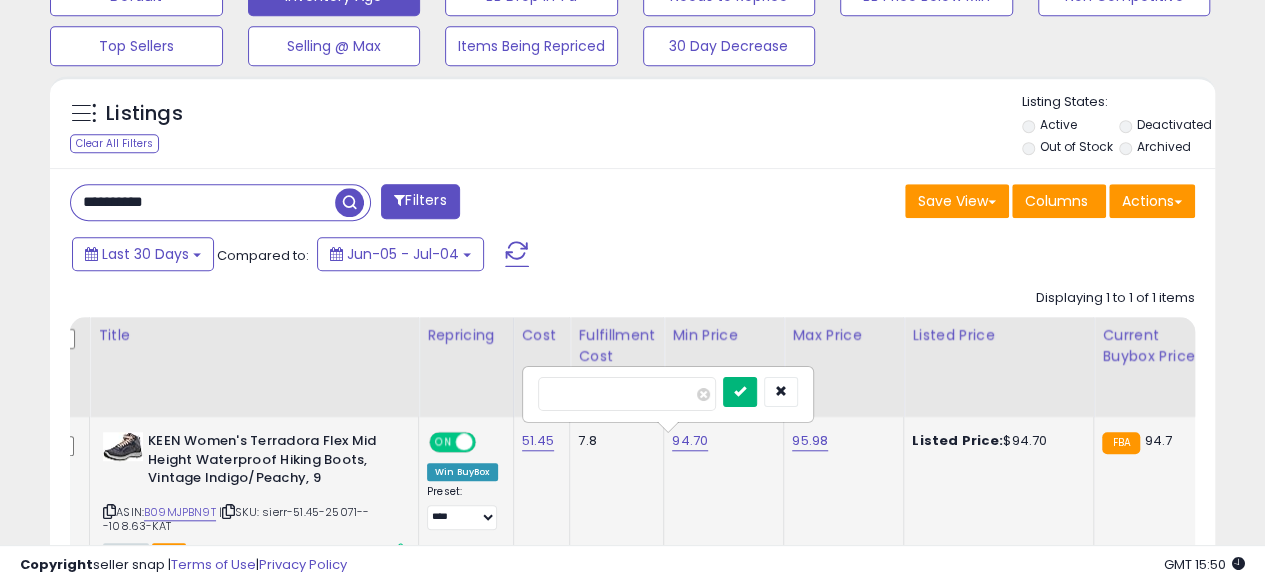 type on "*****" 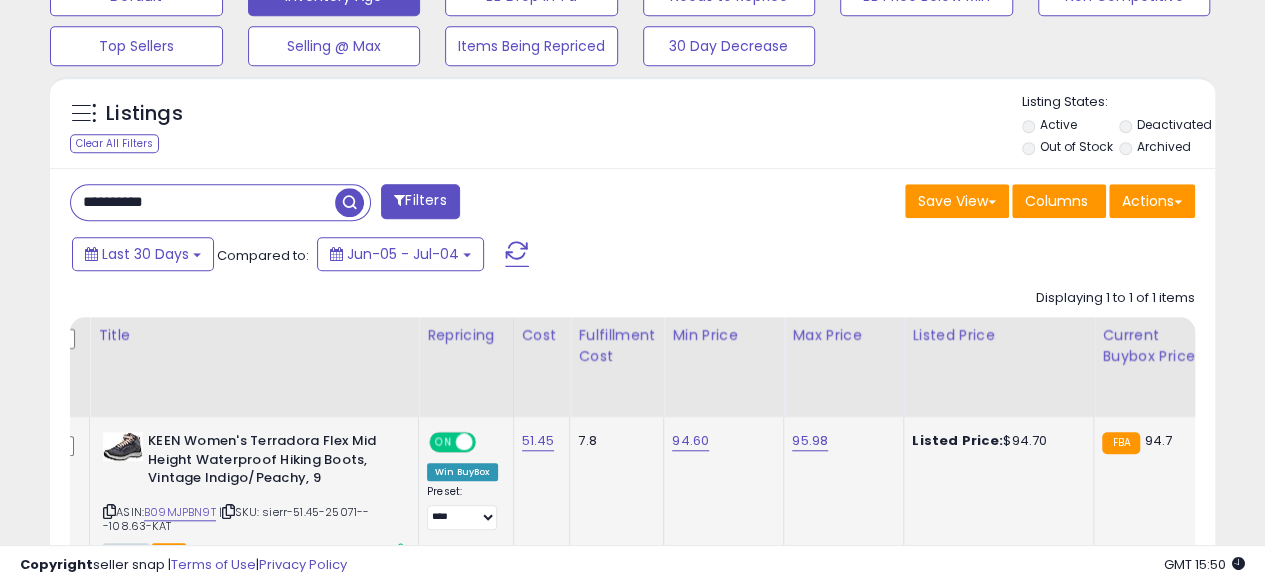 click on "**********" at bounding box center [203, 202] 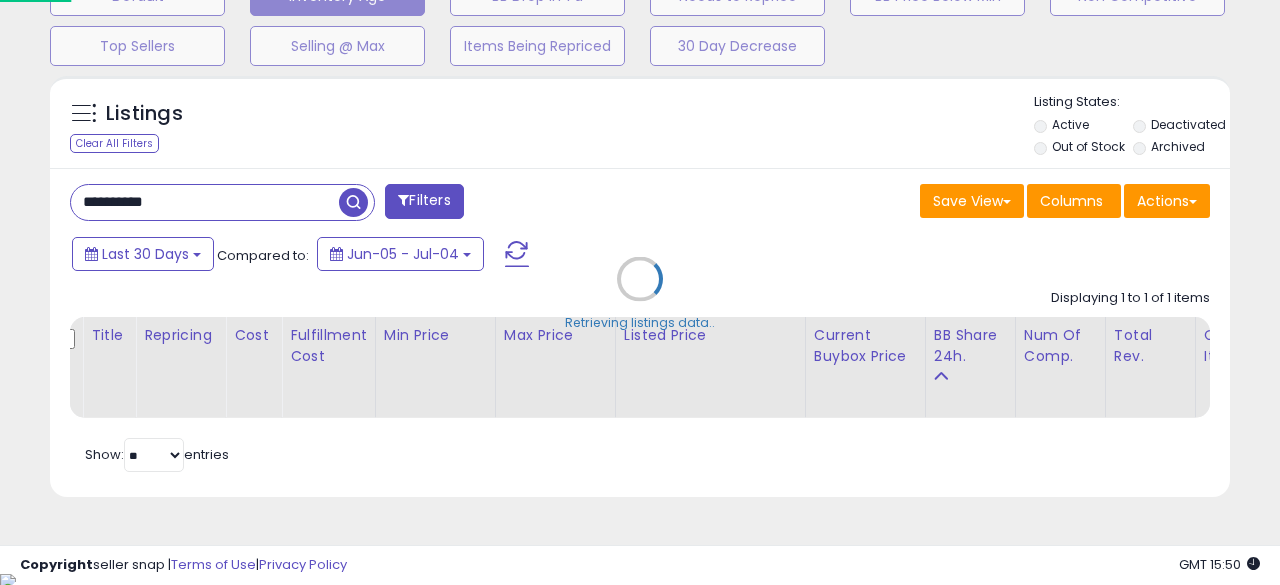 scroll, scrollTop: 999590, scrollLeft: 999317, axis: both 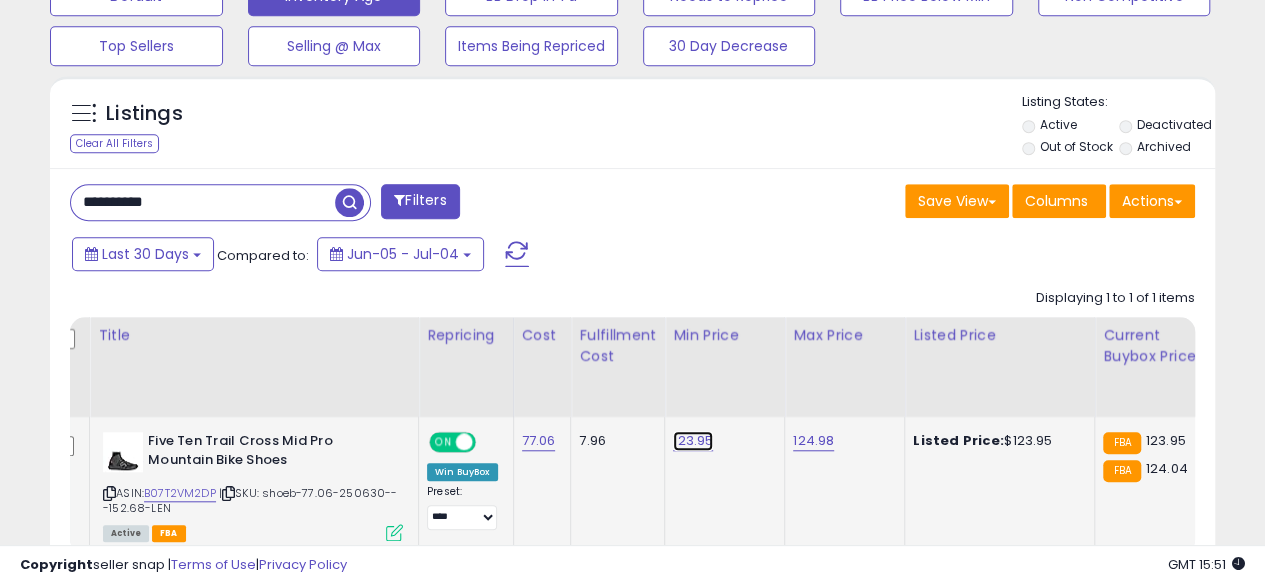 click on "123.95" at bounding box center (693, 441) 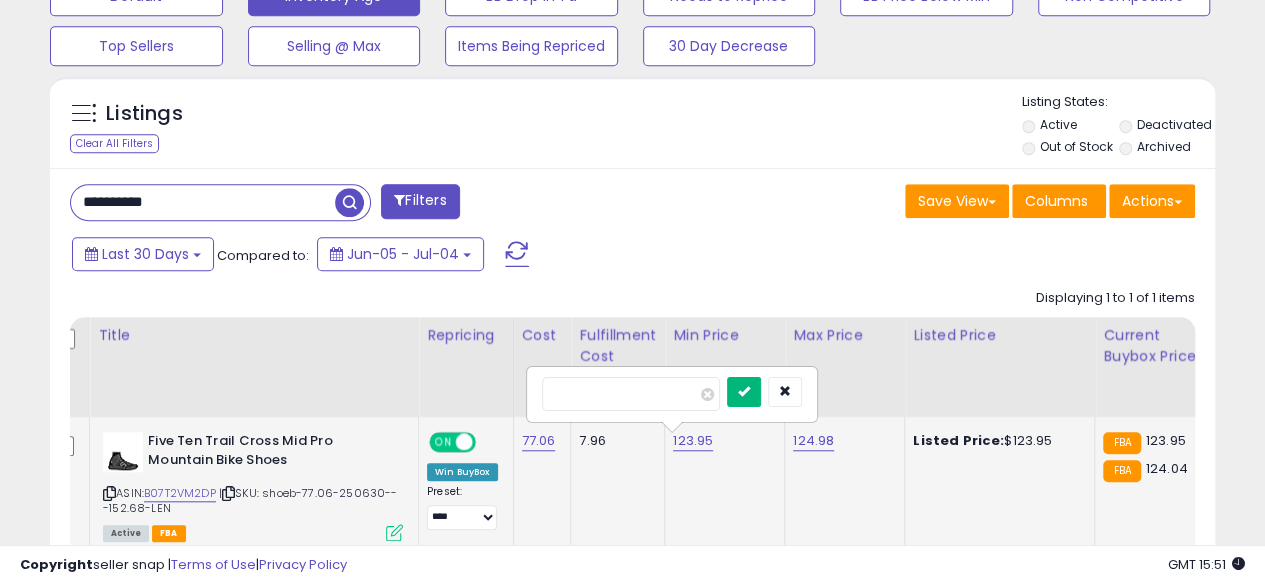 type on "******" 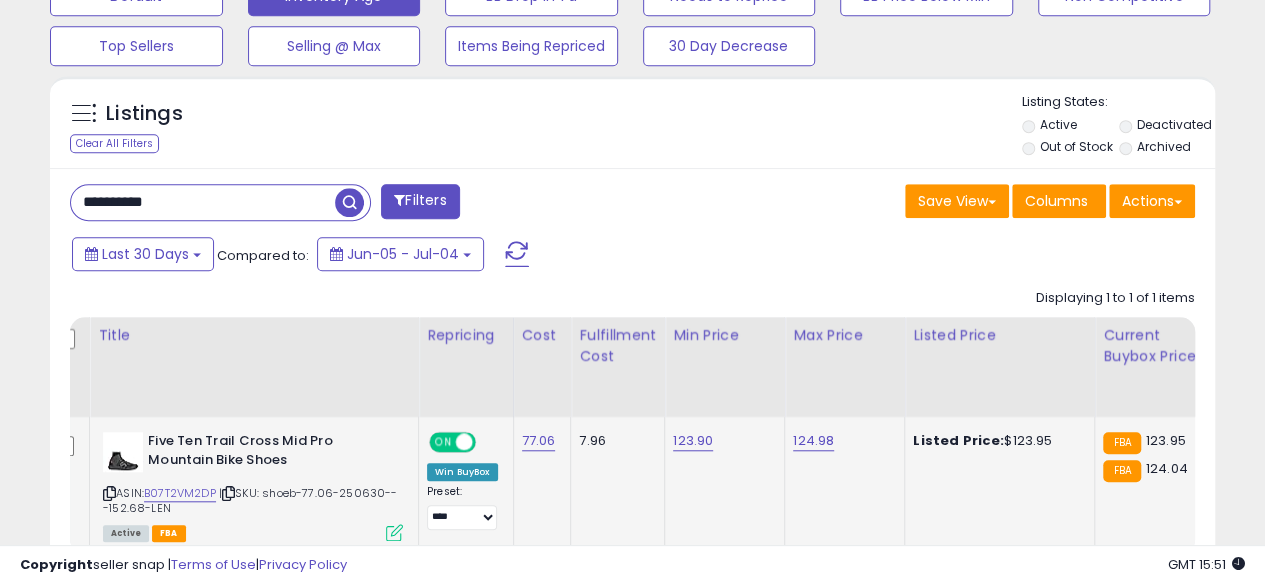 click on "**********" at bounding box center (203, 202) 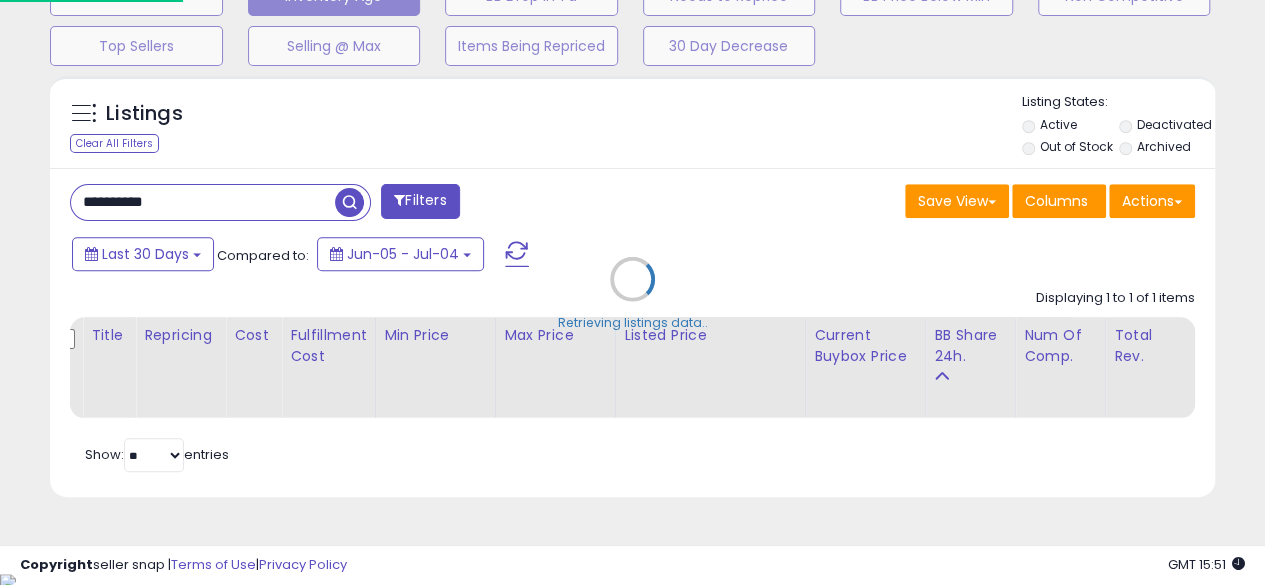 scroll, scrollTop: 999590, scrollLeft: 999317, axis: both 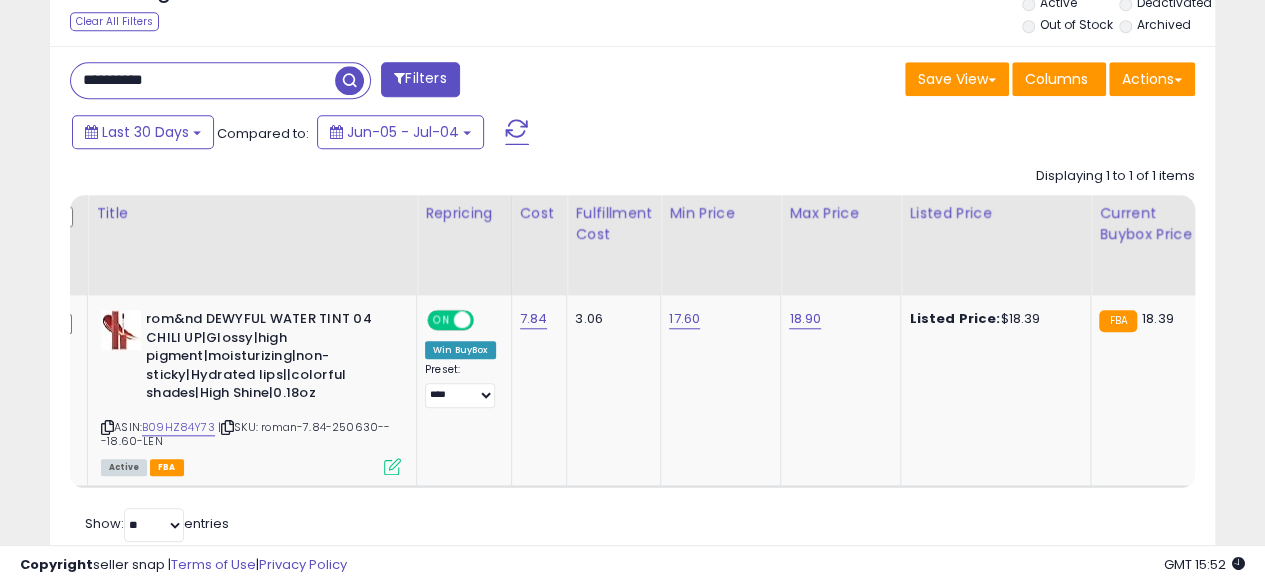 click on "**********" at bounding box center (203, 80) 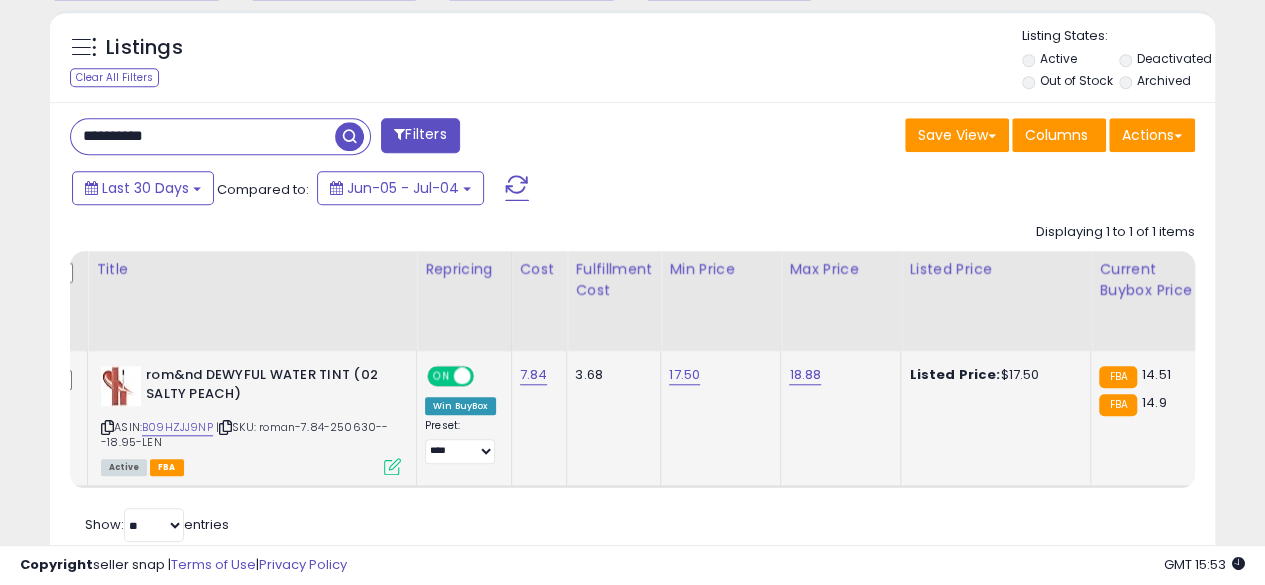 click at bounding box center (107, 427) 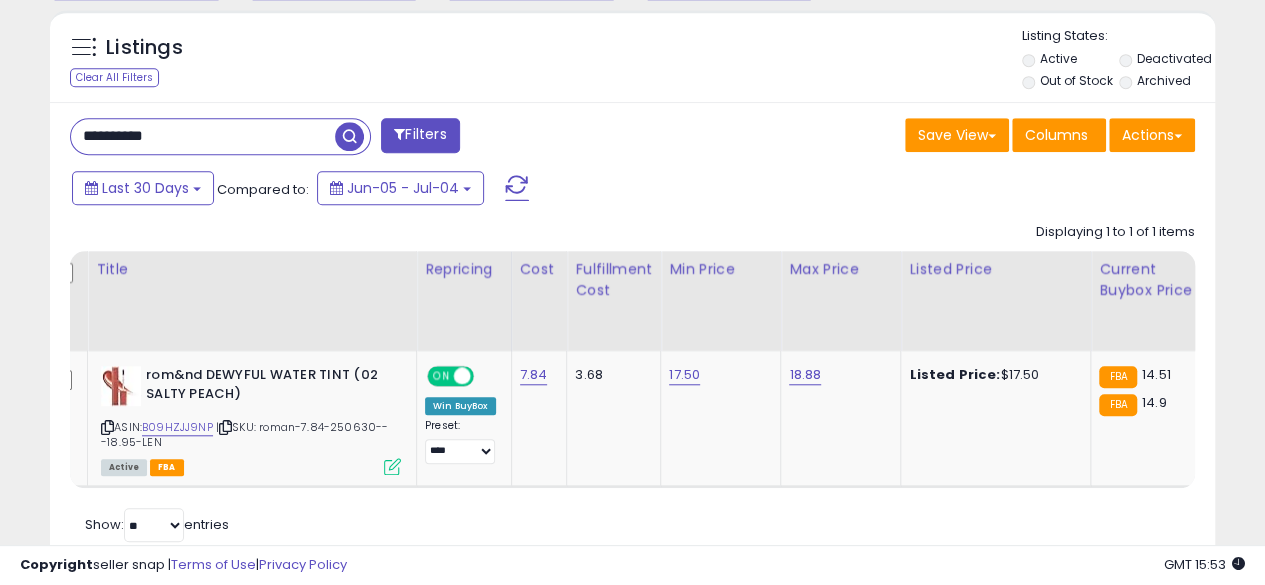 click on "**********" at bounding box center (203, 136) 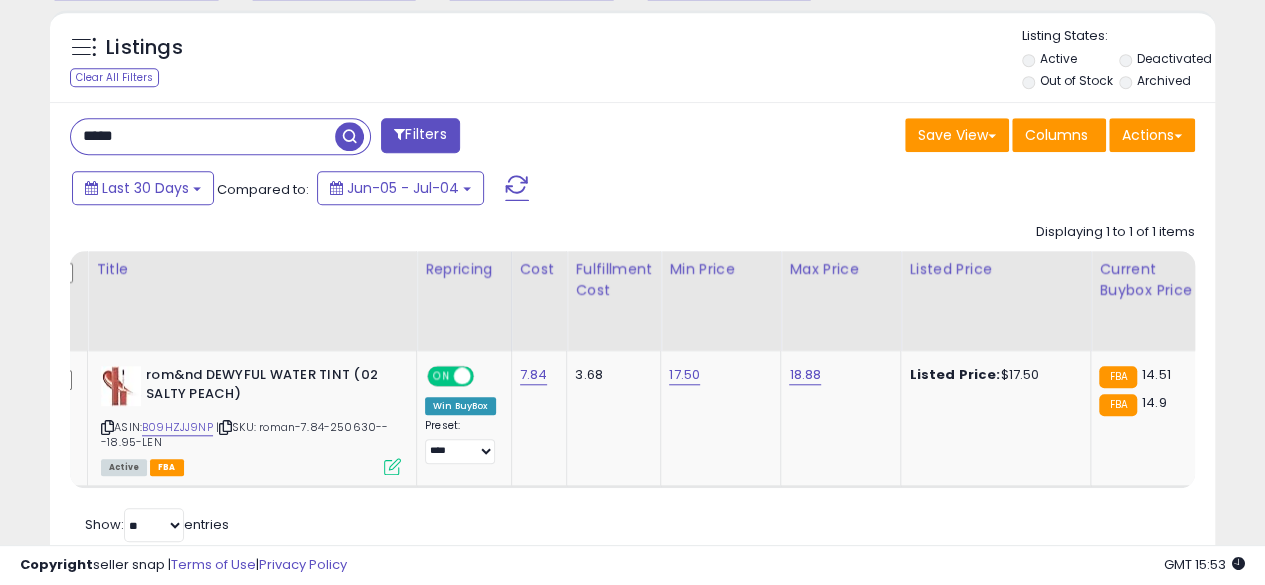 type on "**********" 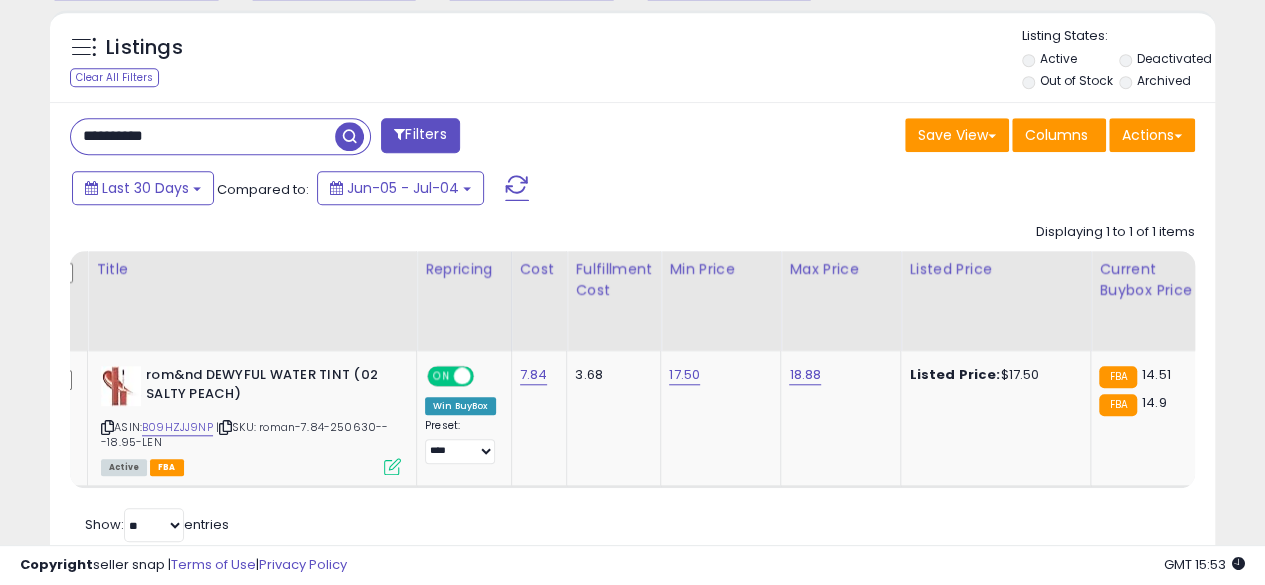 click at bounding box center (349, 136) 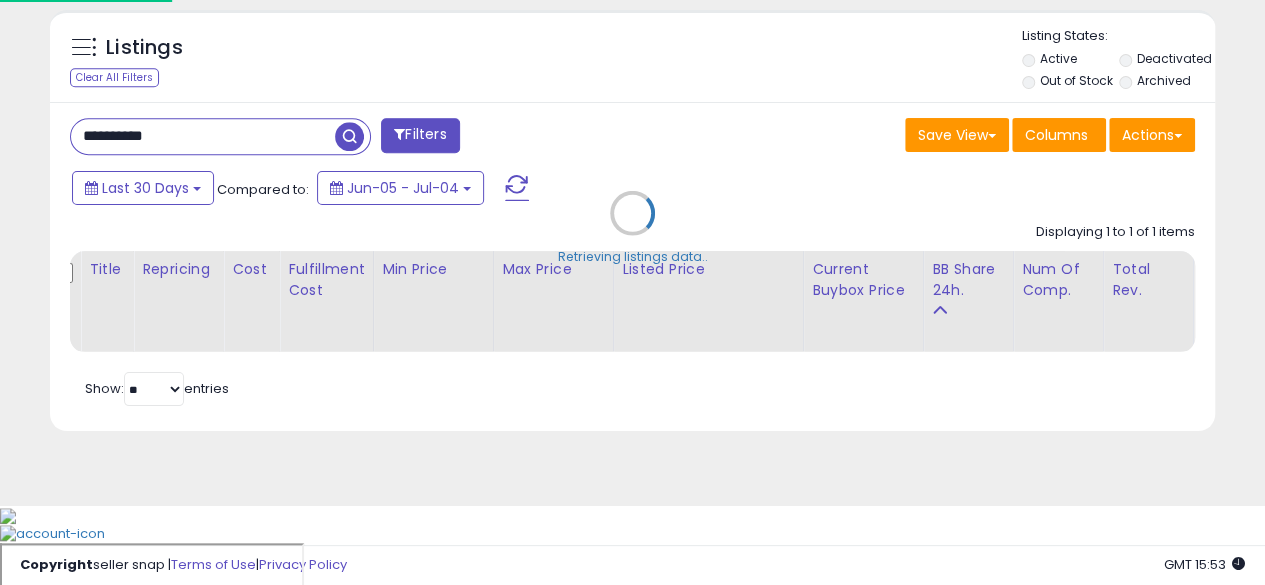 scroll, scrollTop: 999590, scrollLeft: 999317, axis: both 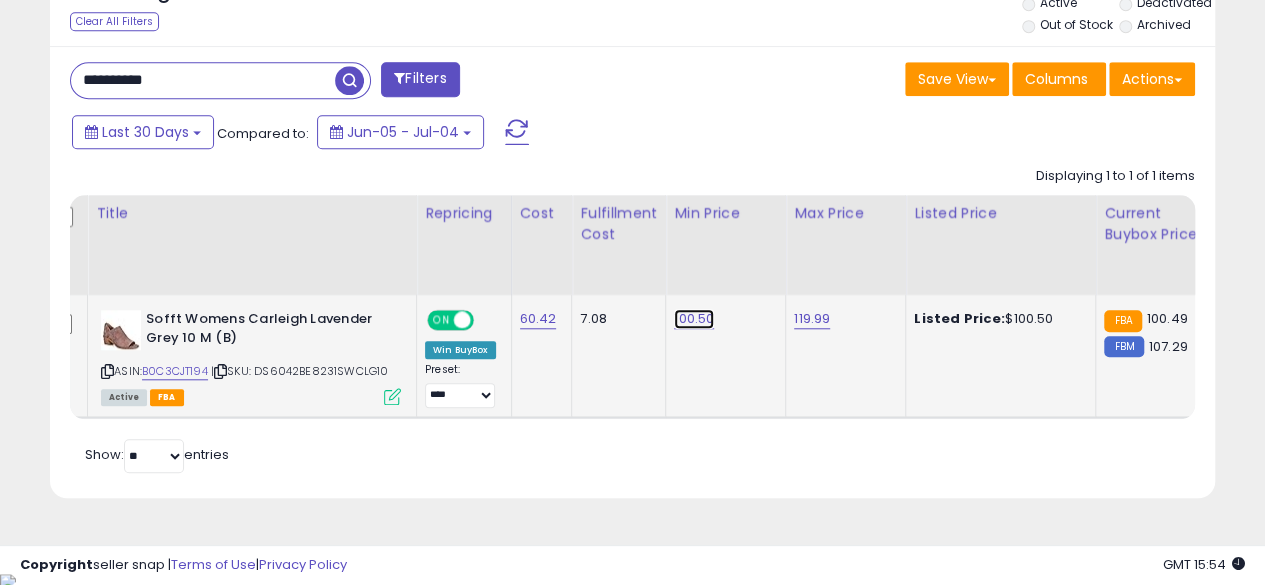 click on "100.50" at bounding box center [694, 319] 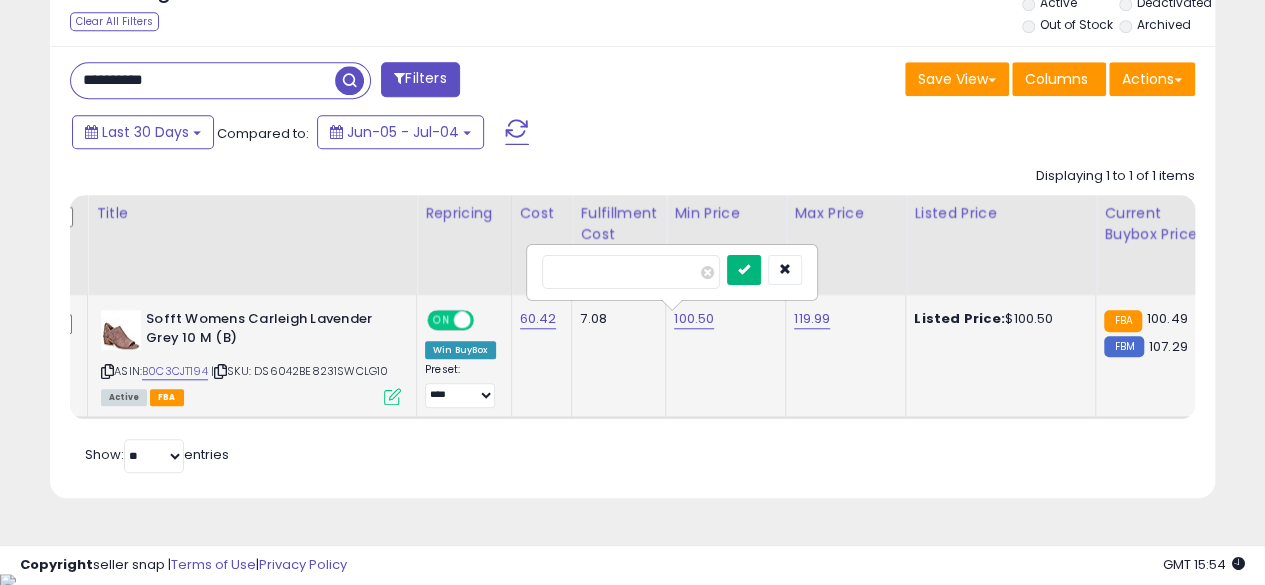 type on "******" 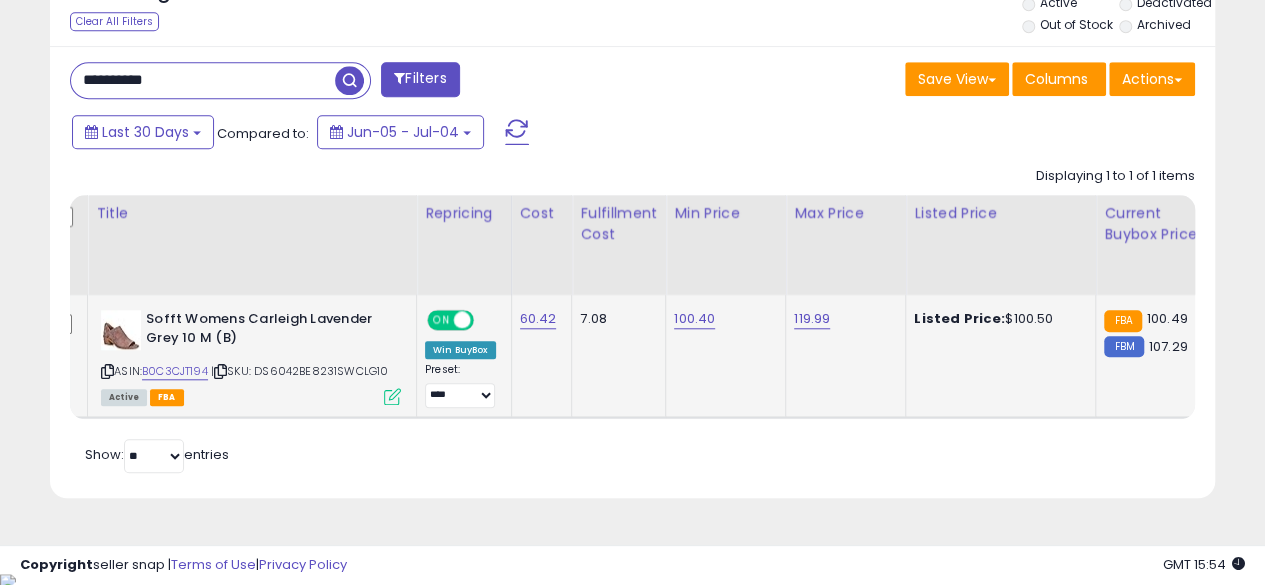 click on "**********" at bounding box center [203, 80] 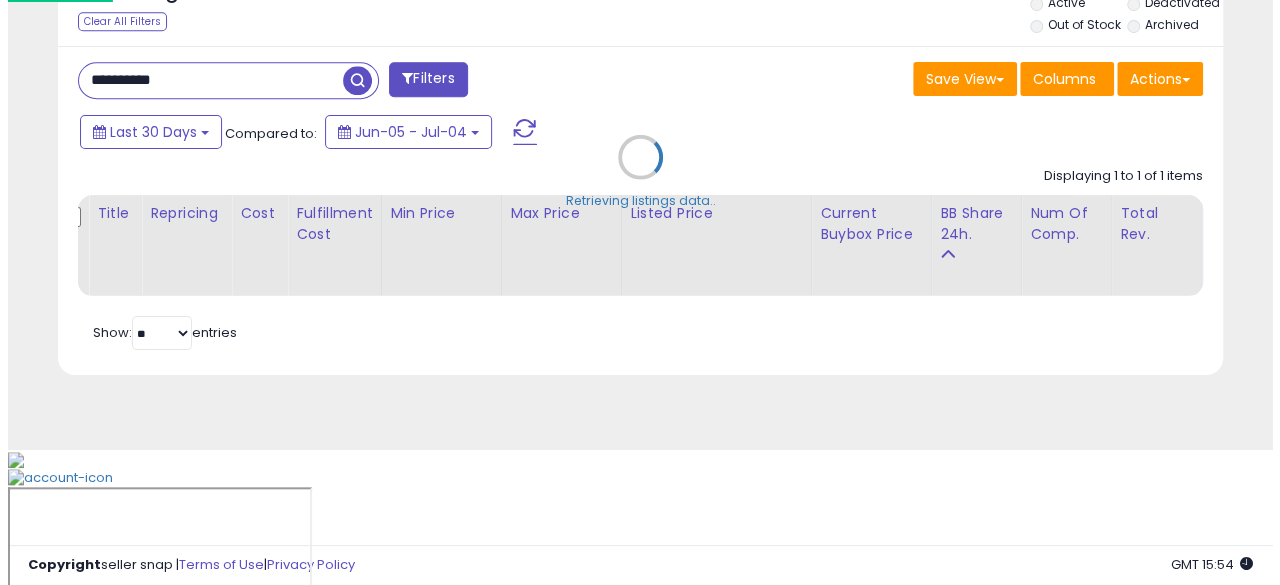 scroll, scrollTop: 654, scrollLeft: 0, axis: vertical 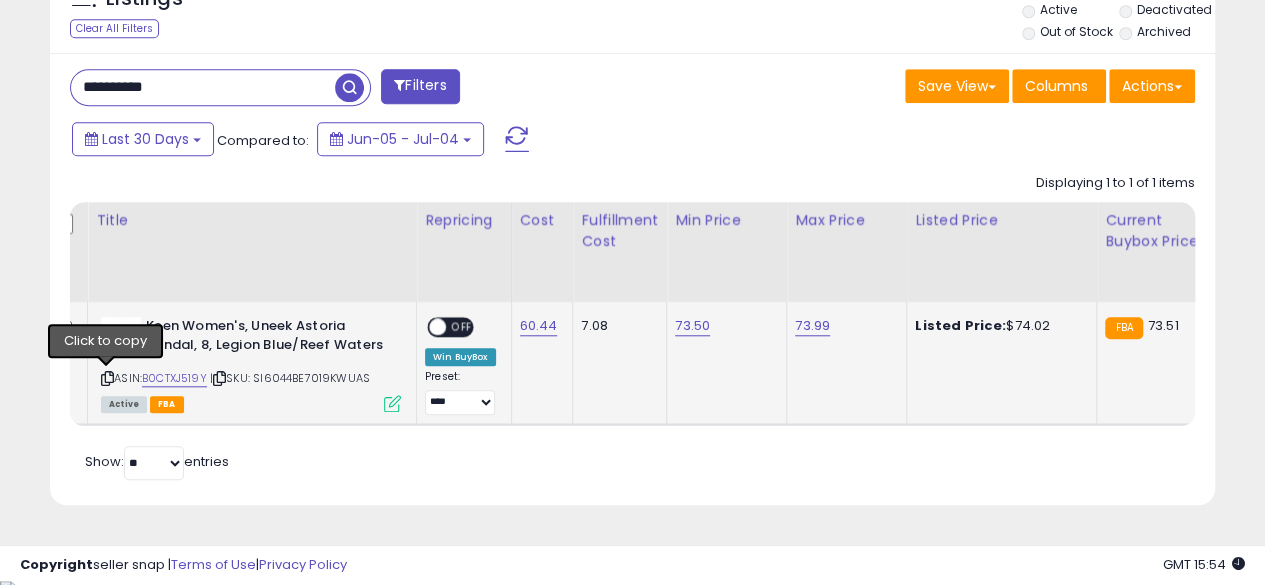 click at bounding box center [107, 378] 